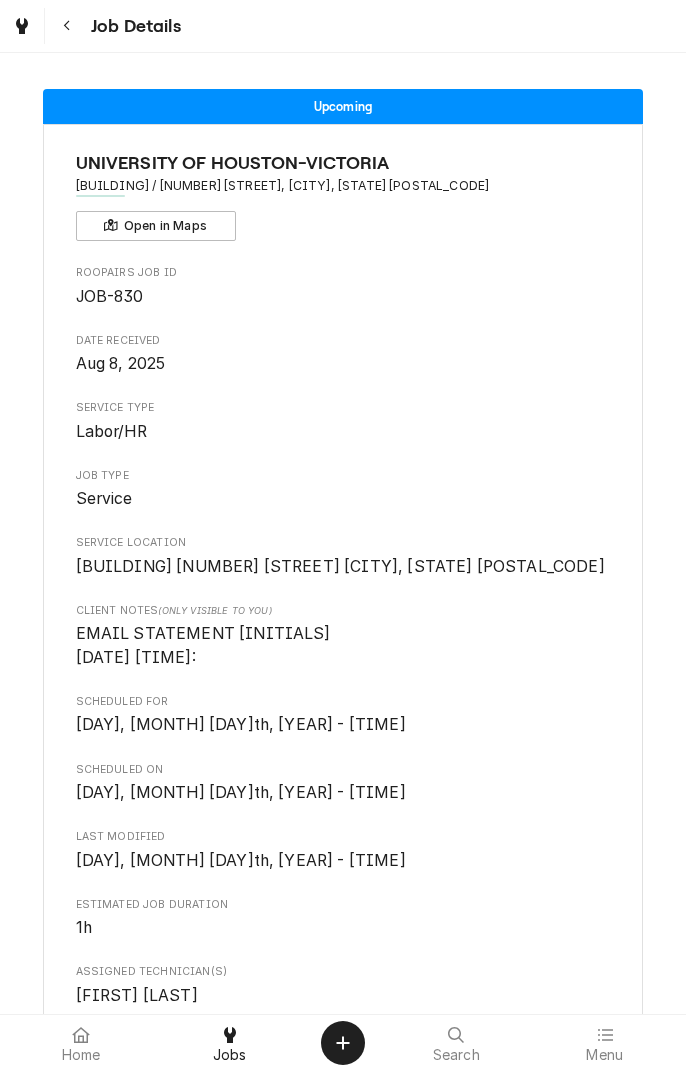 scroll, scrollTop: 0, scrollLeft: 0, axis: both 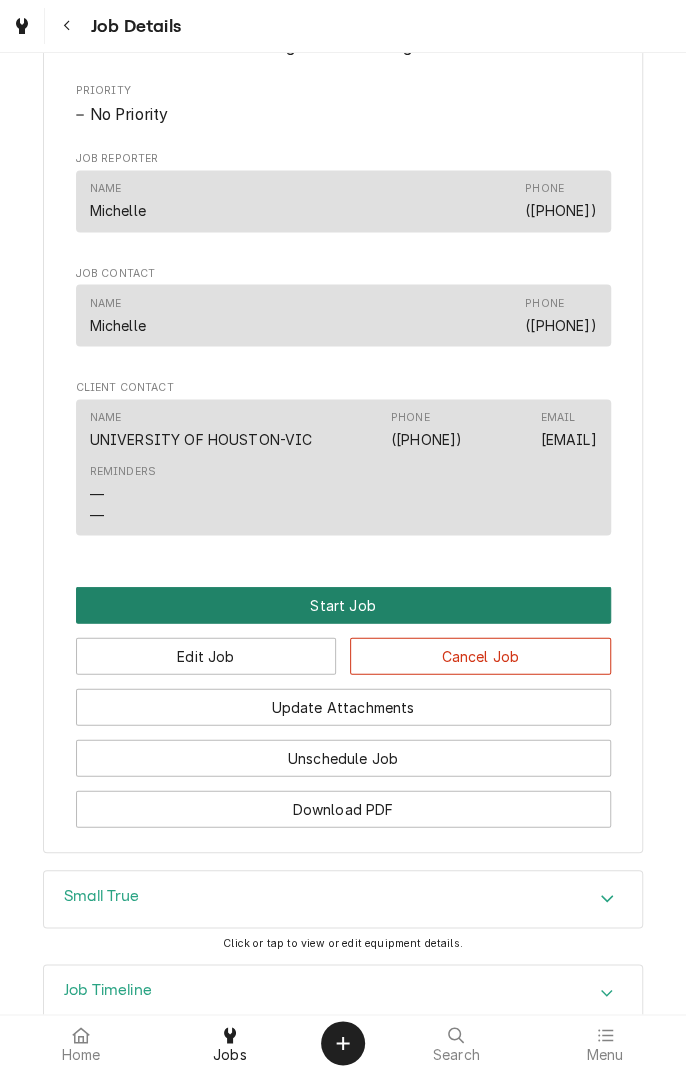 click on "Start Job" at bounding box center [343, 604] 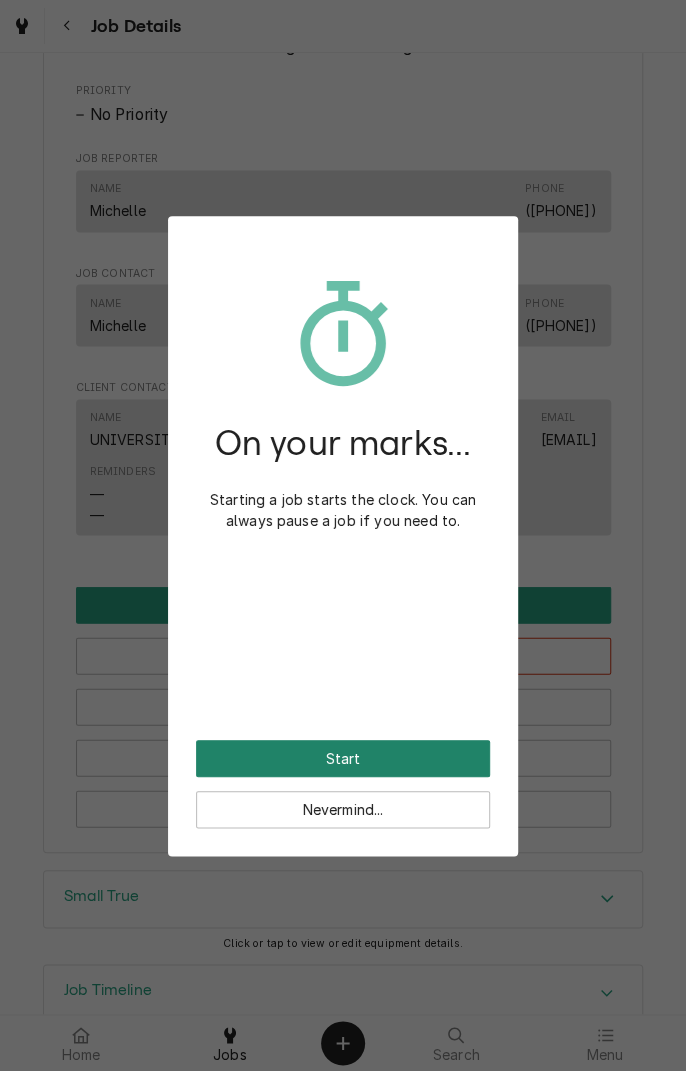 click on "Start" at bounding box center (343, 758) 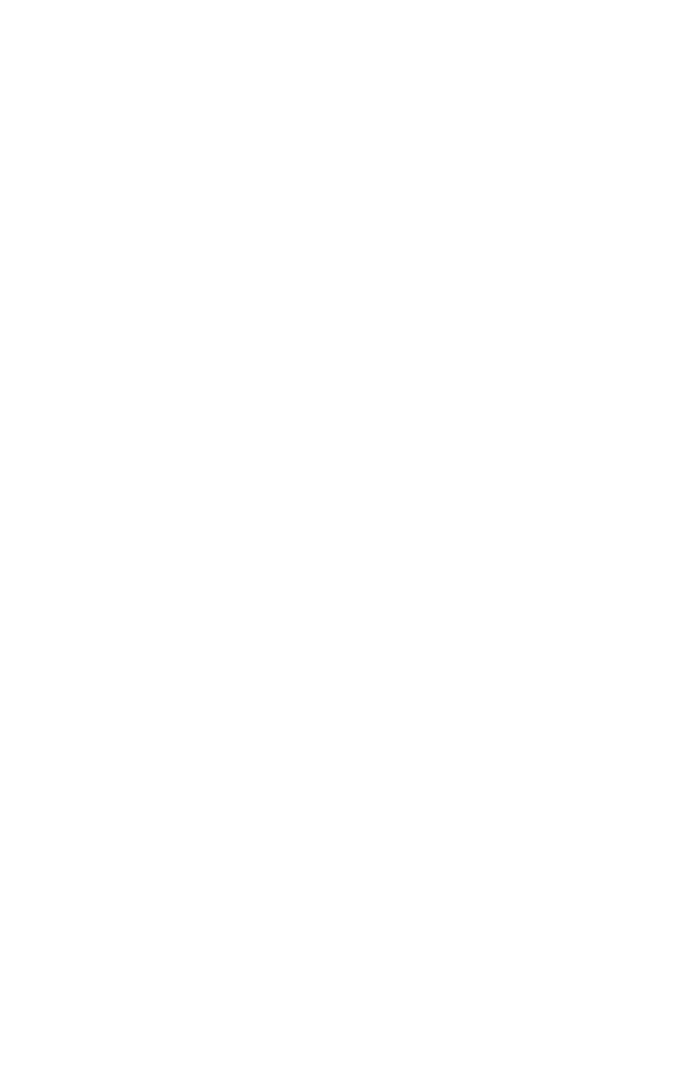 scroll, scrollTop: 0, scrollLeft: 0, axis: both 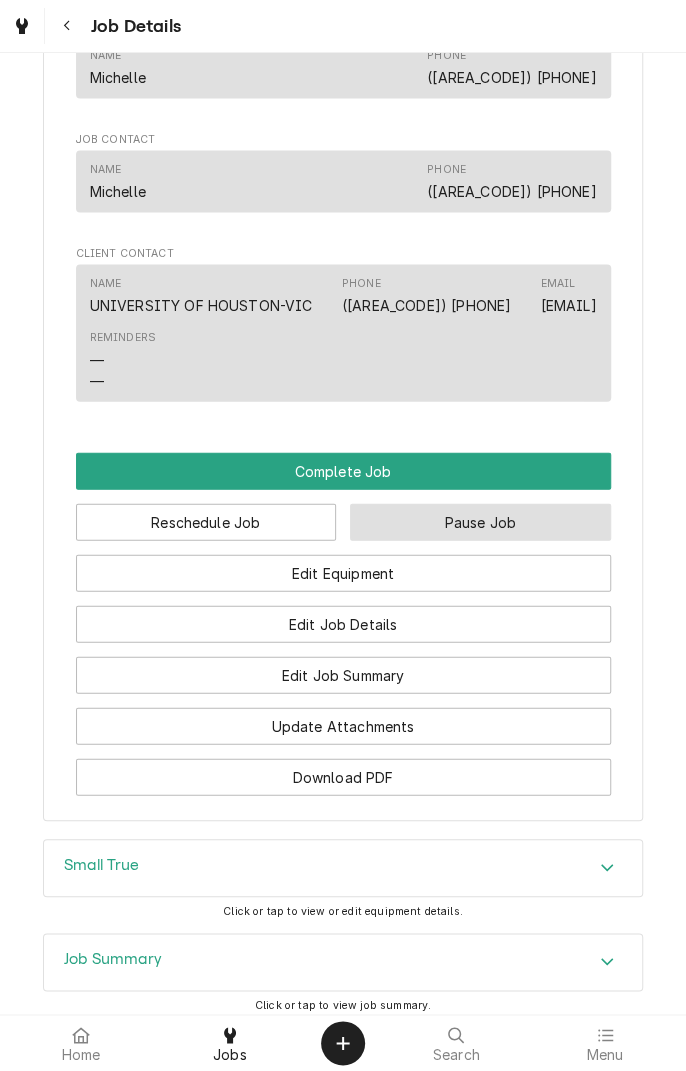 click on "Pause Job" at bounding box center [480, 522] 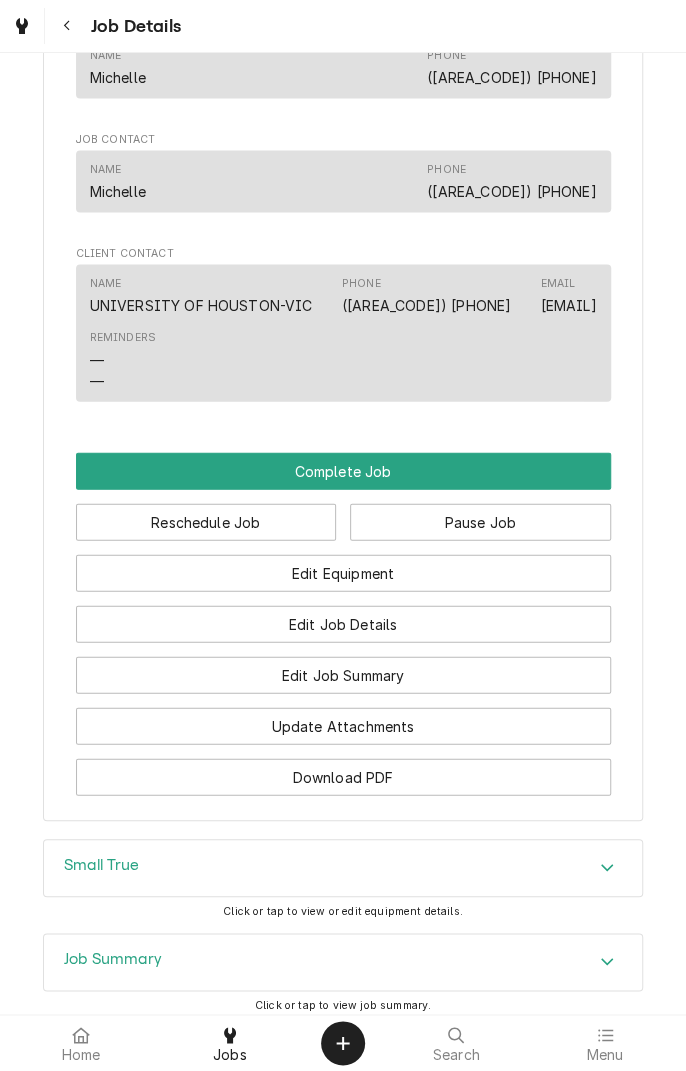 scroll, scrollTop: 0, scrollLeft: 0, axis: both 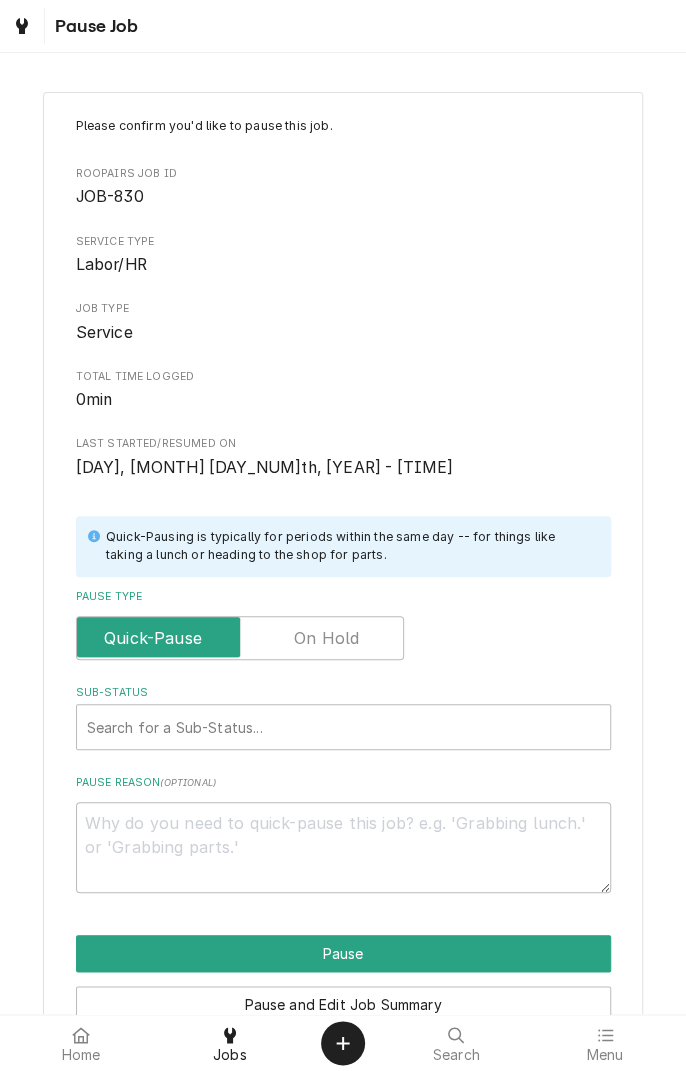 click at bounding box center [240, 638] 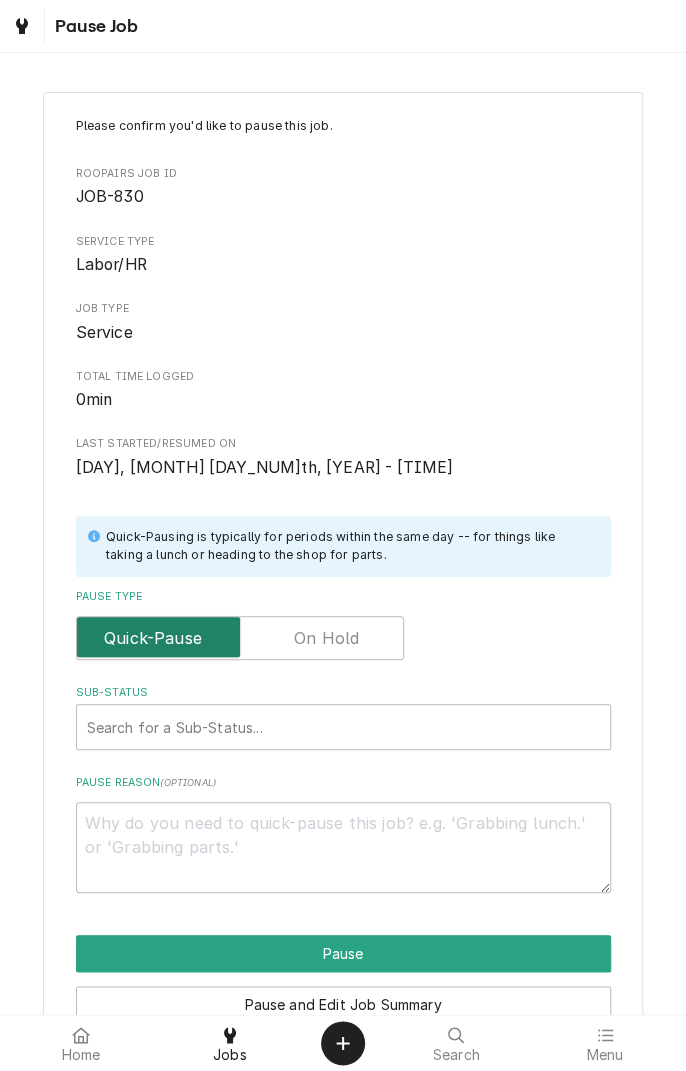 click at bounding box center (240, 638) 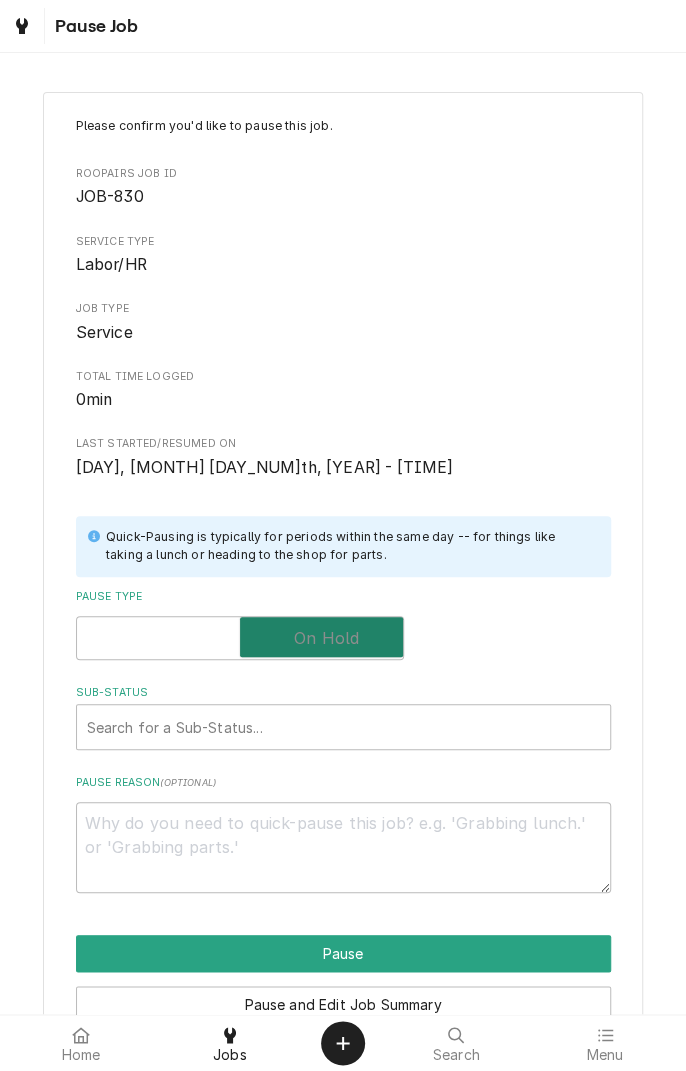 checkbox on "true" 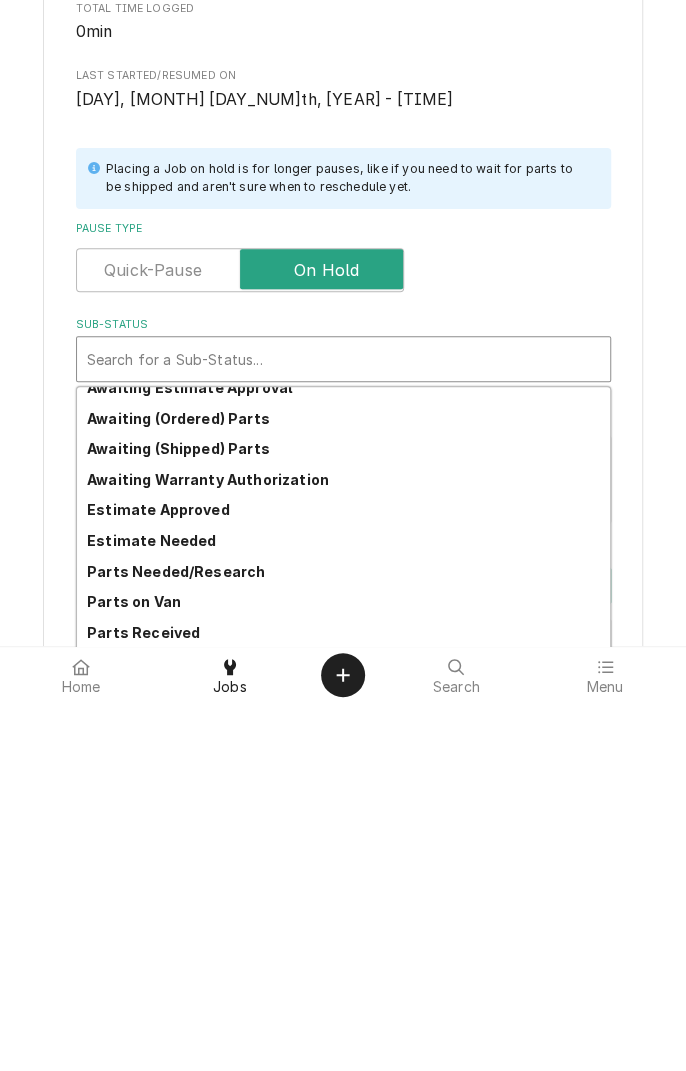 scroll, scrollTop: 80, scrollLeft: 0, axis: vertical 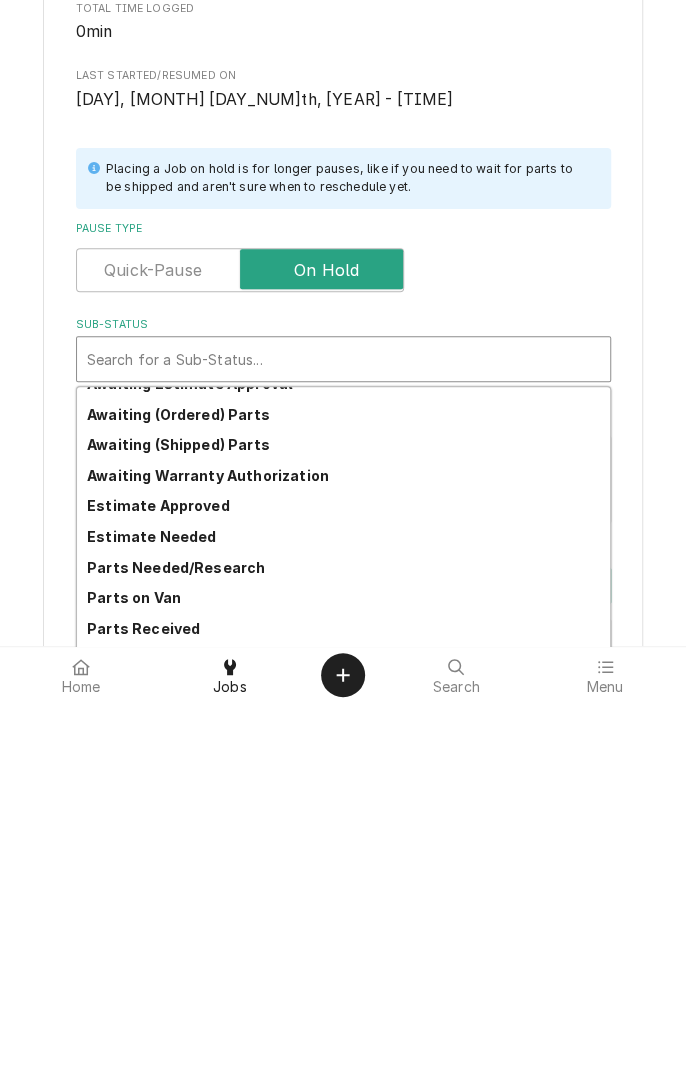 click on "Parts Needed/Research" at bounding box center [176, 935] 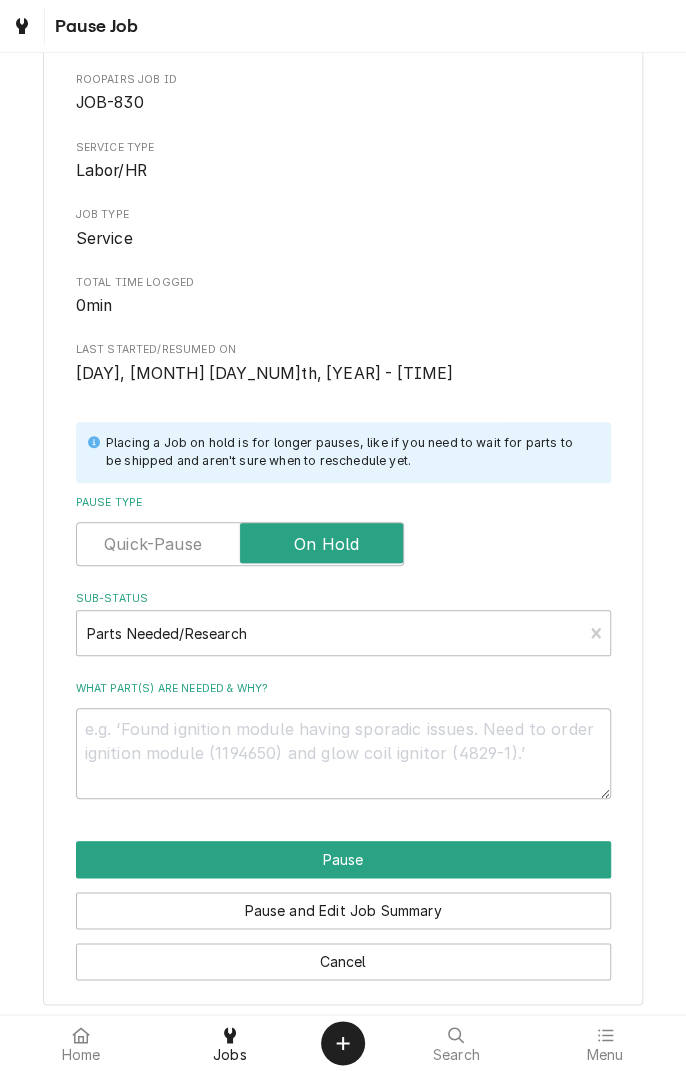 scroll, scrollTop: 102, scrollLeft: 0, axis: vertical 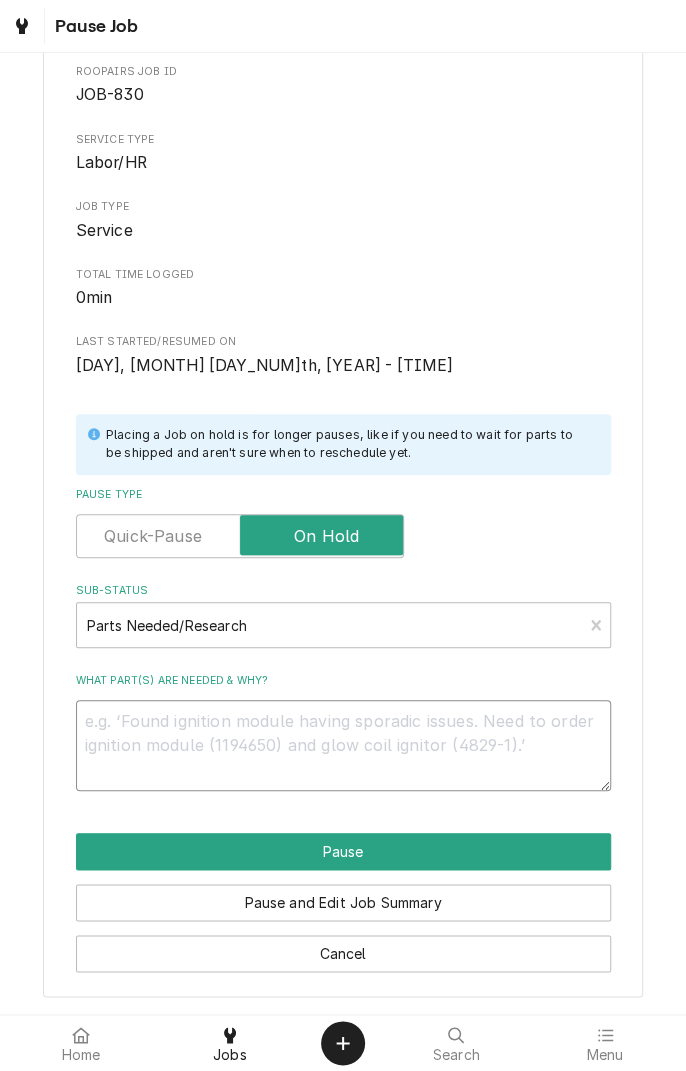 click on "What part(s) are needed & why?" at bounding box center (343, 745) 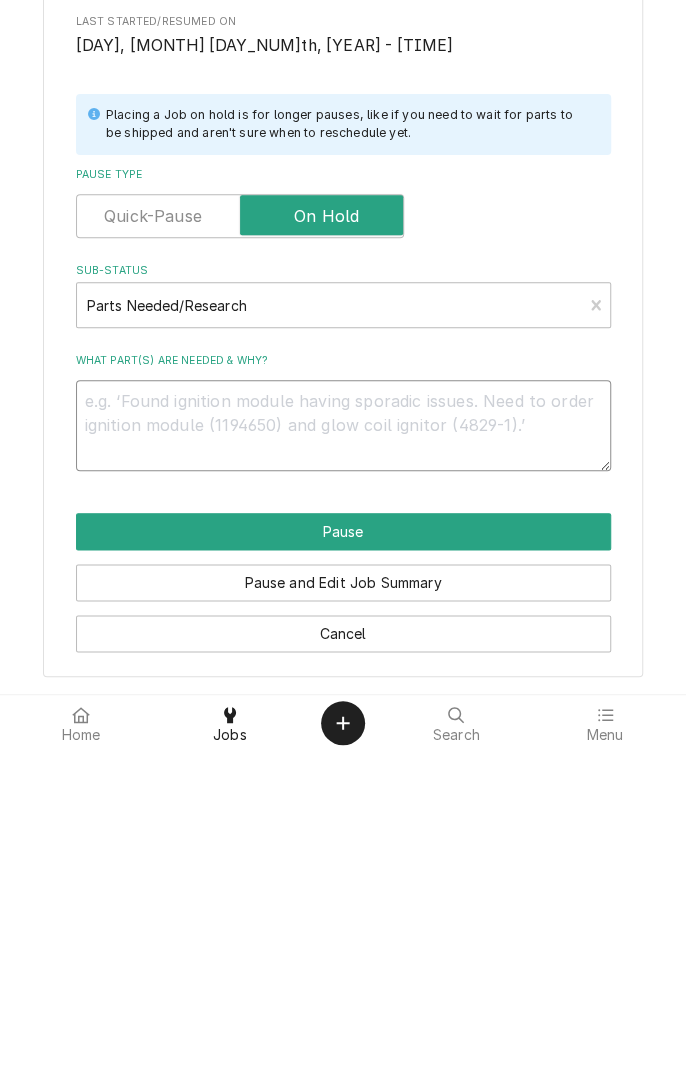 type on "C" 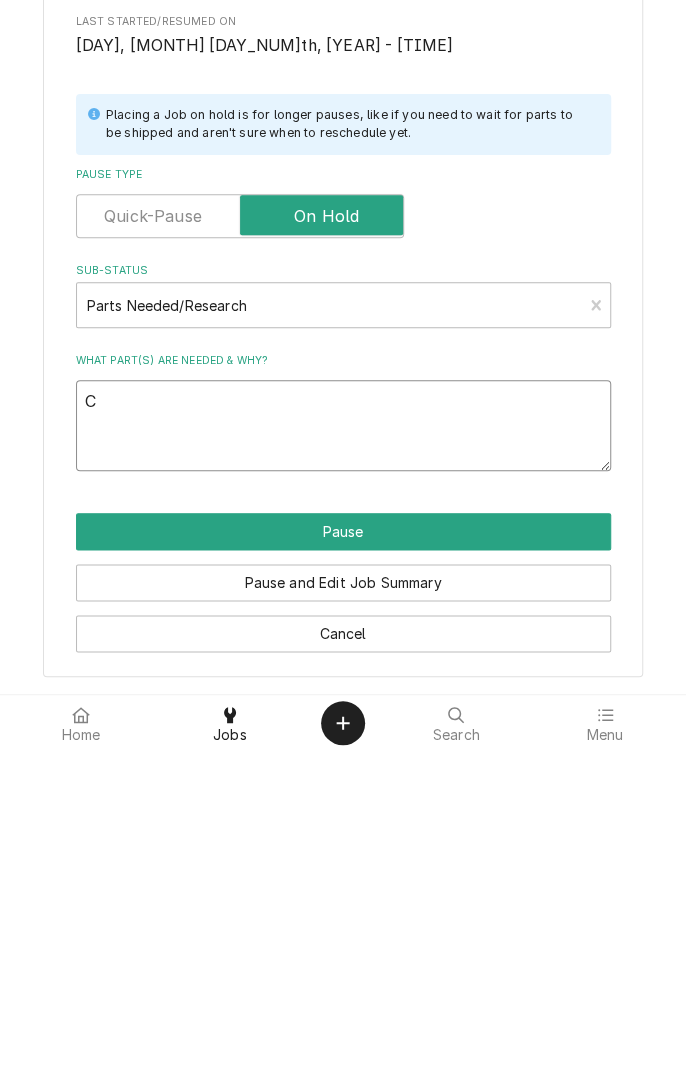type on "x" 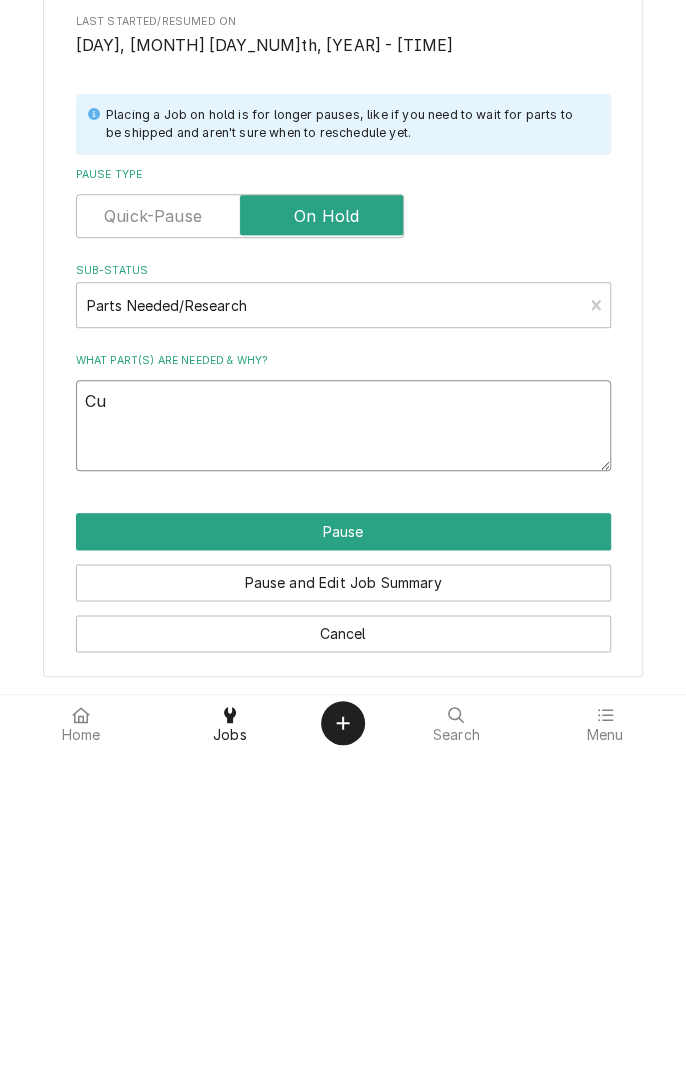 type on "x" 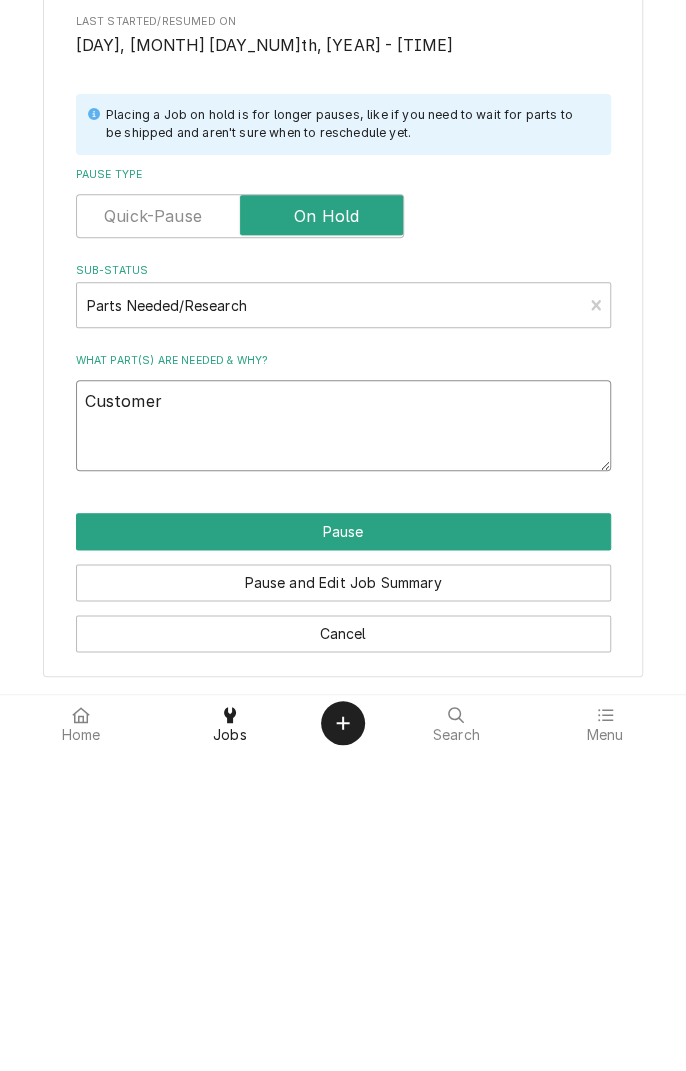 type on "x" 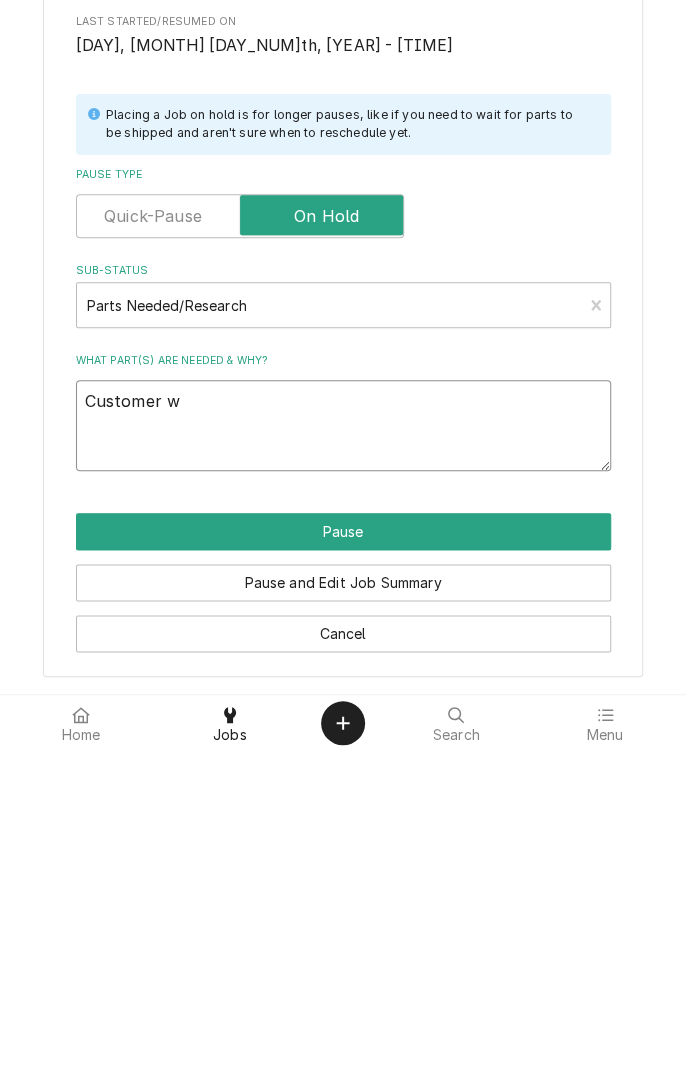 type on "x" 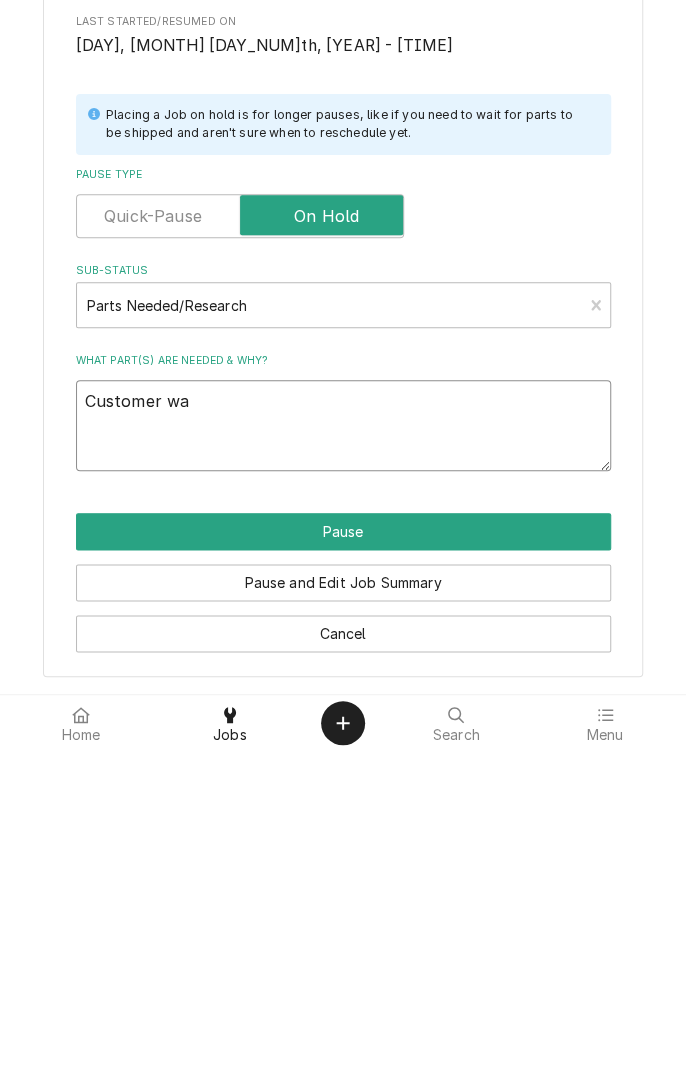 type on "x" 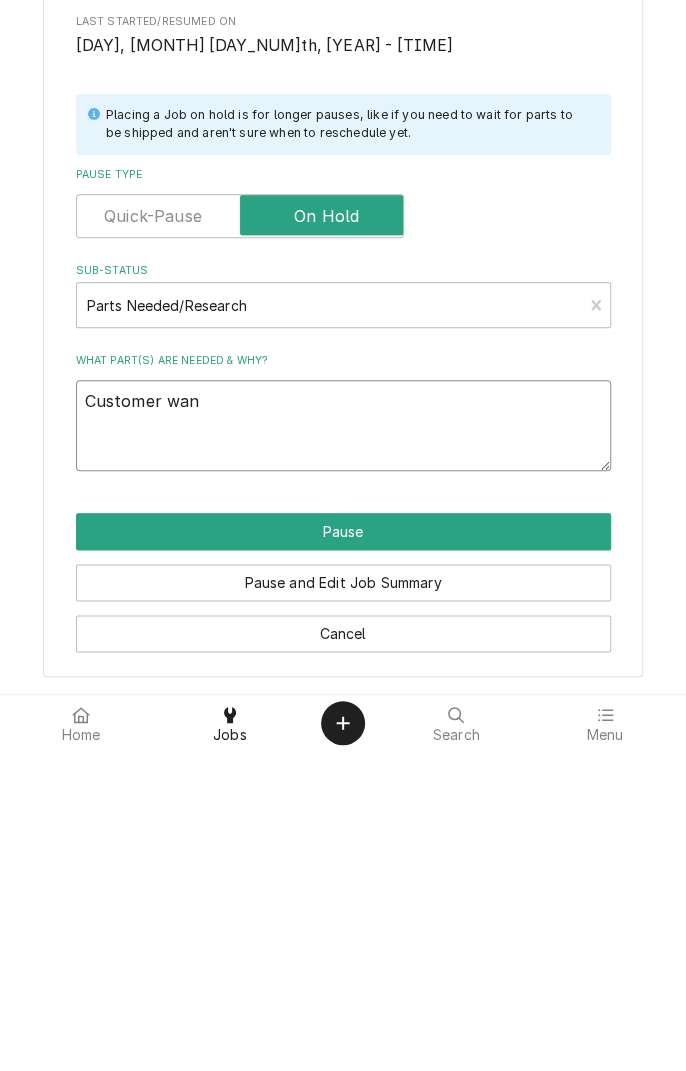 type on "x" 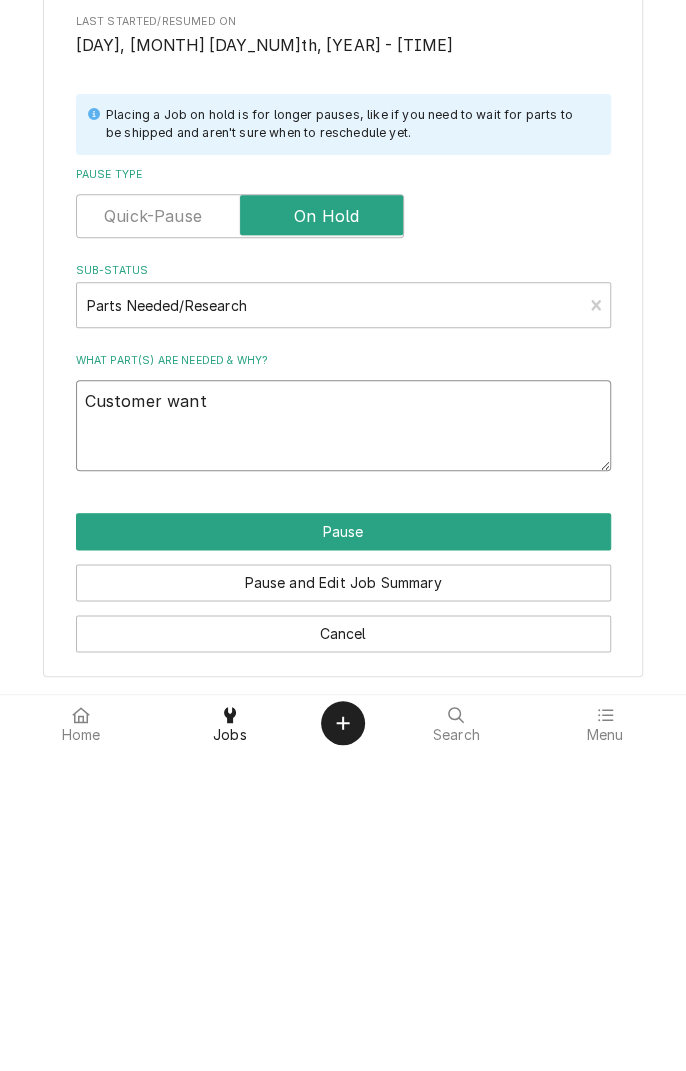 type on "x" 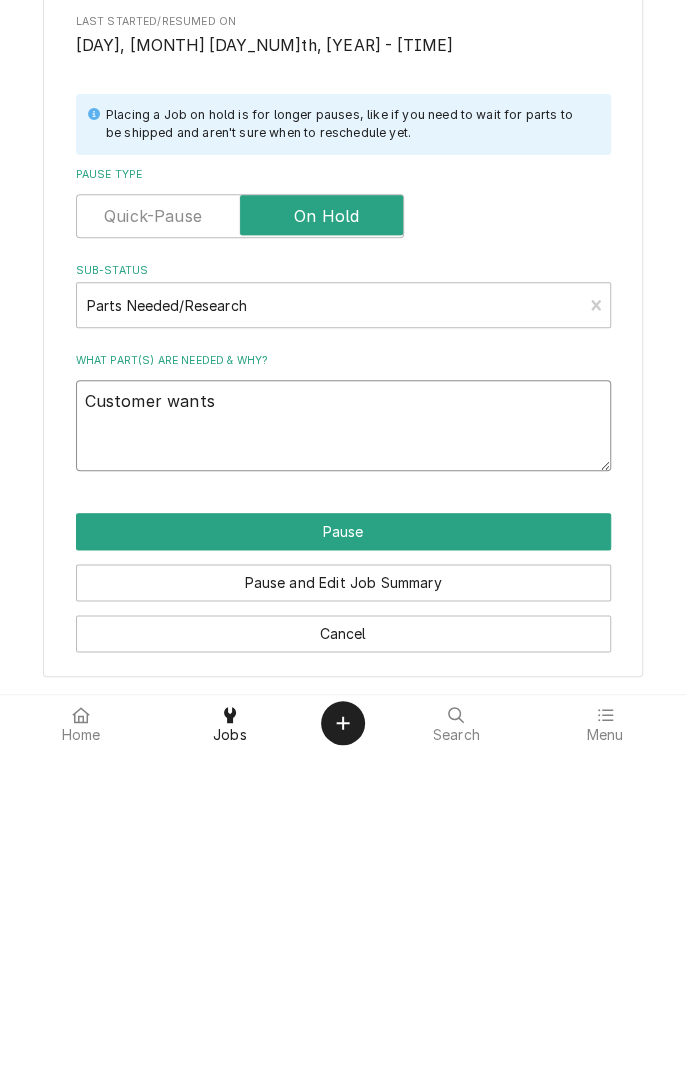 type on "x" 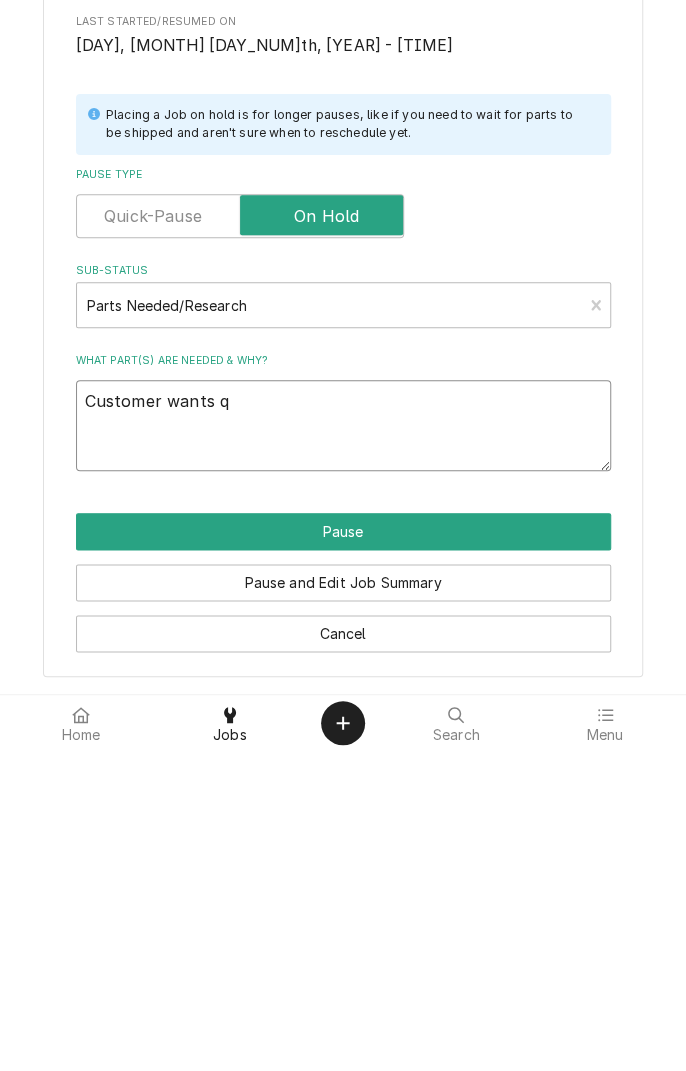 type on "x" 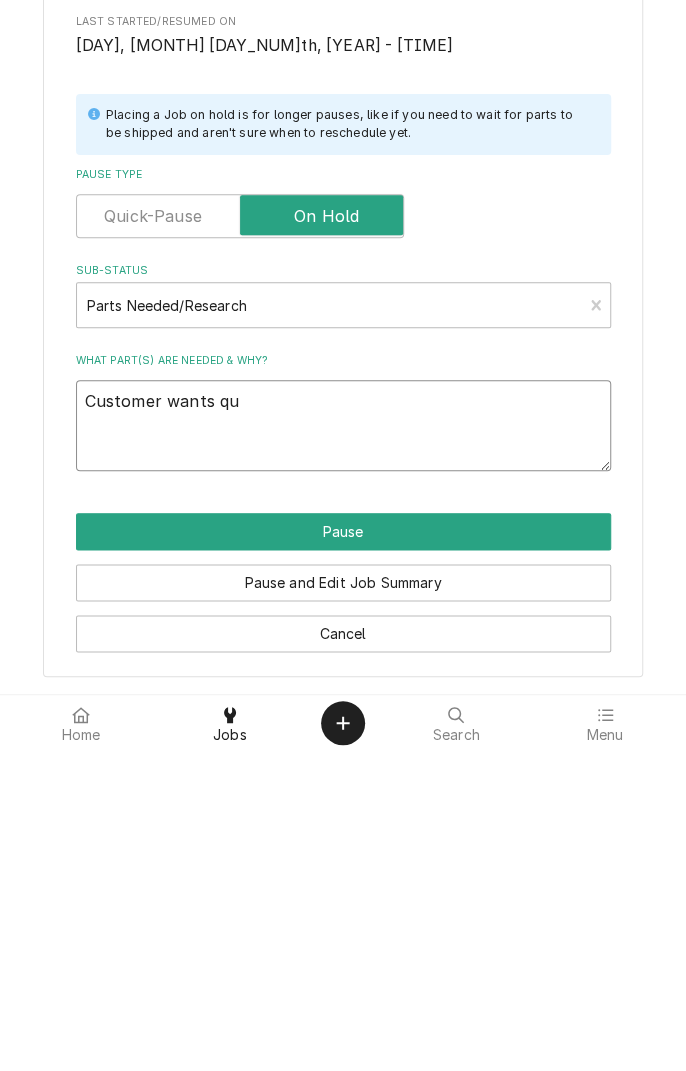 type on "x" 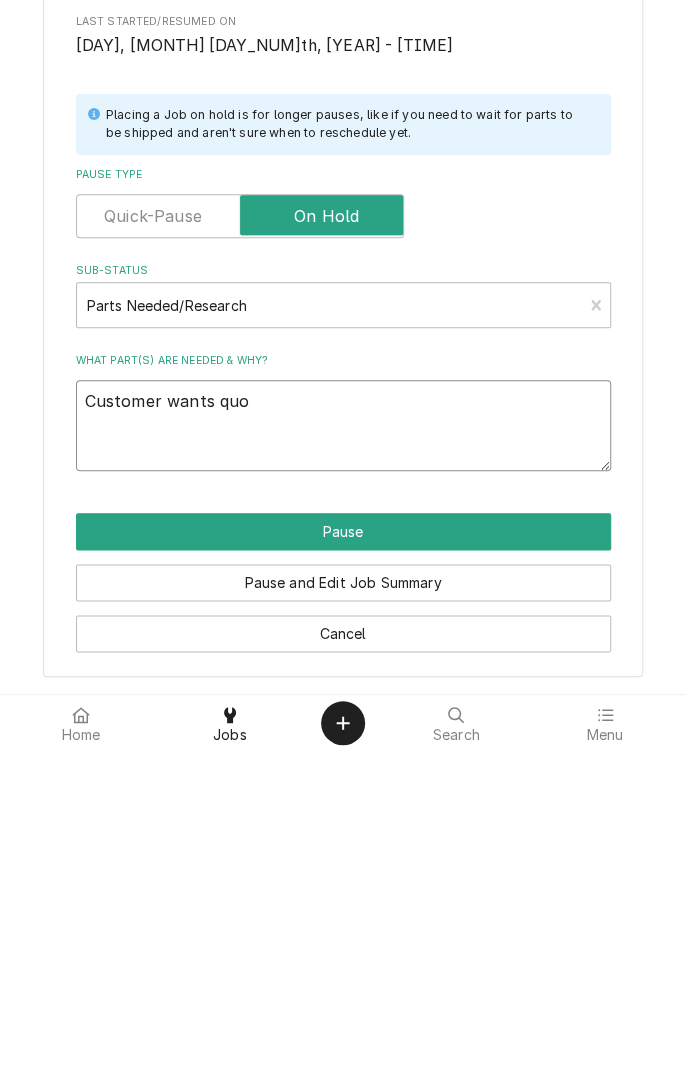 type on "x" 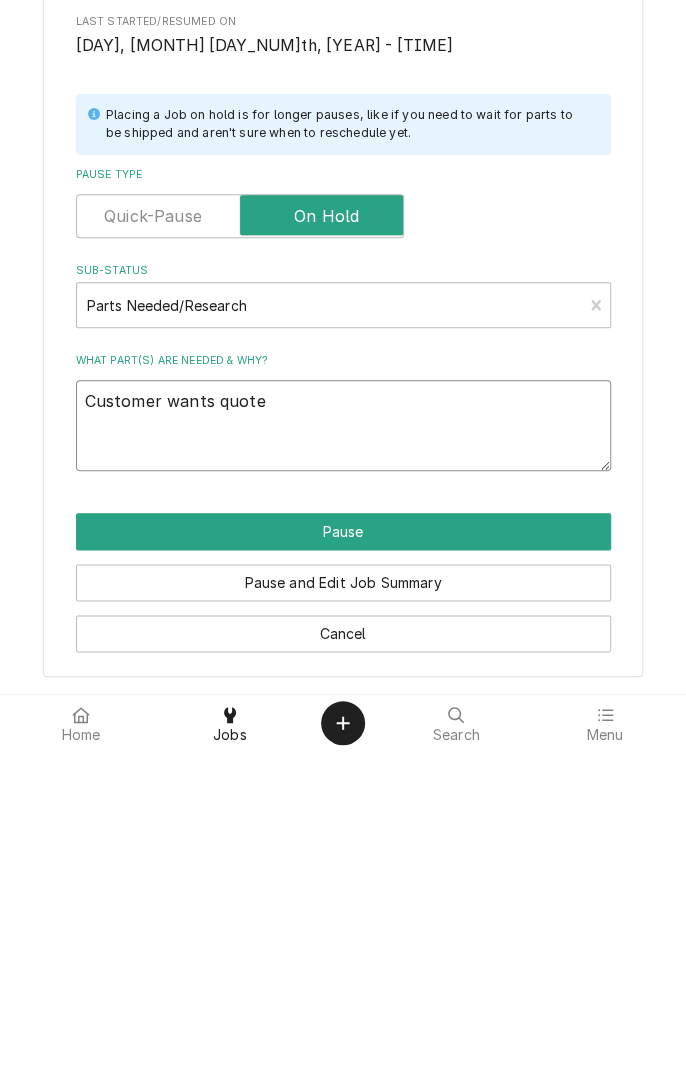 type on "x" 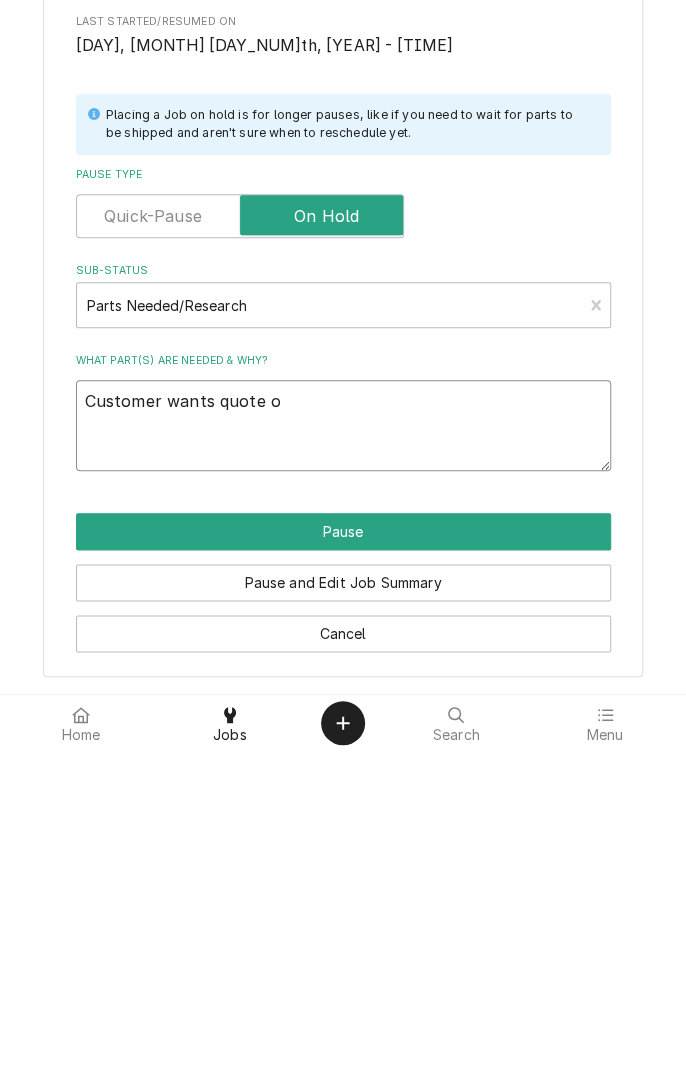 type on "x" 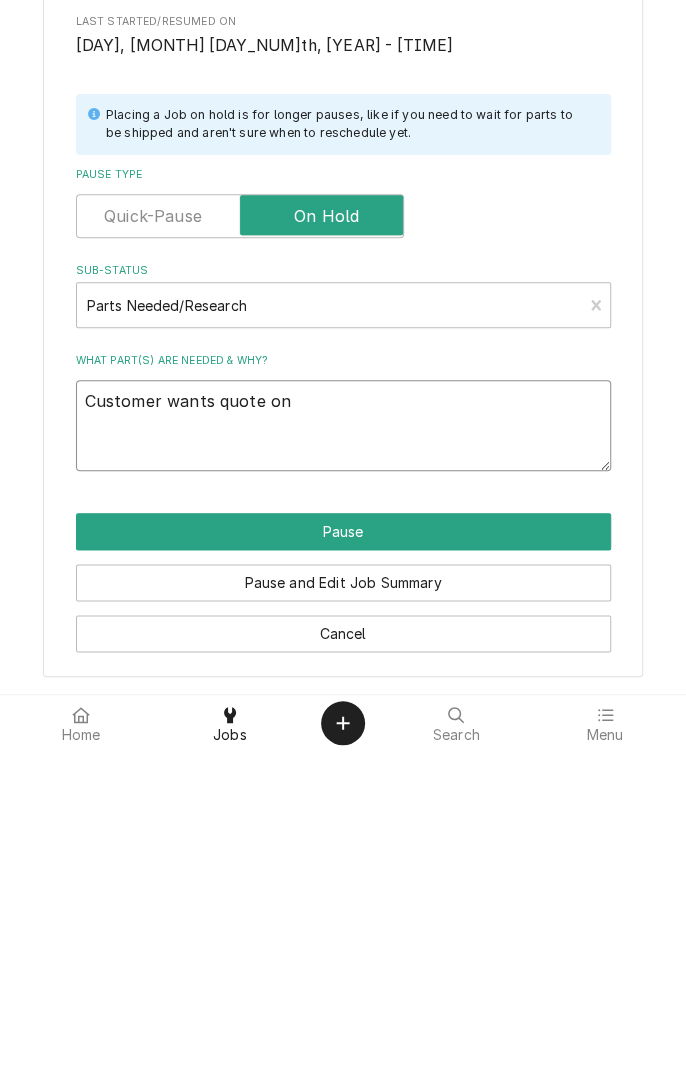 type on "x" 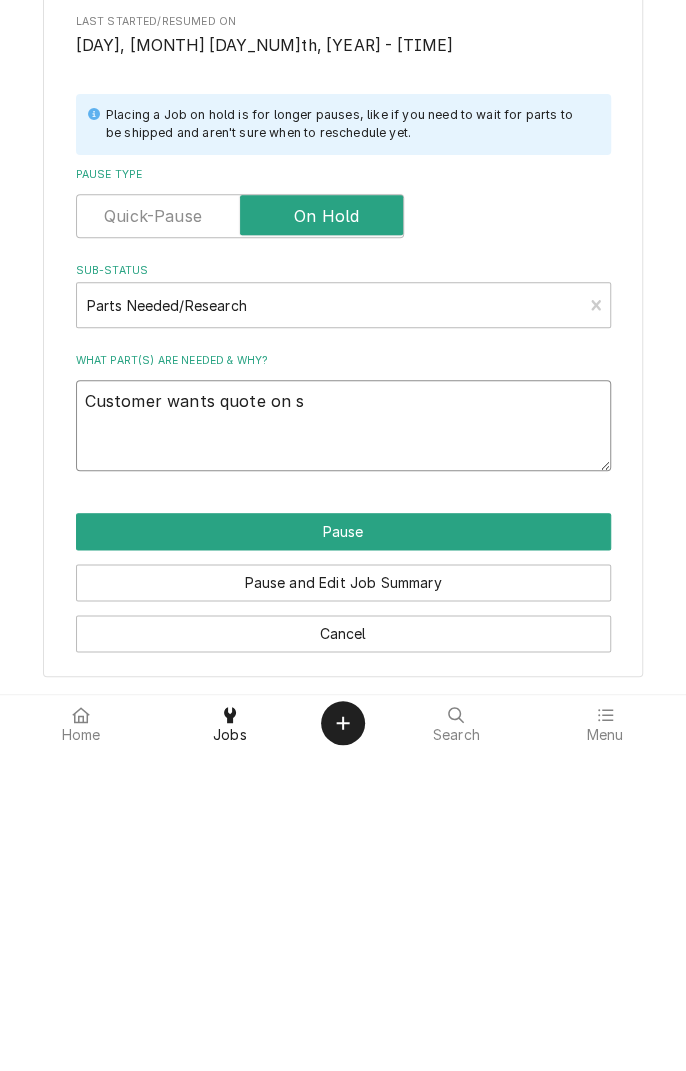 type on "x" 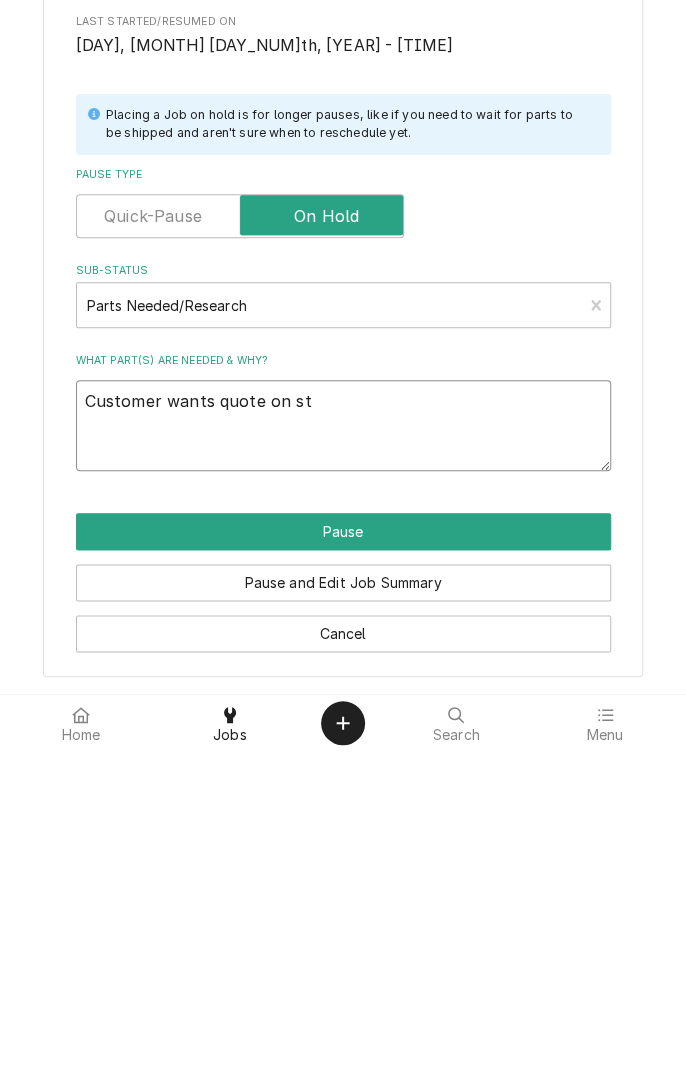 type on "x" 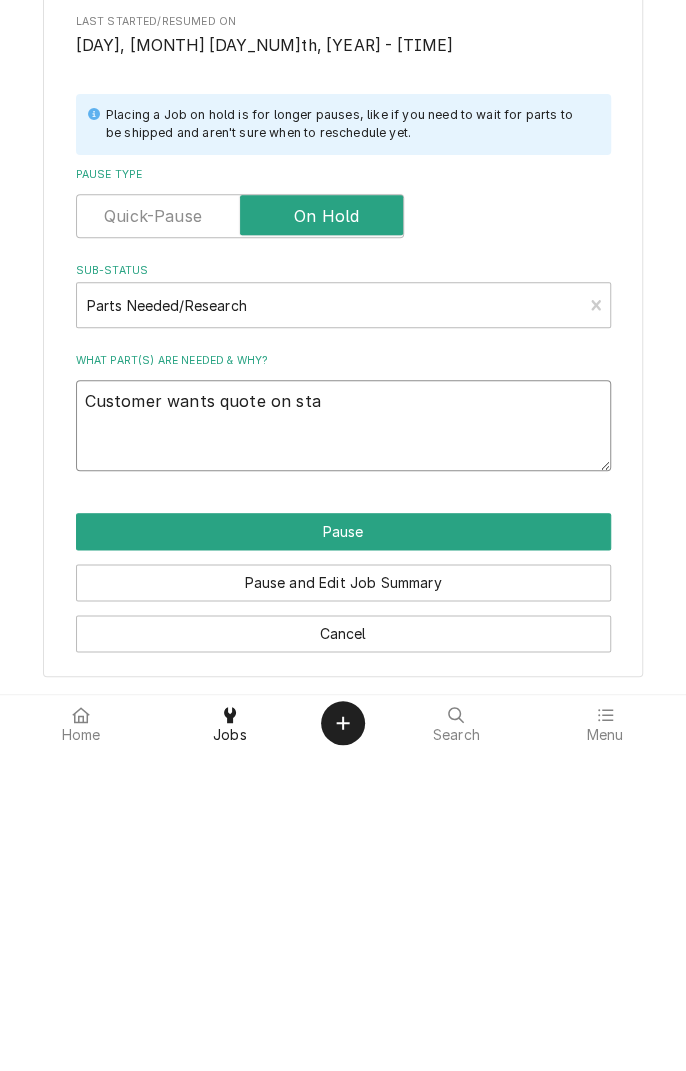 type on "x" 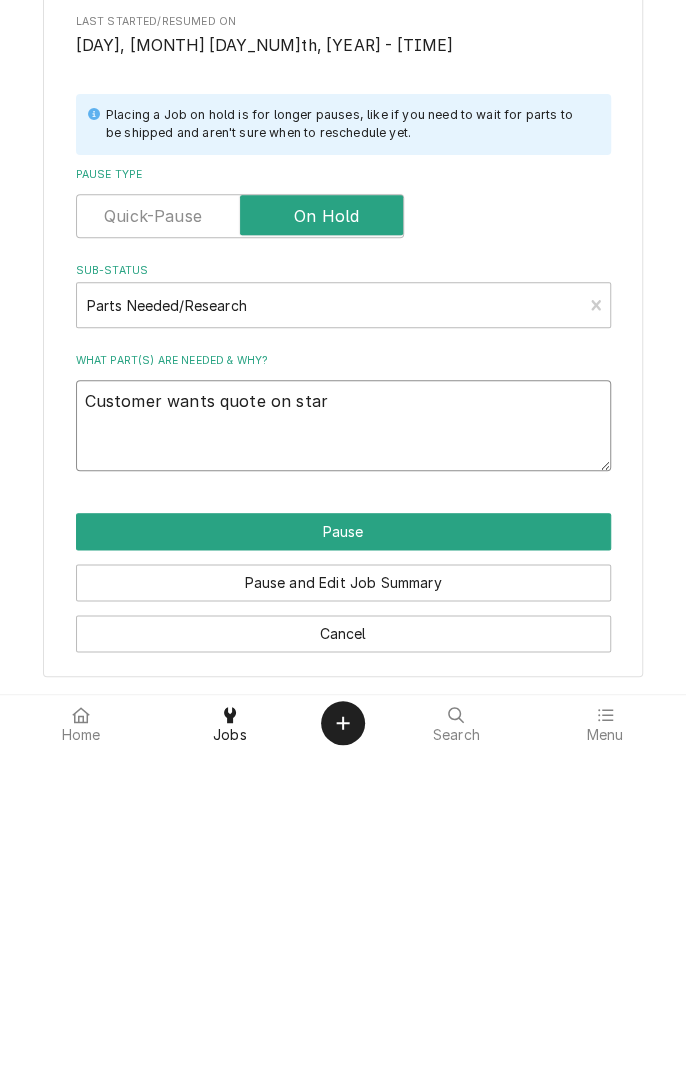 type on "x" 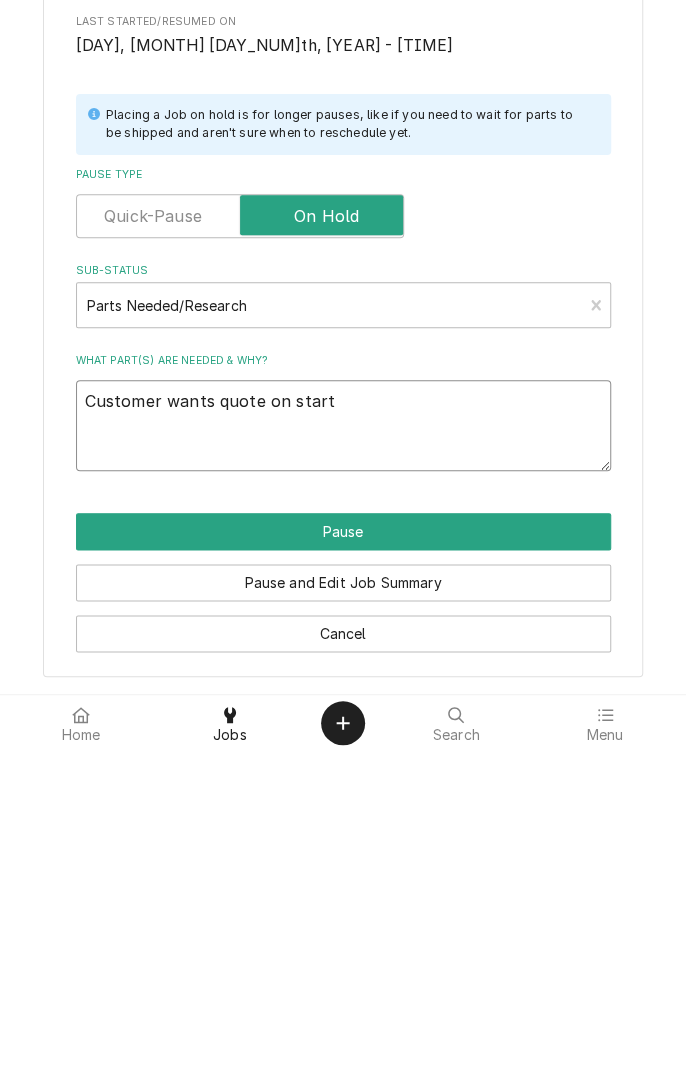 type on "x" 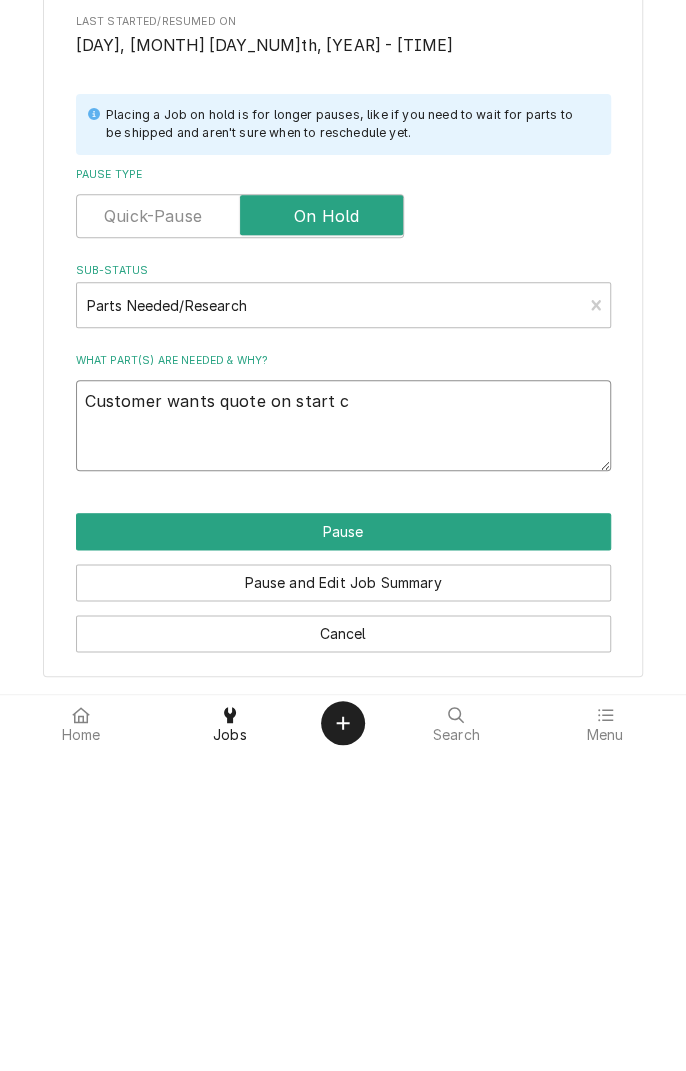 type on "x" 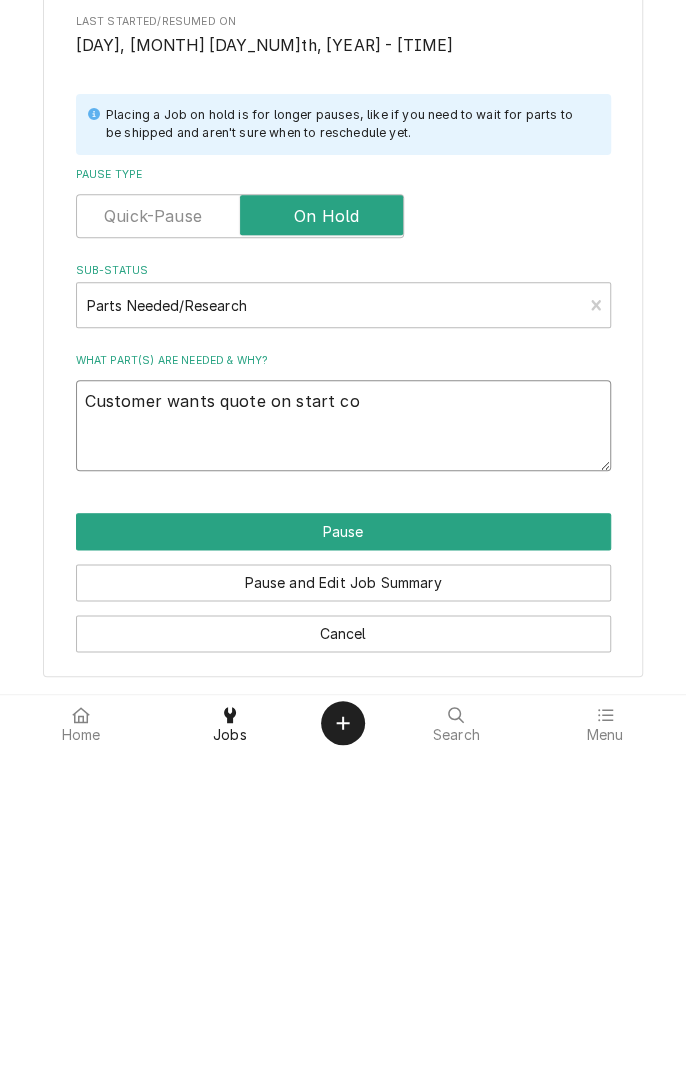 type on "x" 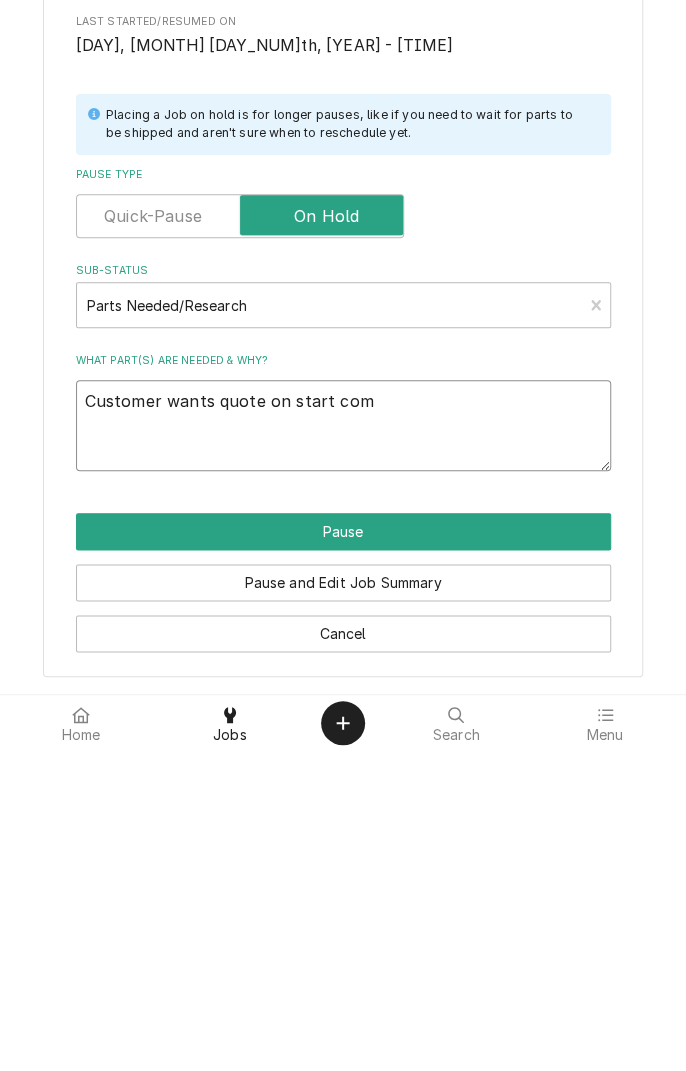 type on "x" 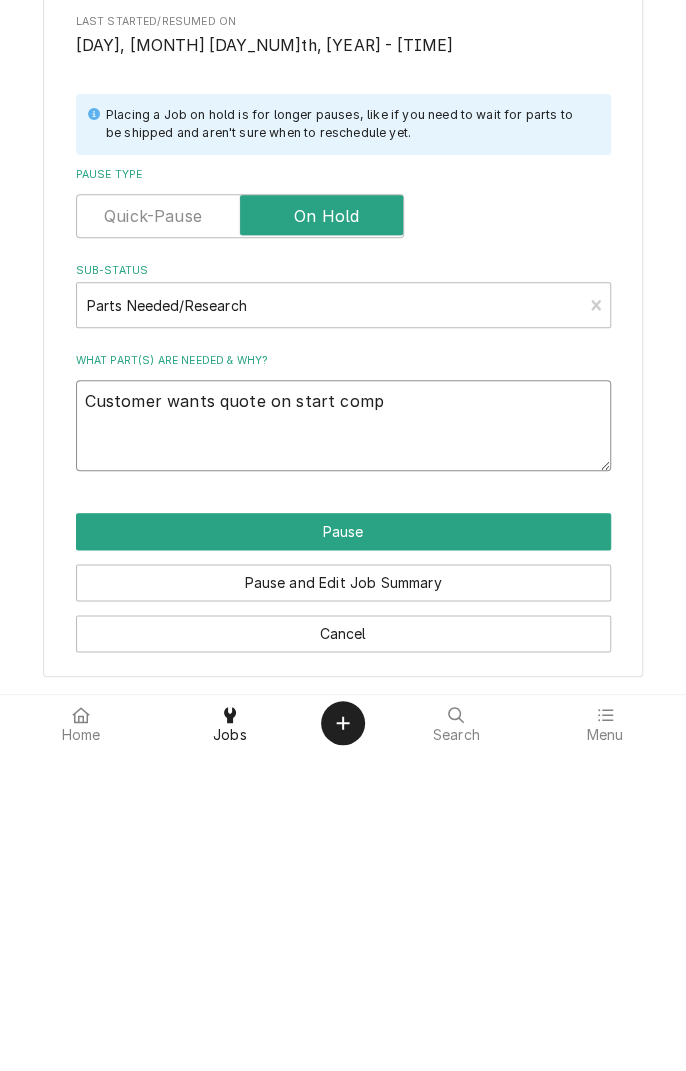 type on "x" 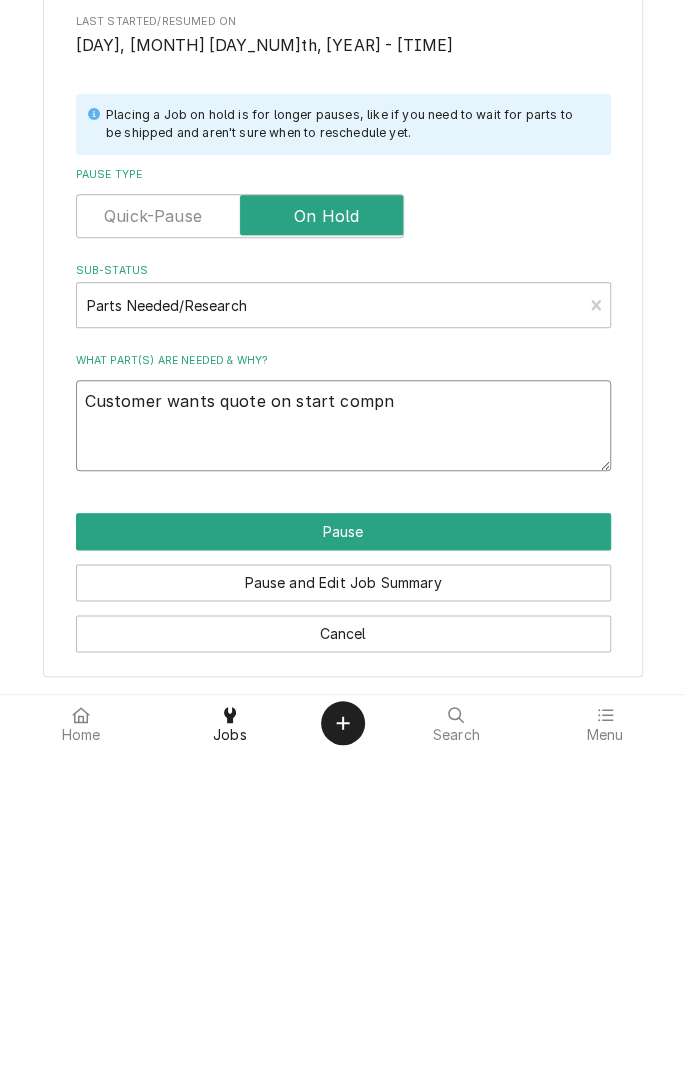 type on "x" 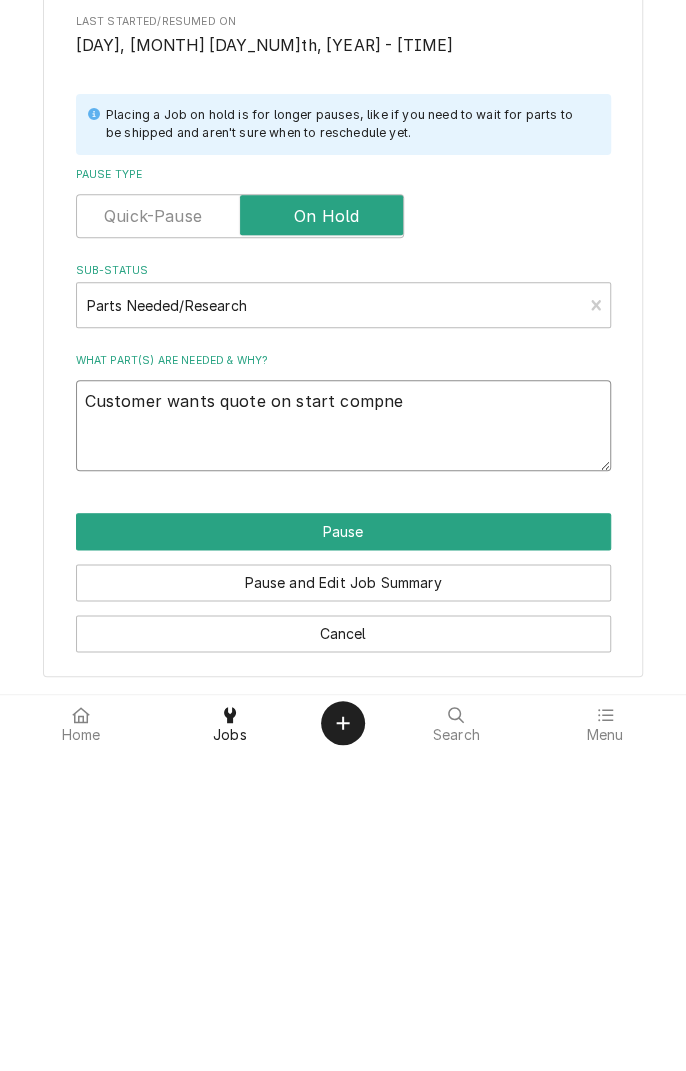 type on "x" 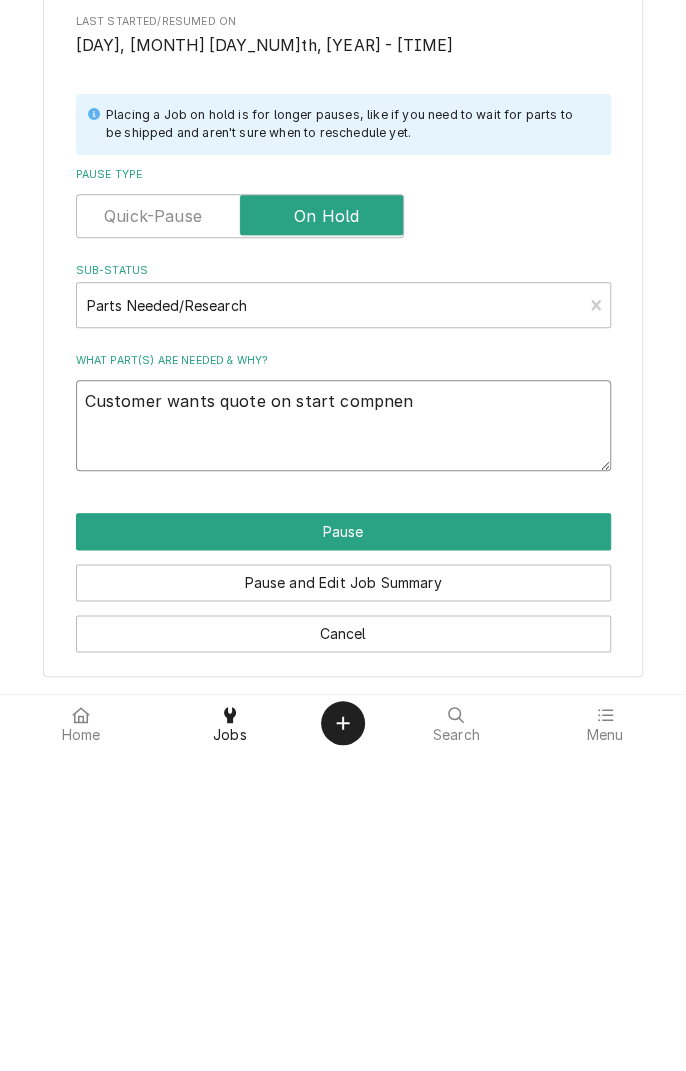 type on "x" 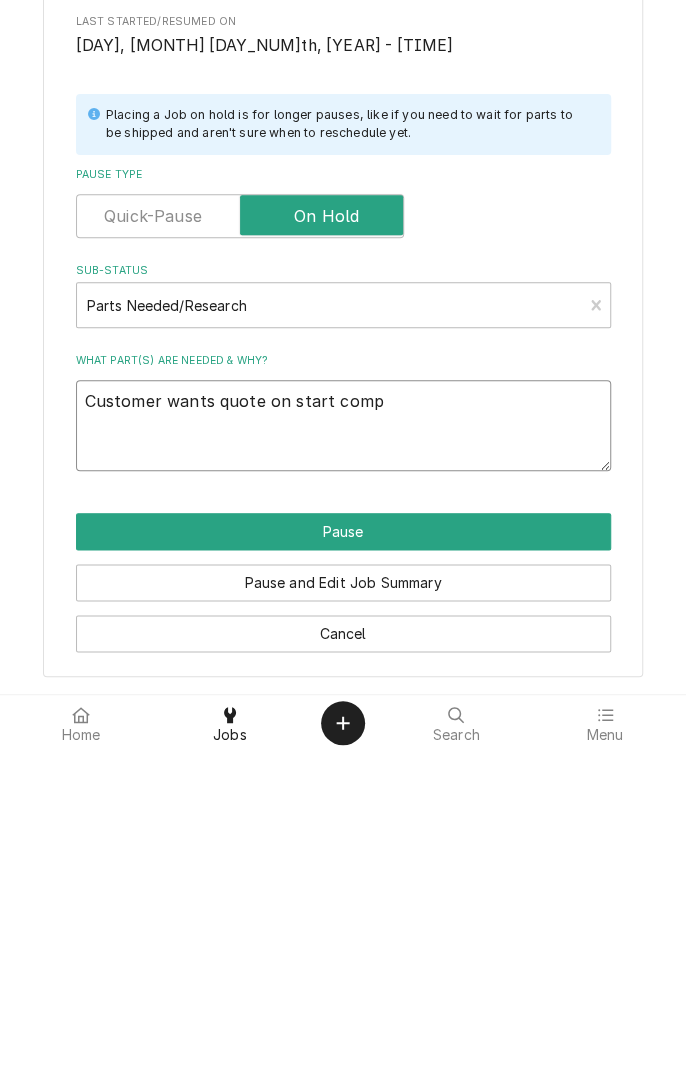 type on "Customer wants quote on start components" 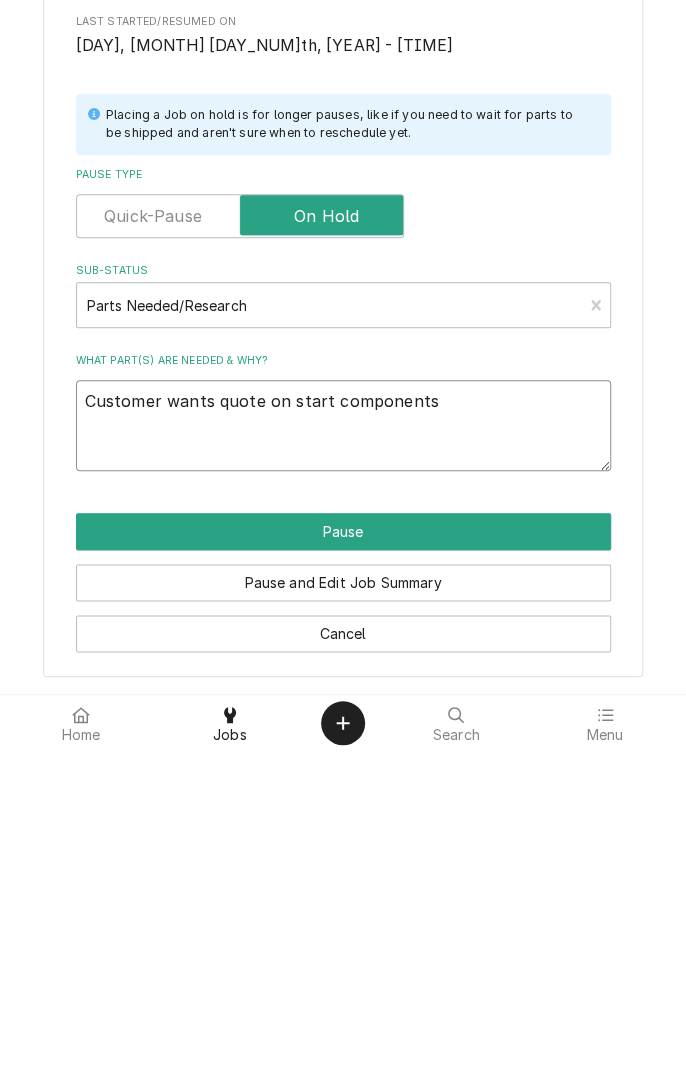 type on "x" 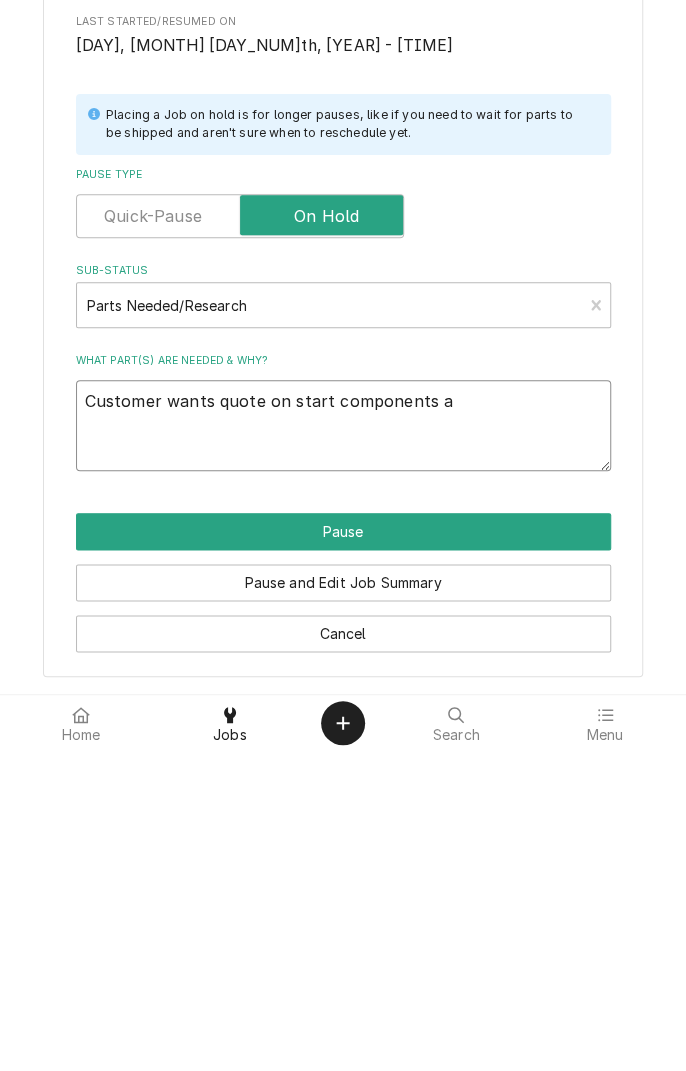 type on "x" 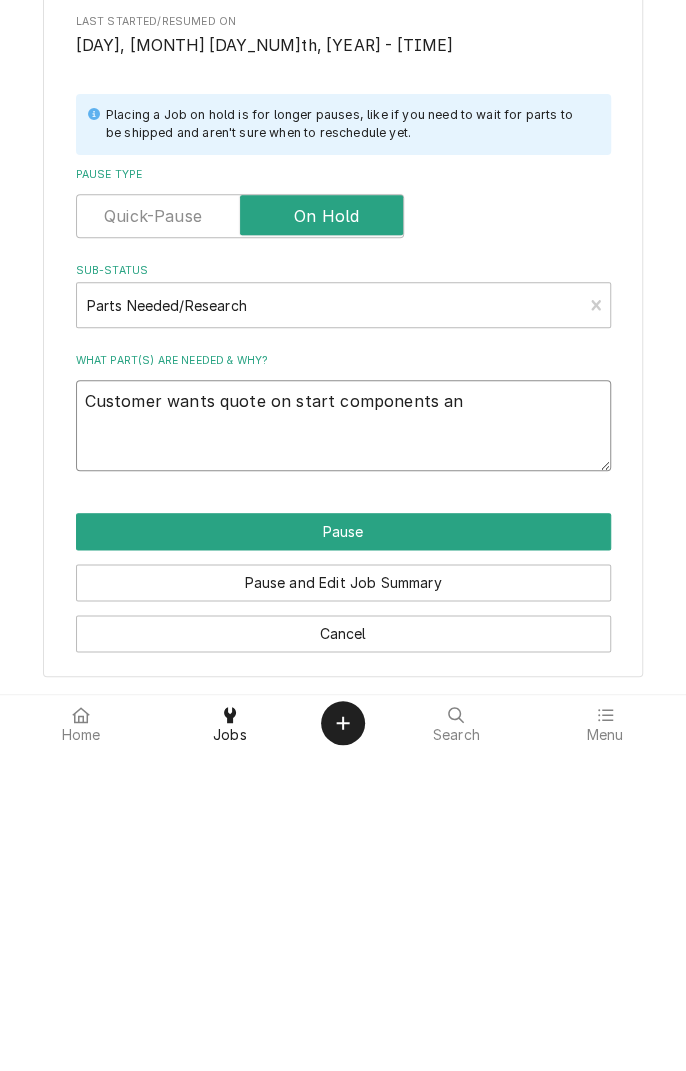 type on "x" 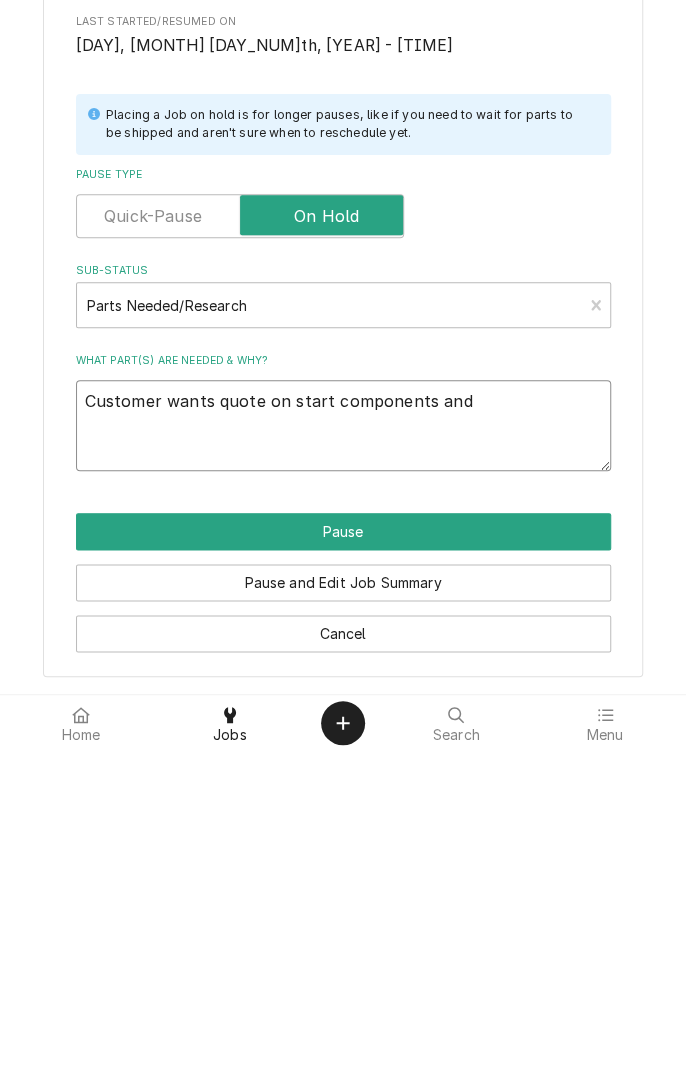 type on "x" 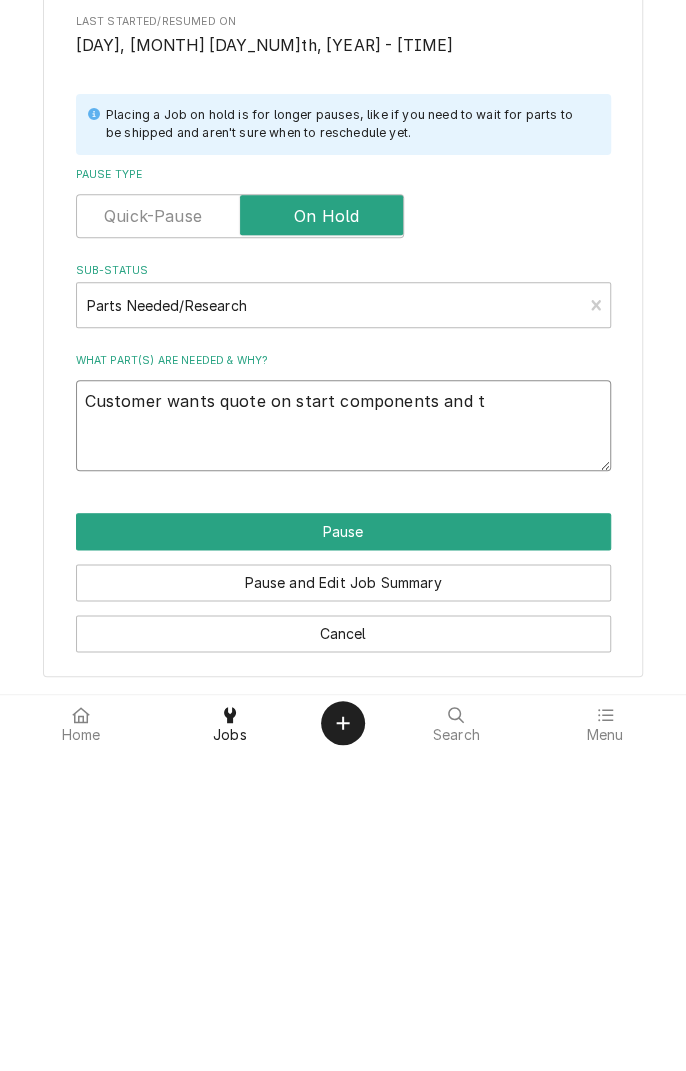 type on "x" 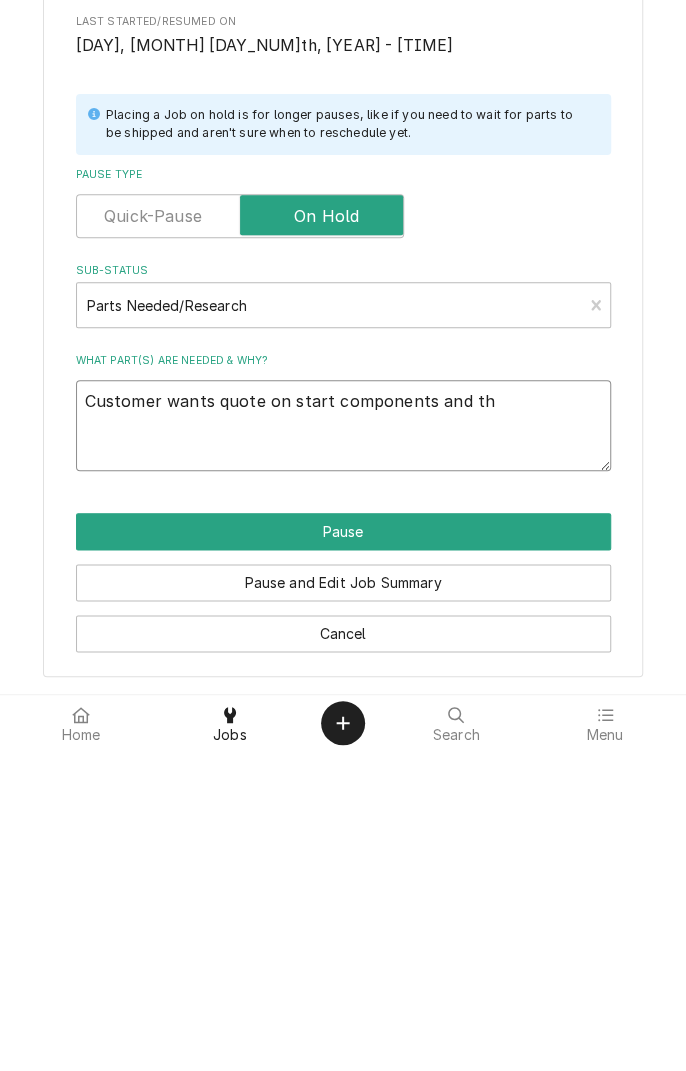 type on "x" 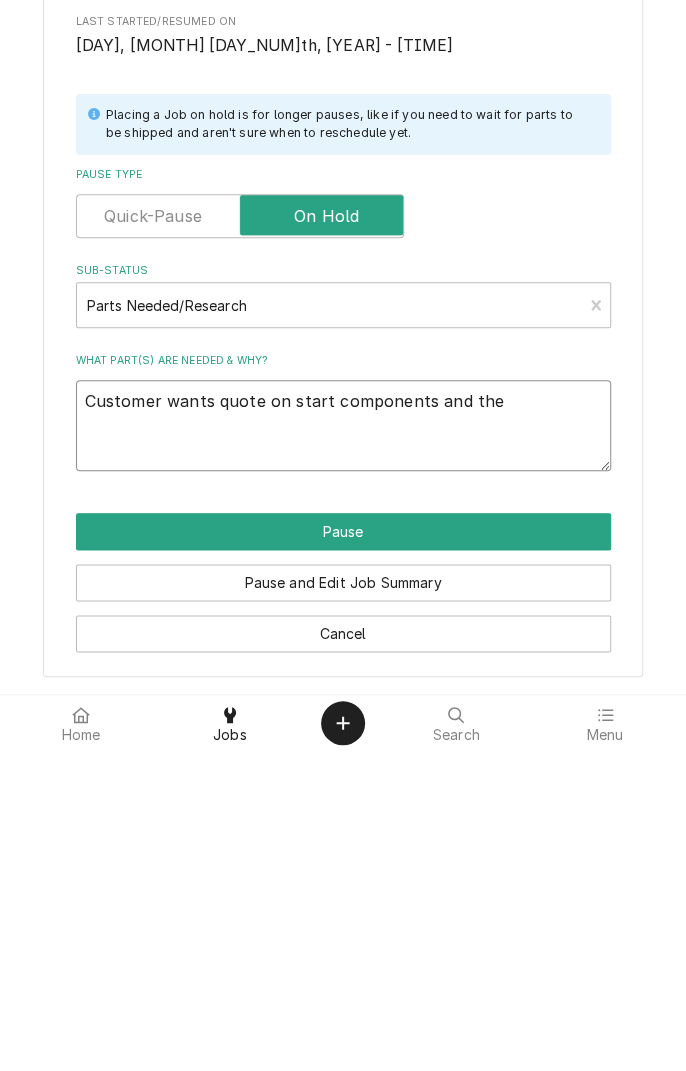 type on "x" 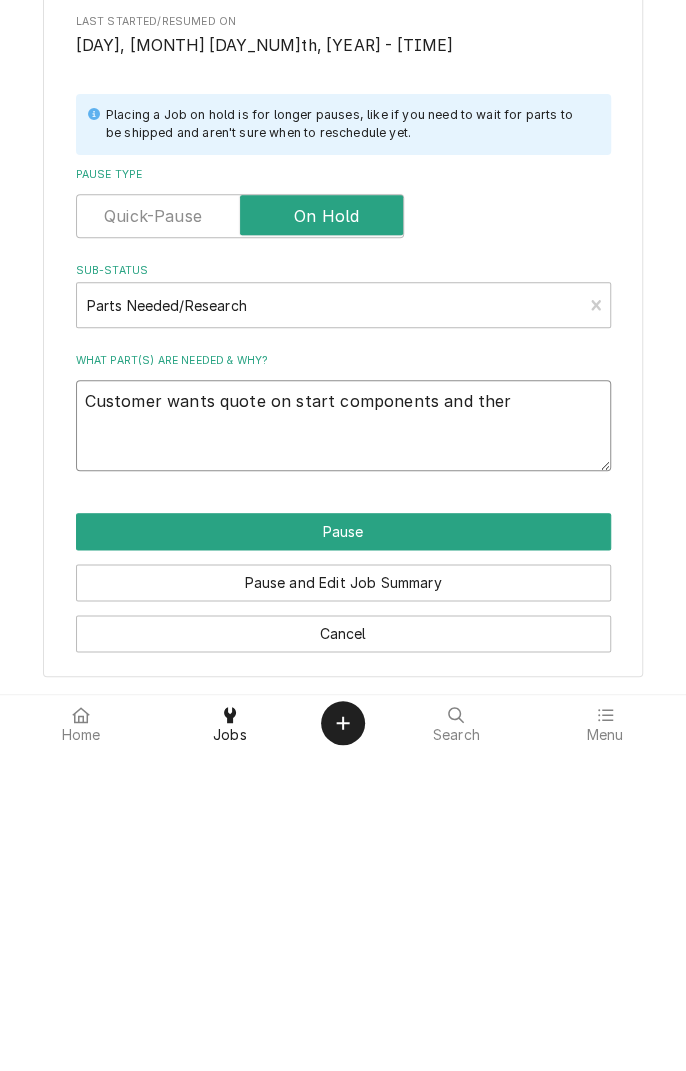 type on "x" 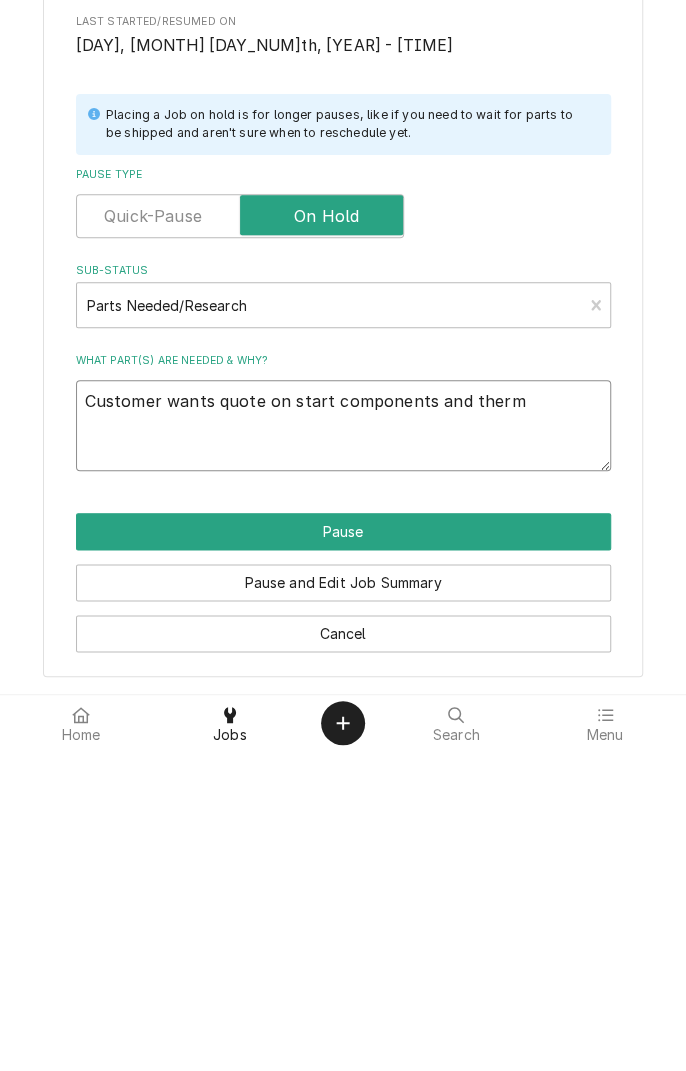 type on "x" 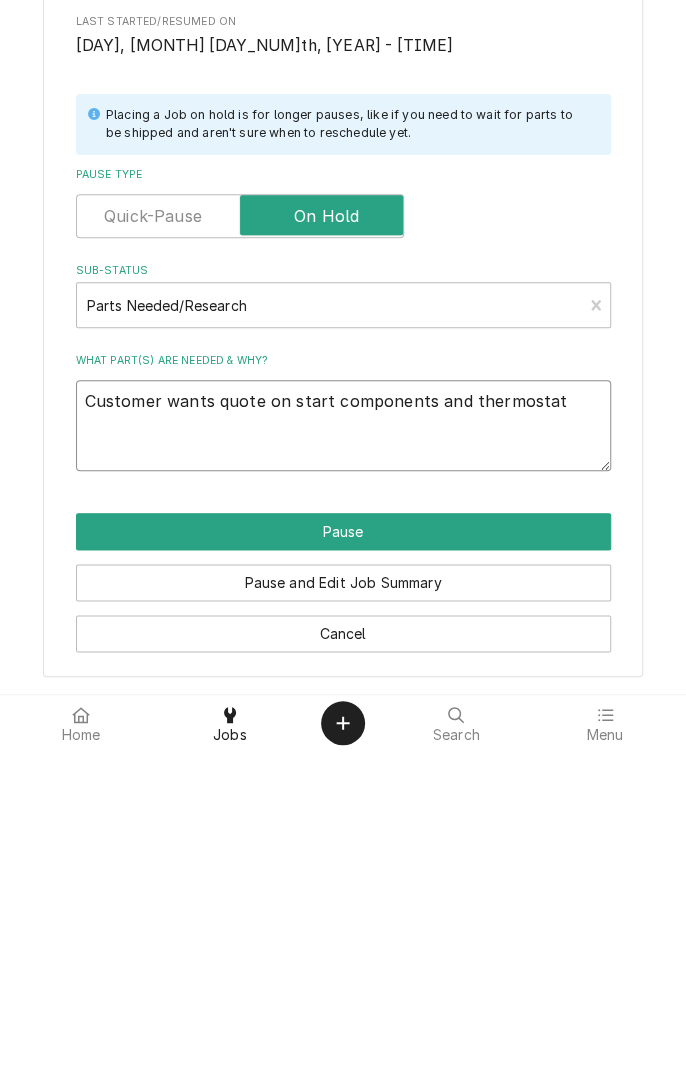 type on "x" 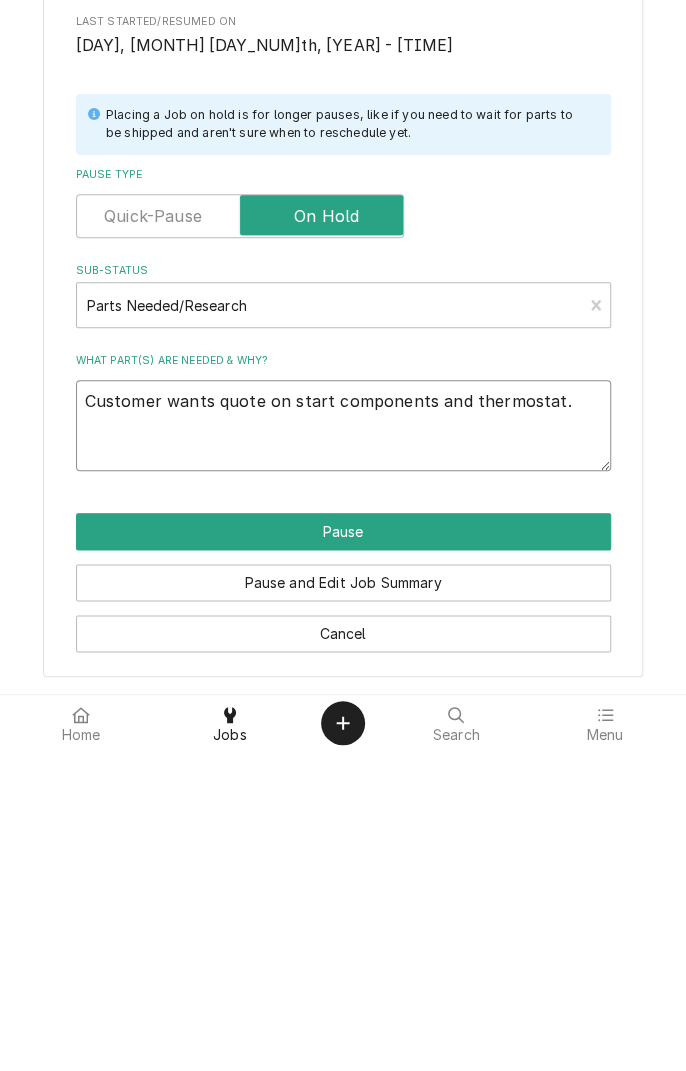 type on "x" 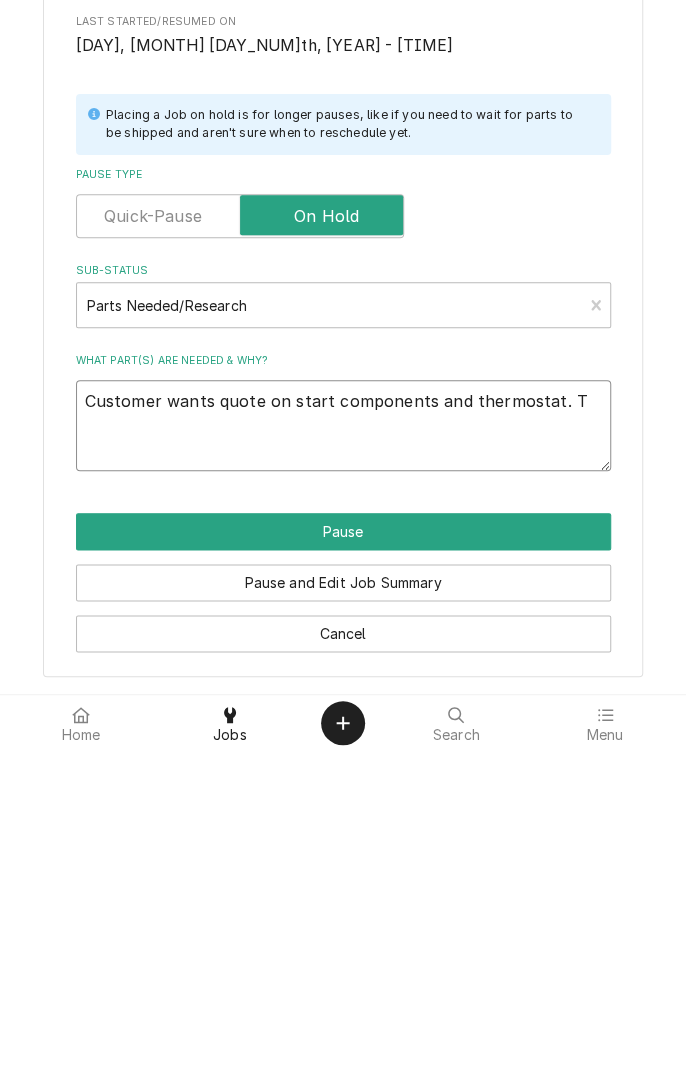 type on "x" 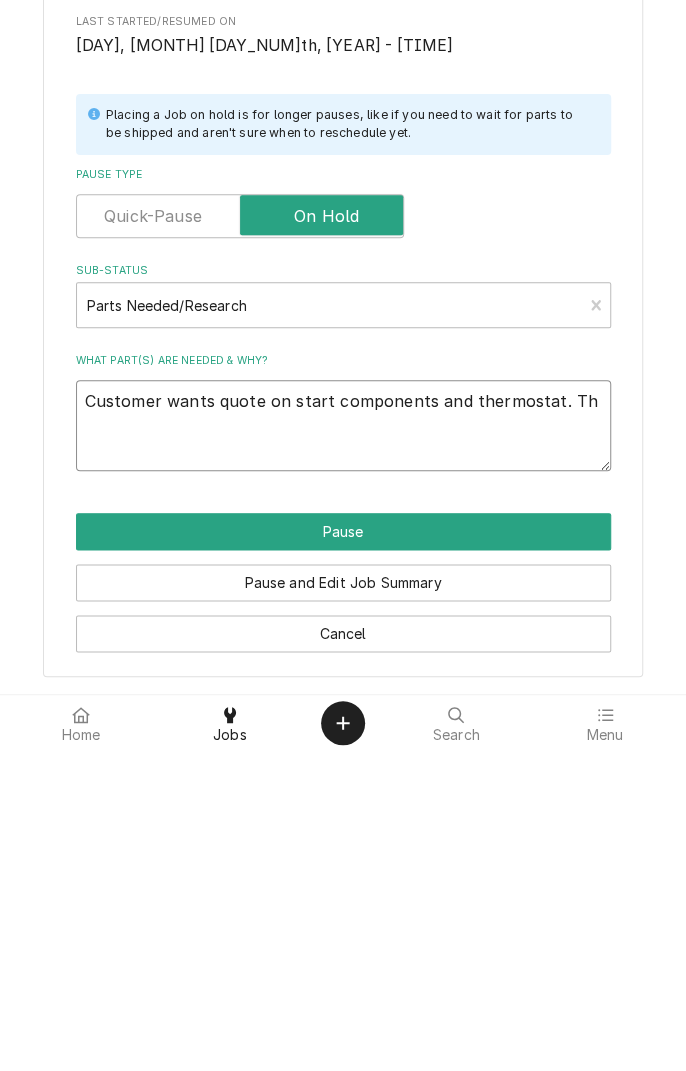 type on "x" 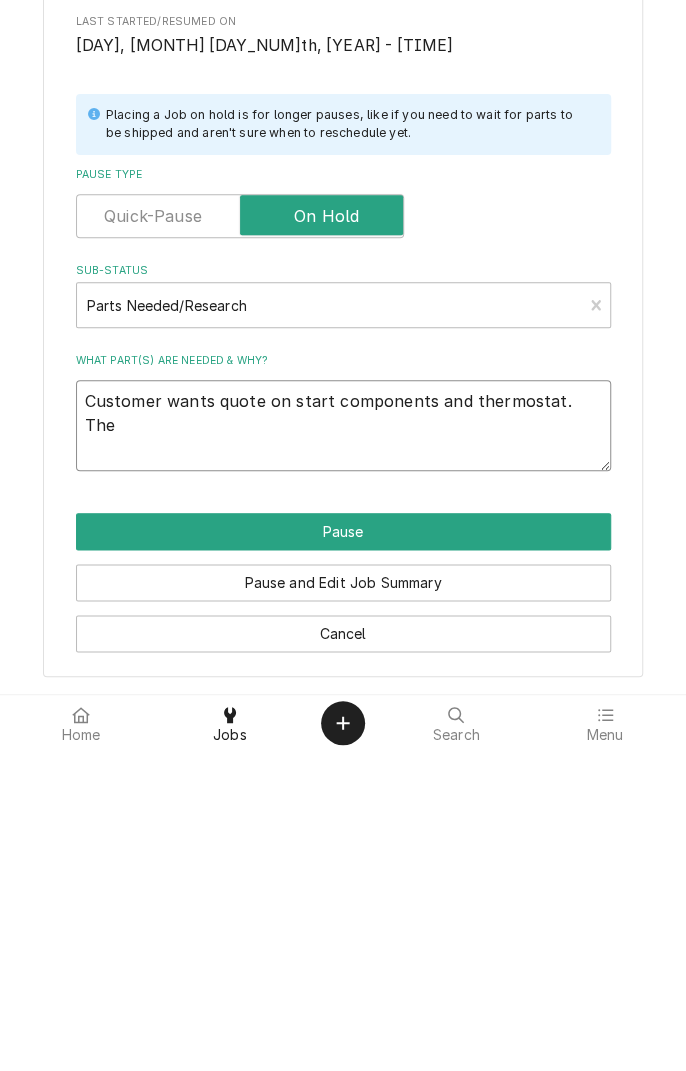 type on "x" 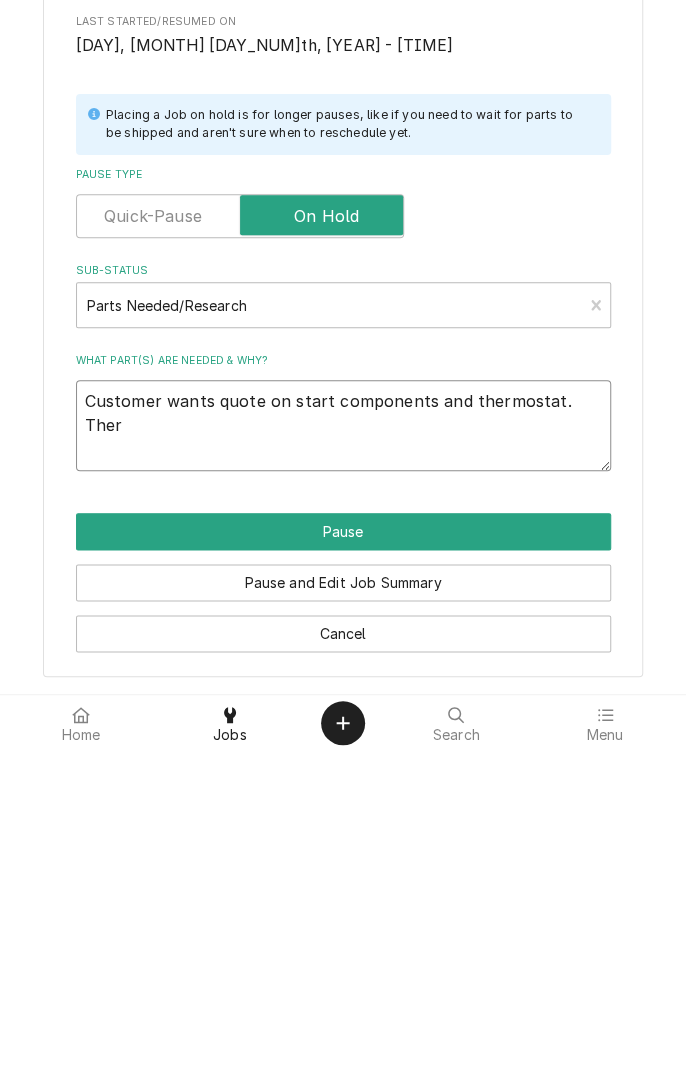 type on "x" 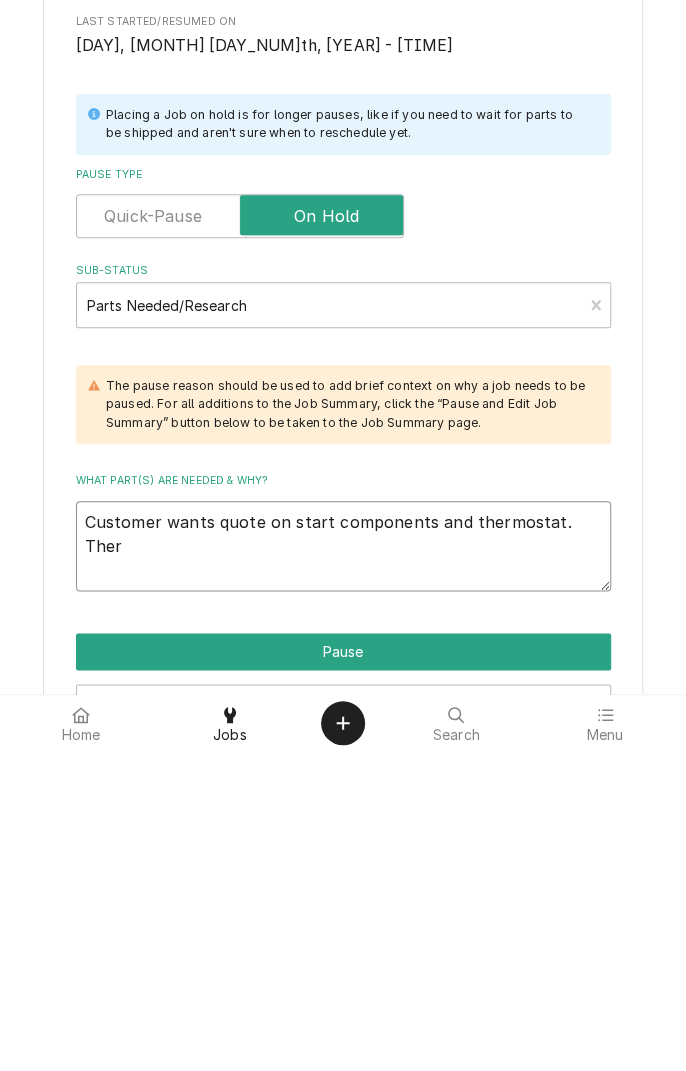 type on "Customer wants quote on start components and thermostat. Therm" 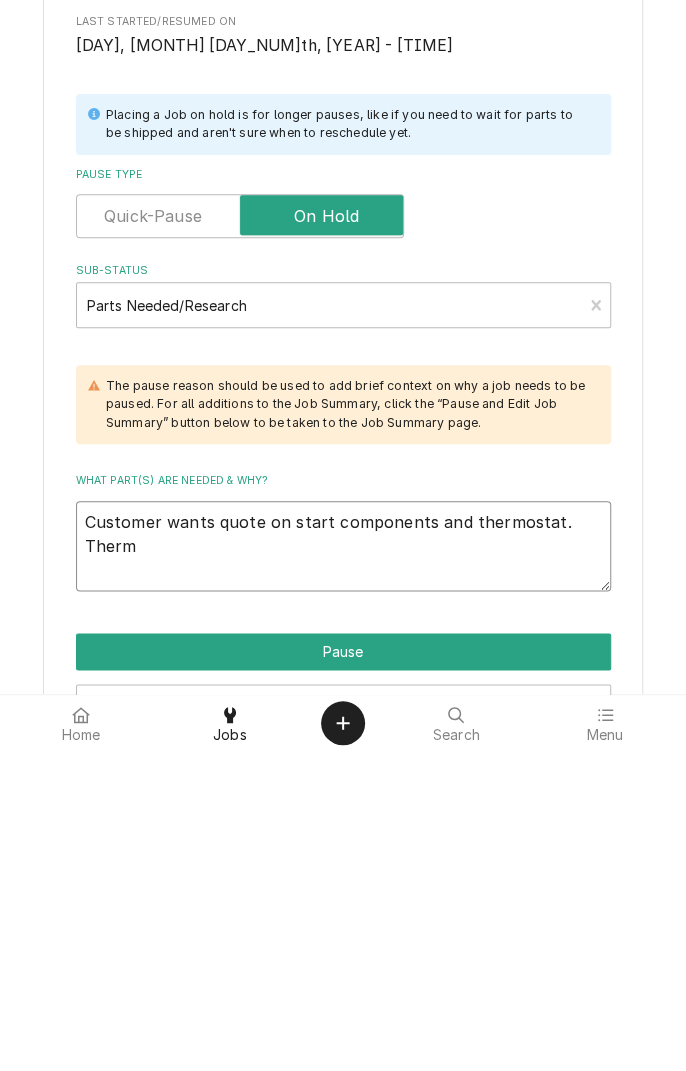 type on "x" 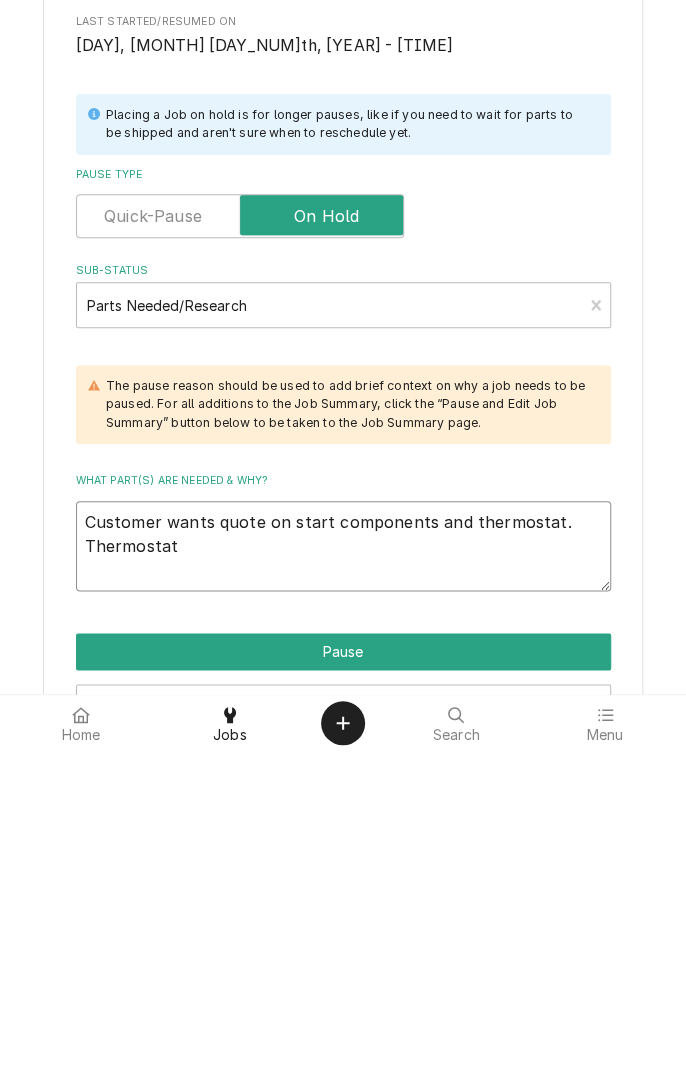 type on "x" 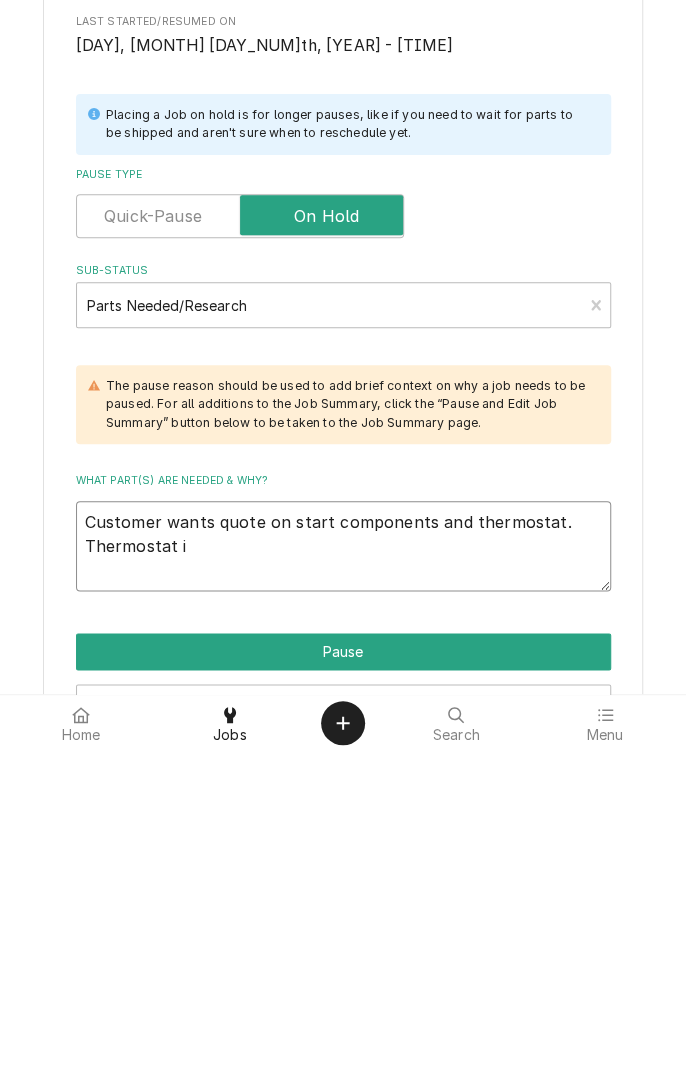 type on "x" 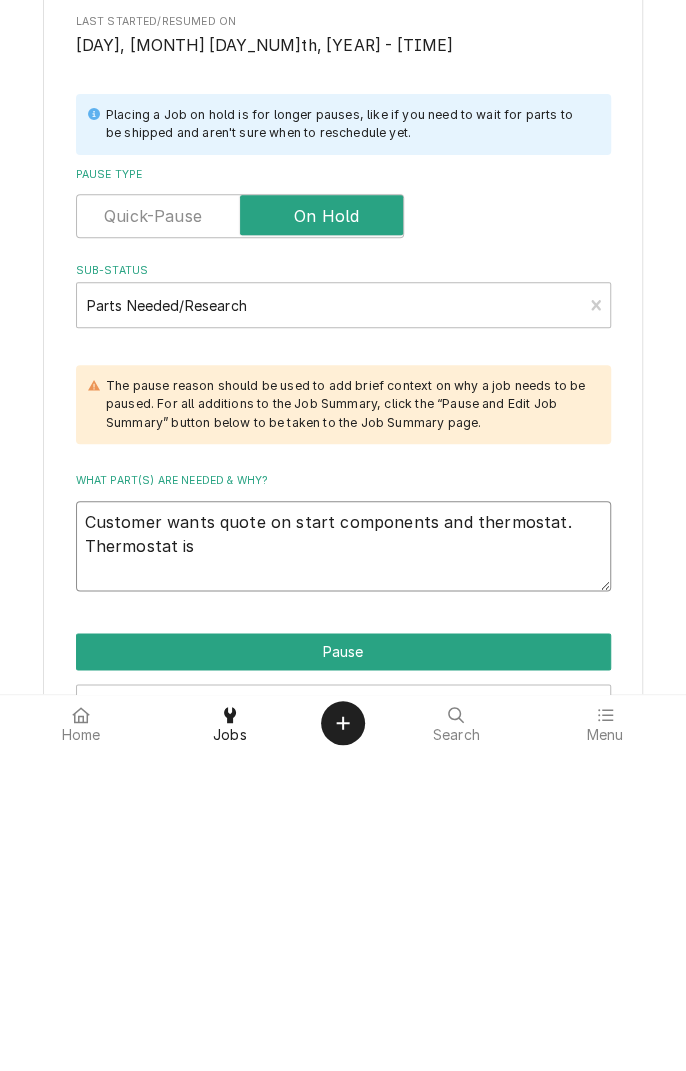 type on "x" 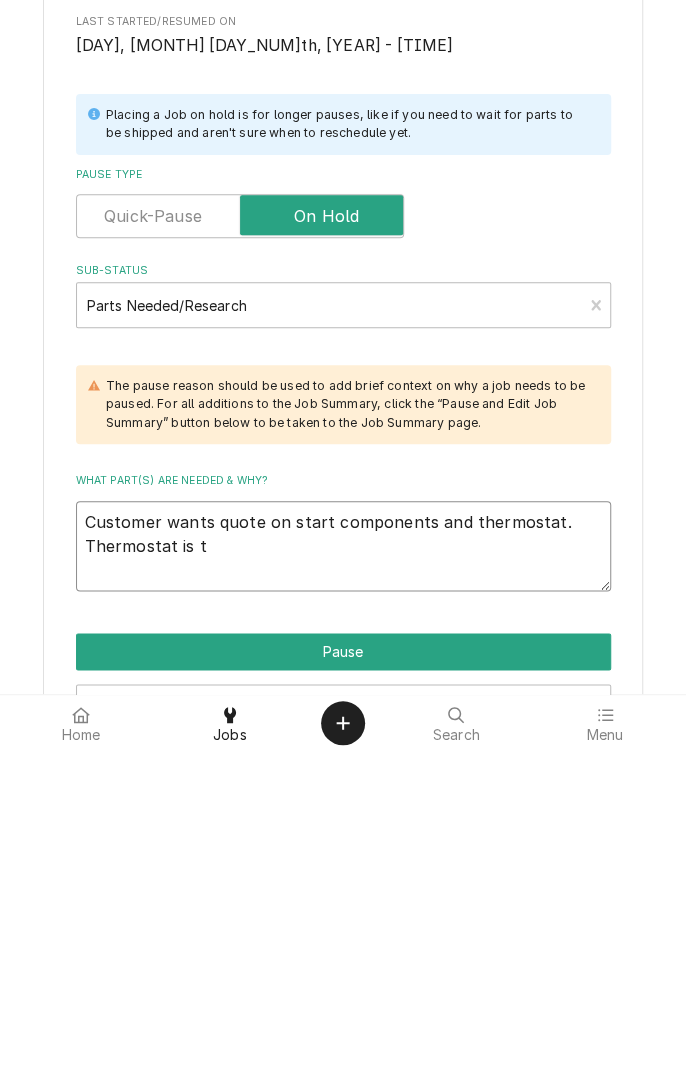 type on "x" 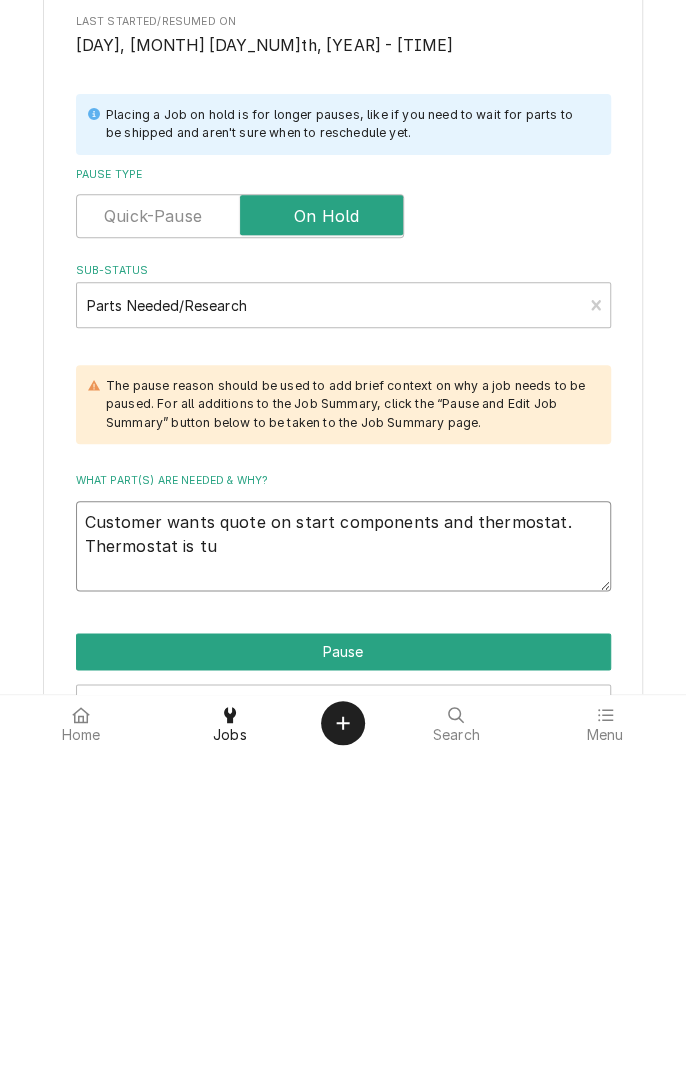 type on "x" 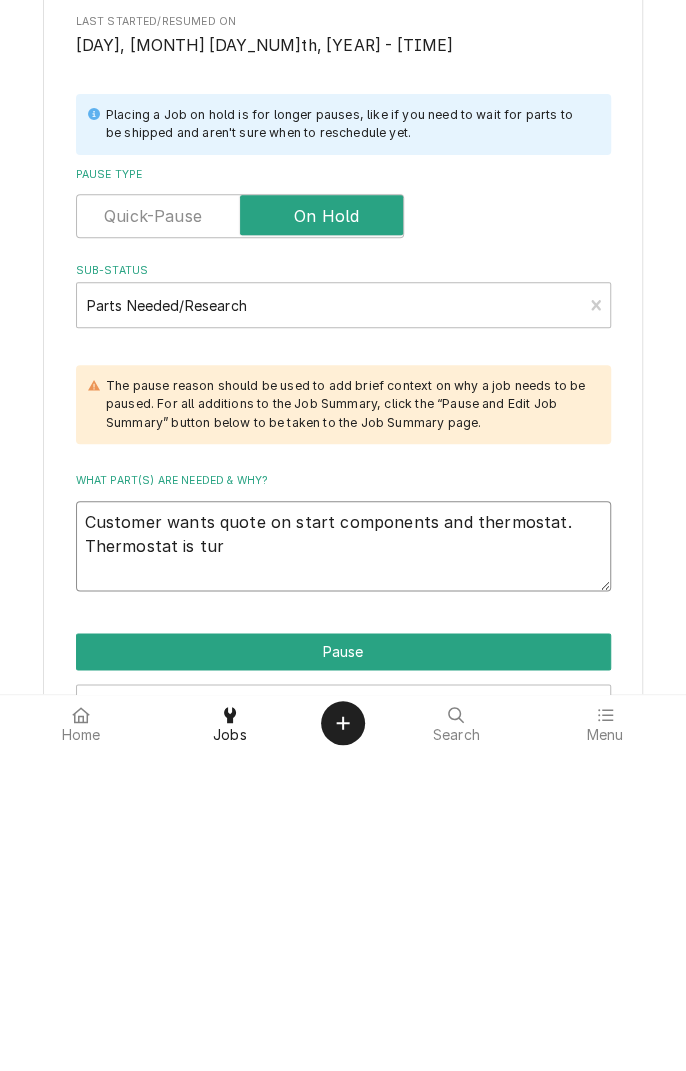 type on "x" 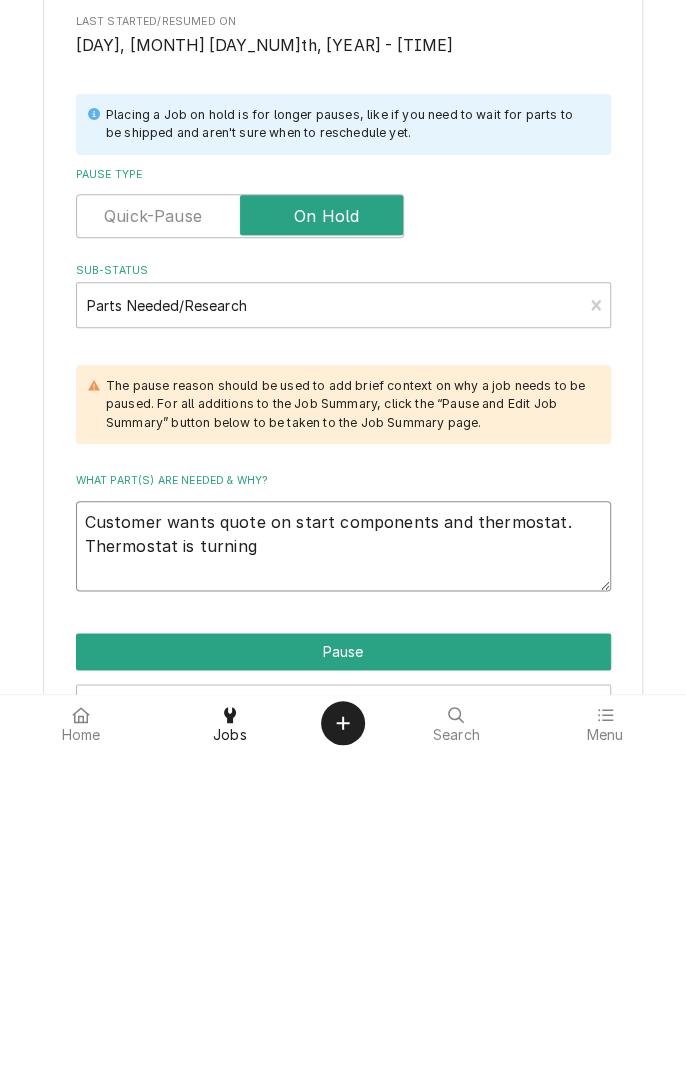 type on "x" 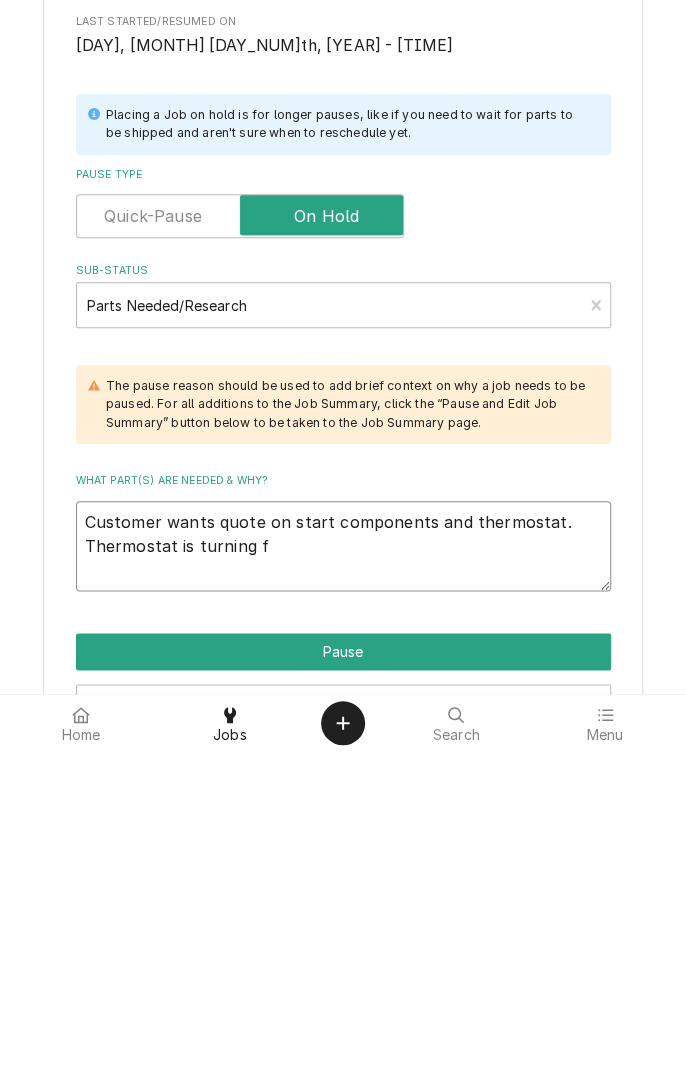 type on "x" 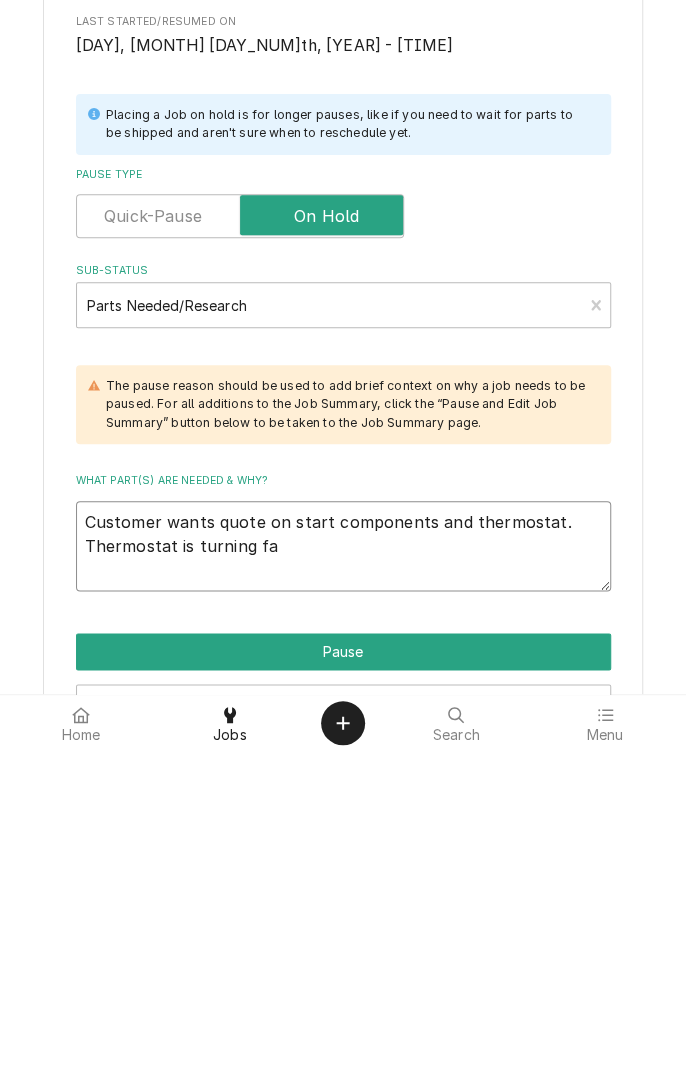 type on "x" 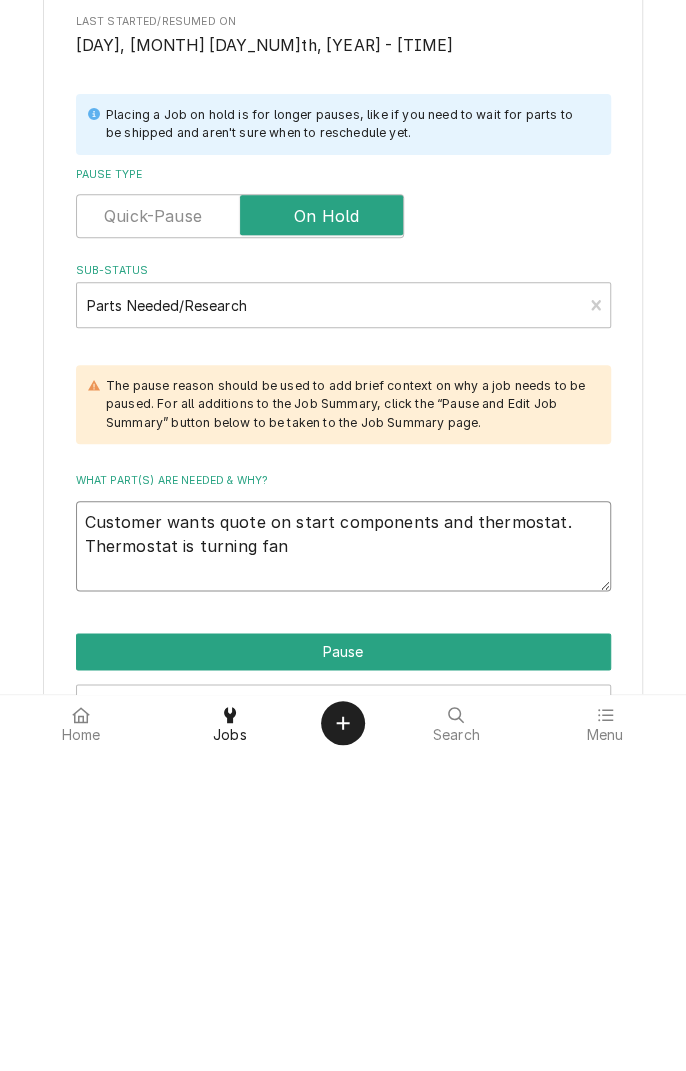 type on "x" 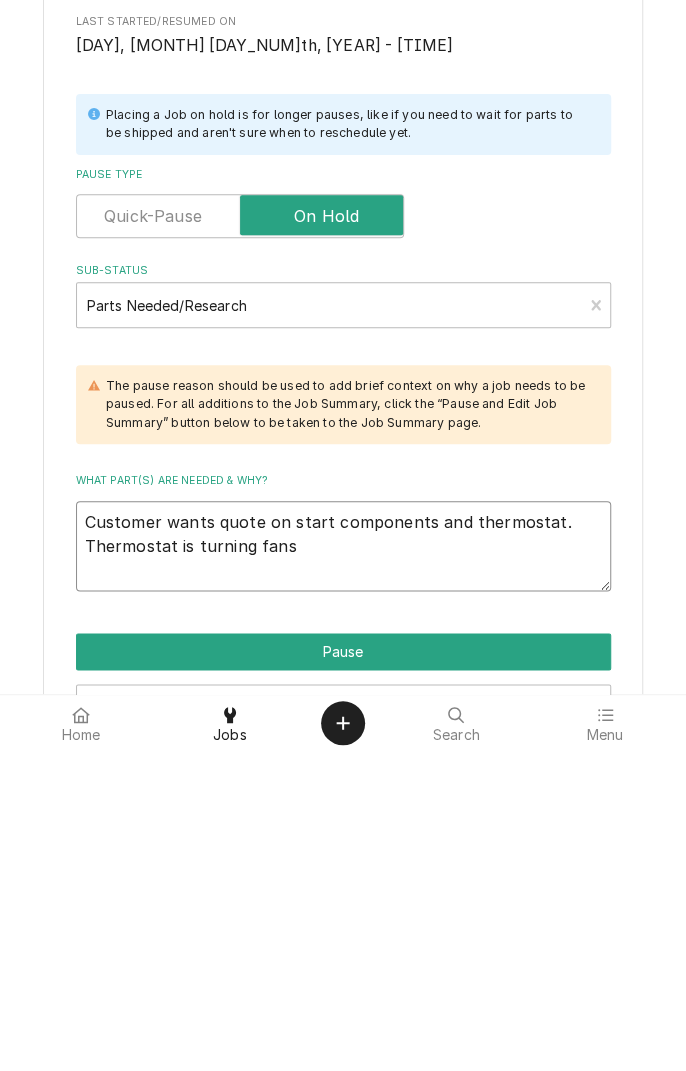 type on "x" 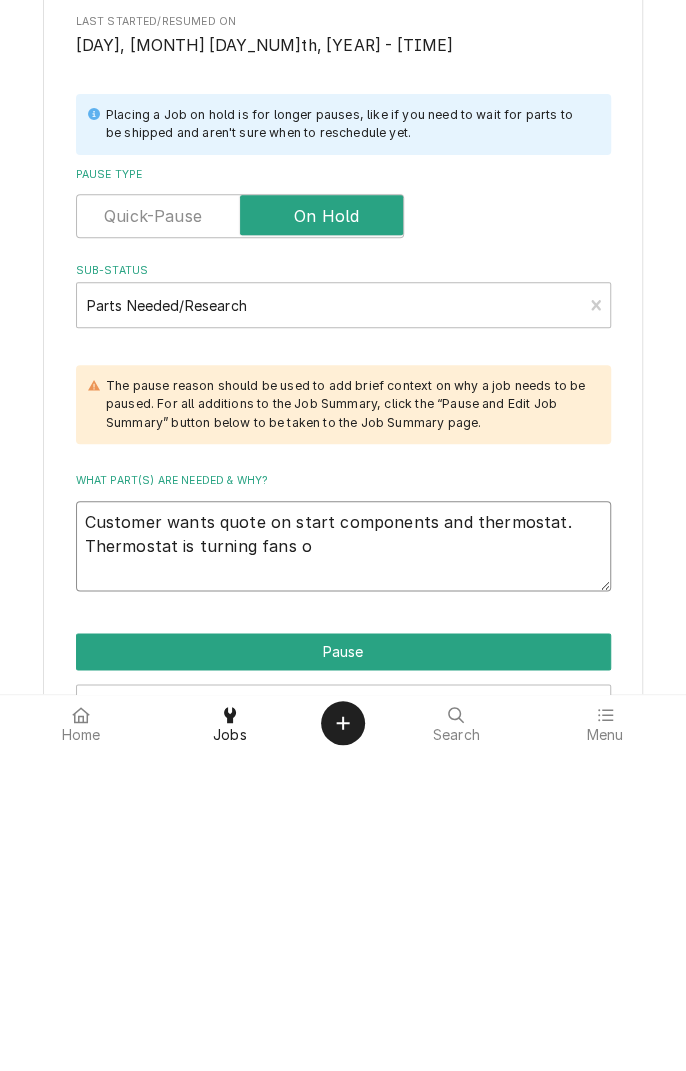type on "x" 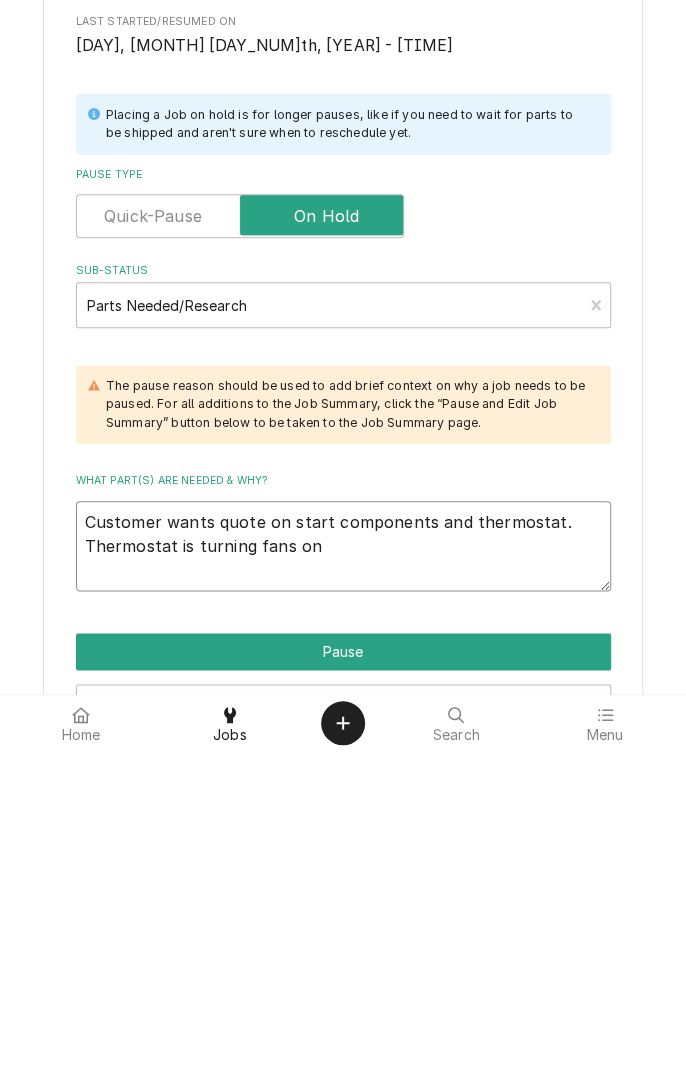 type on "x" 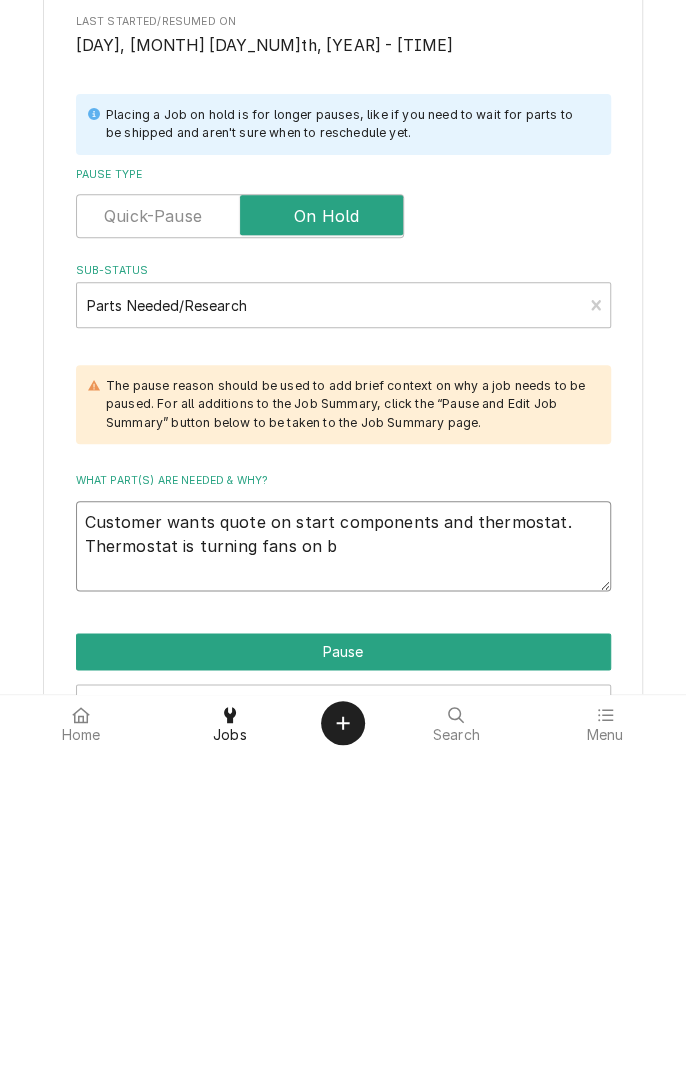 type on "x" 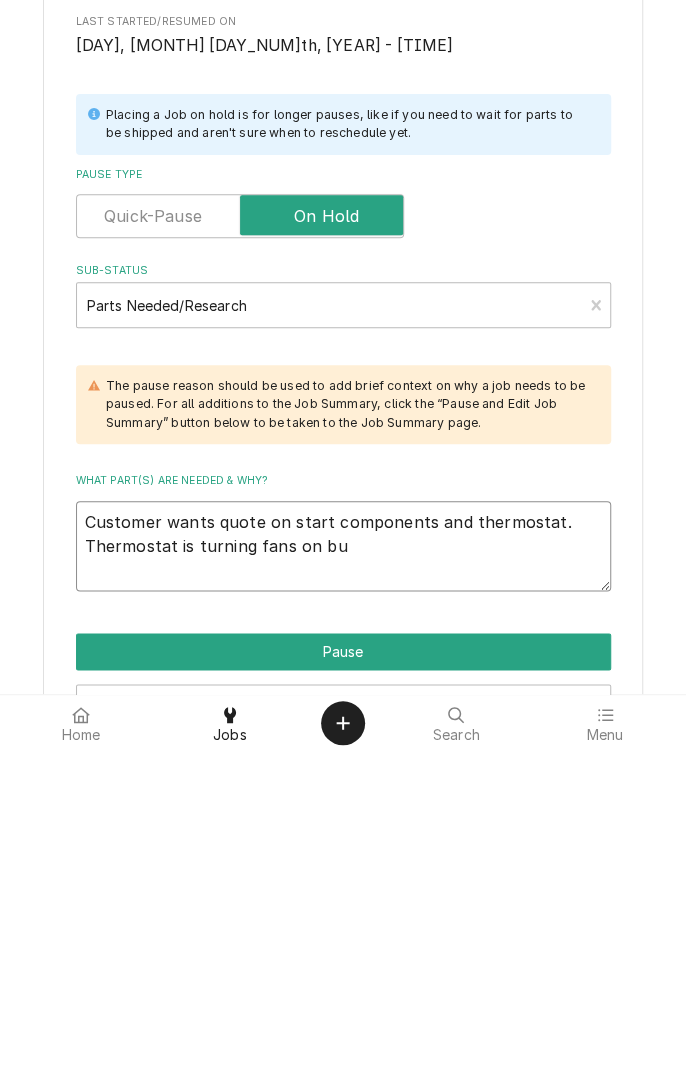 type on "x" 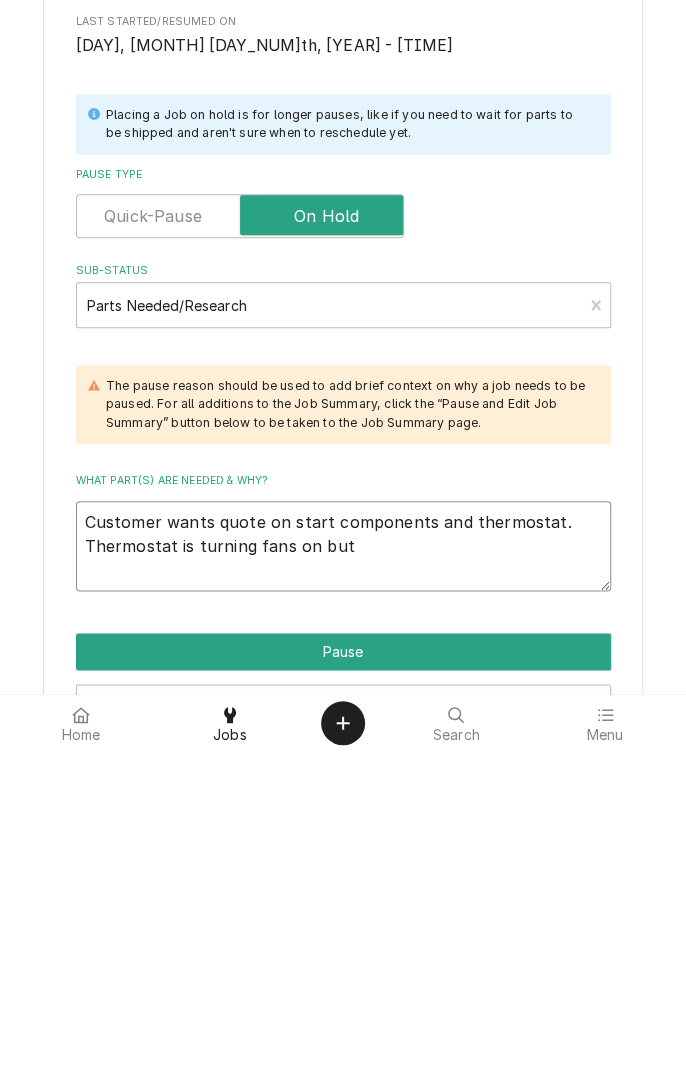 type on "x" 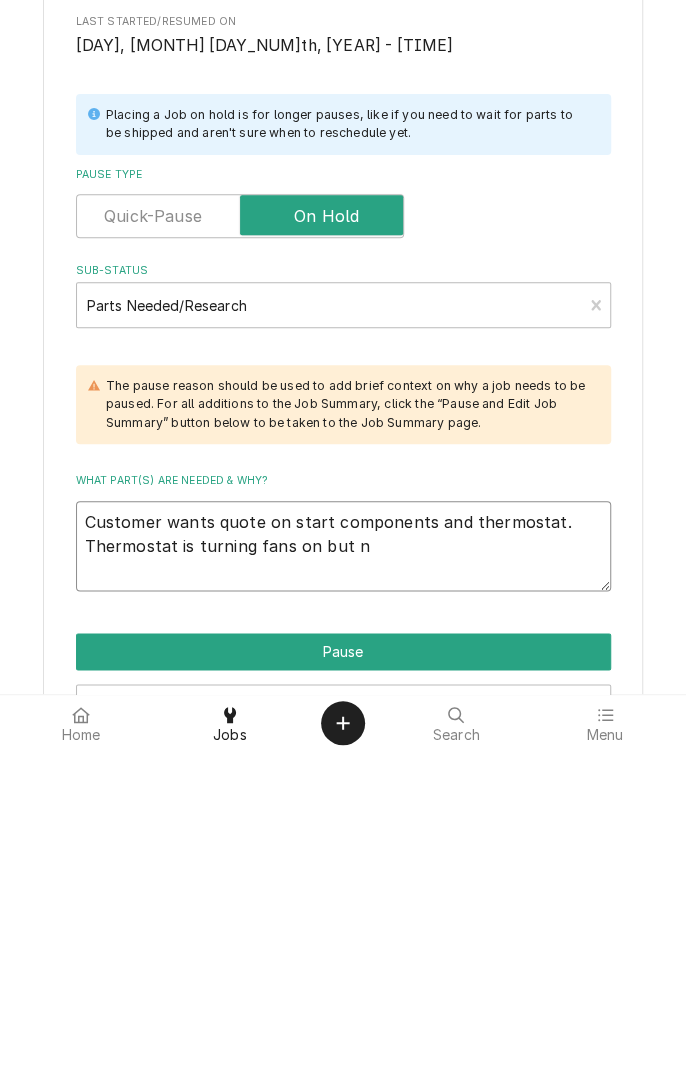 type on "x" 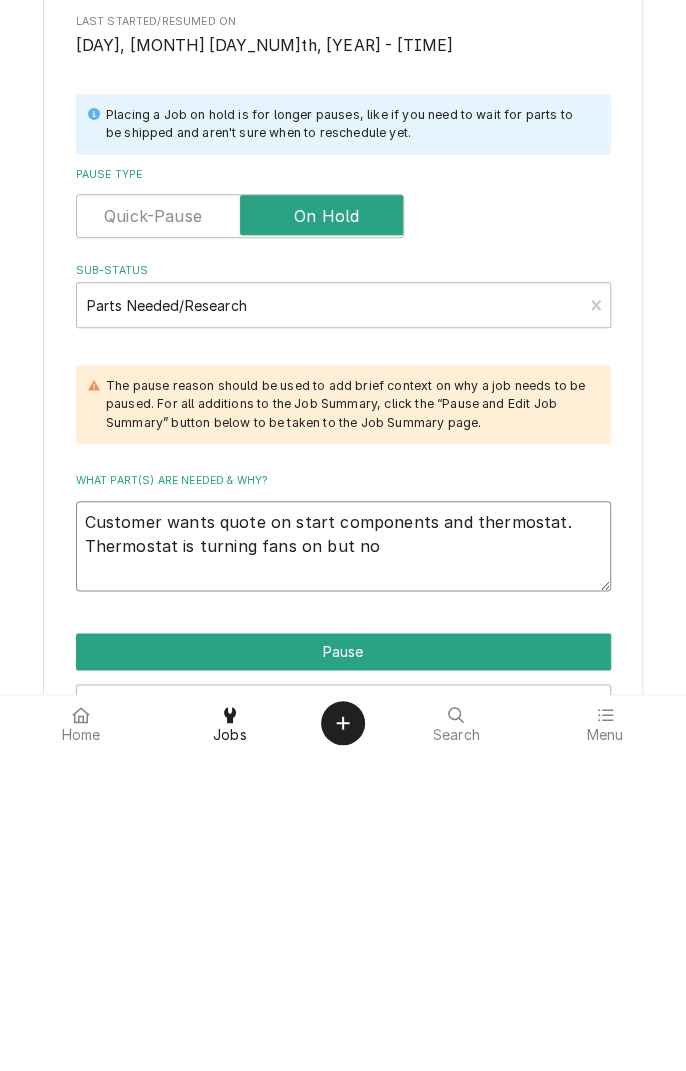 type on "x" 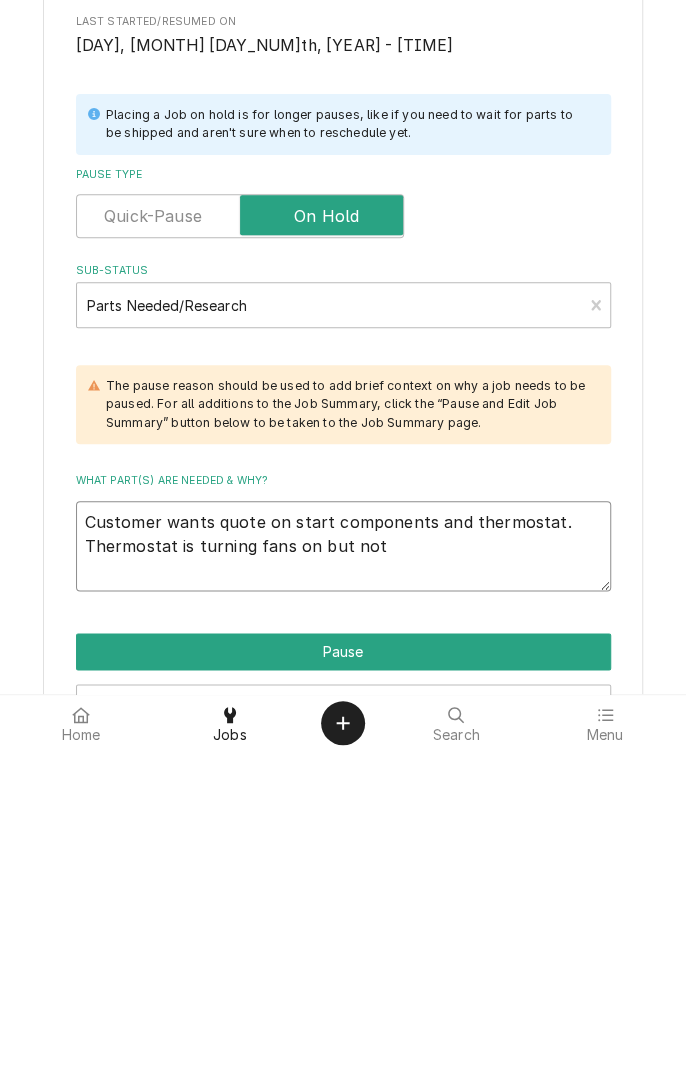 type on "x" 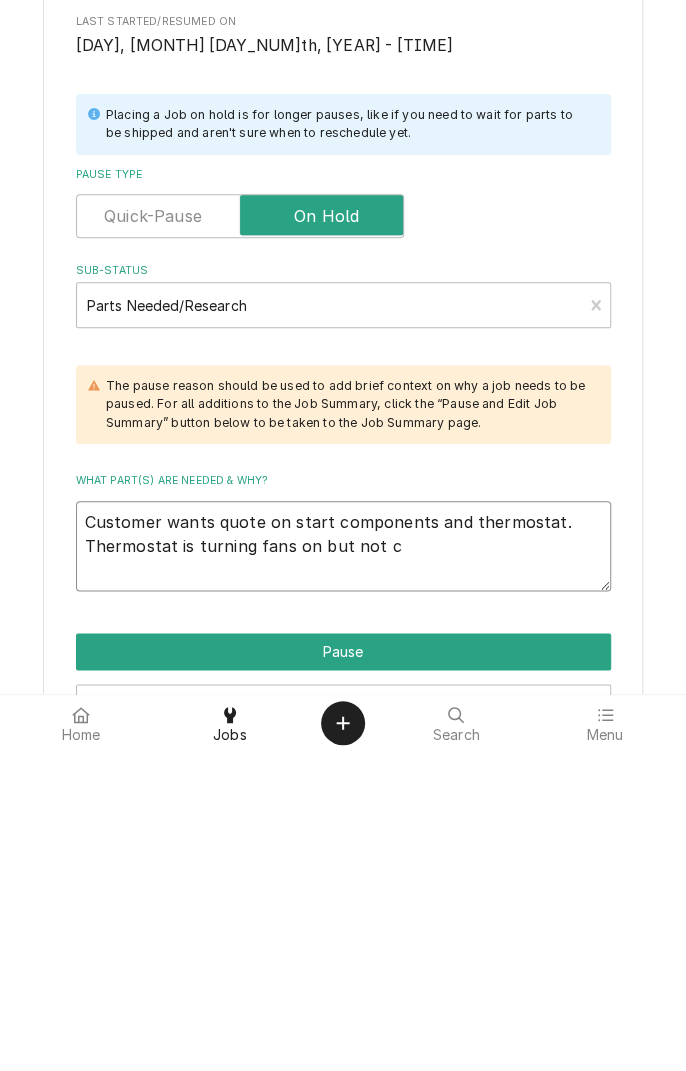 type on "x" 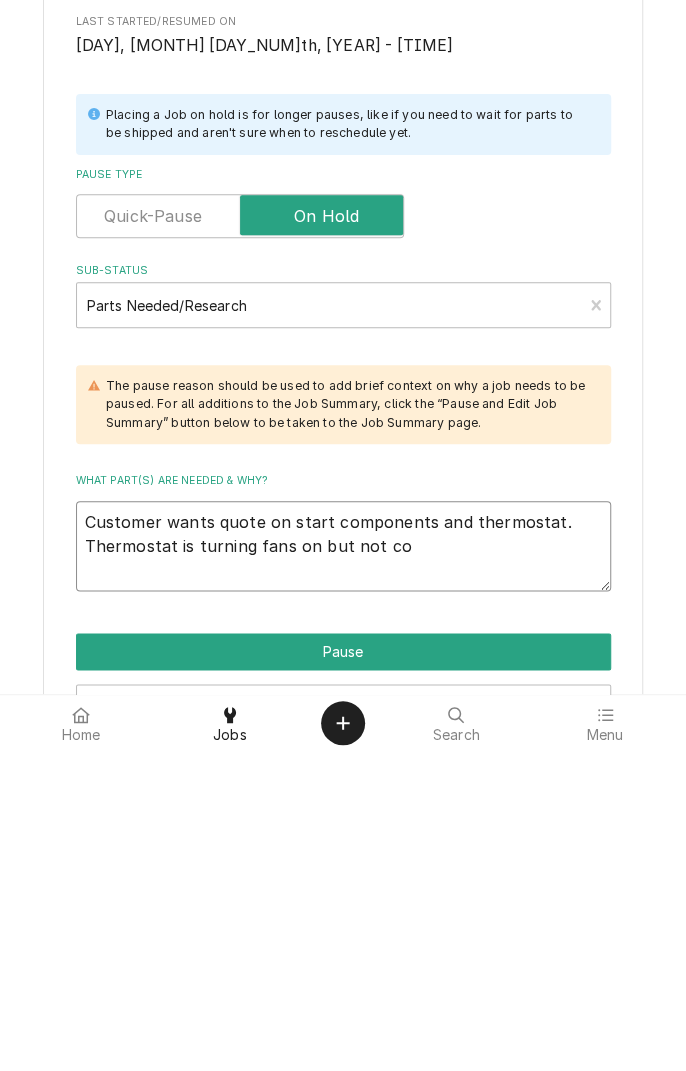 type on "x" 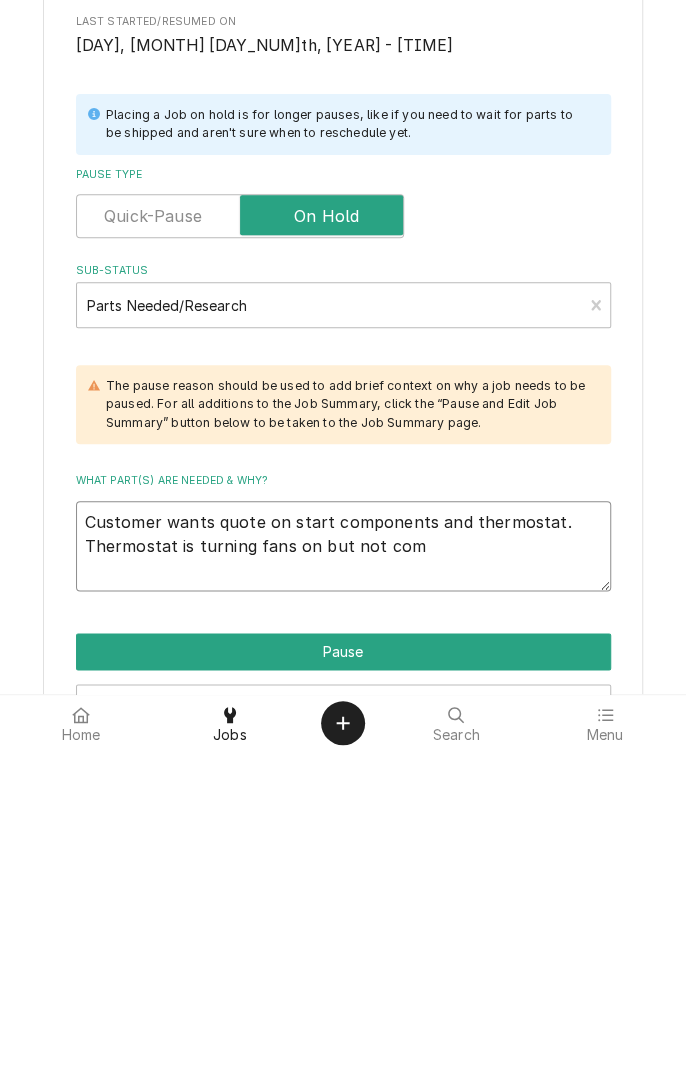 type on "x" 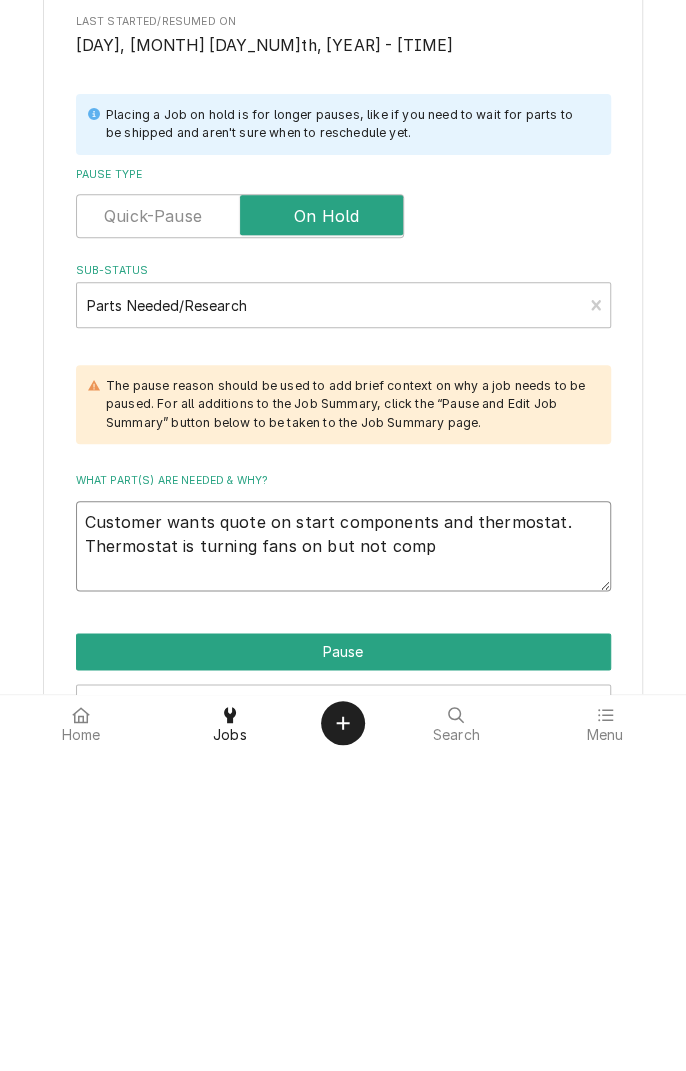 type on "x" 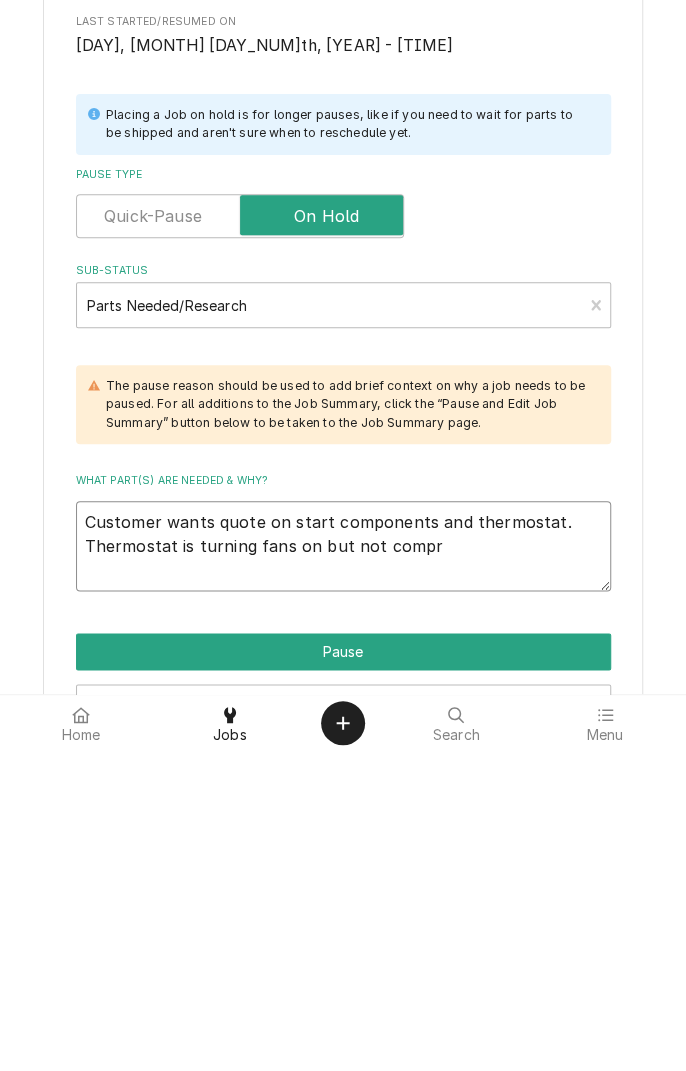 type on "x" 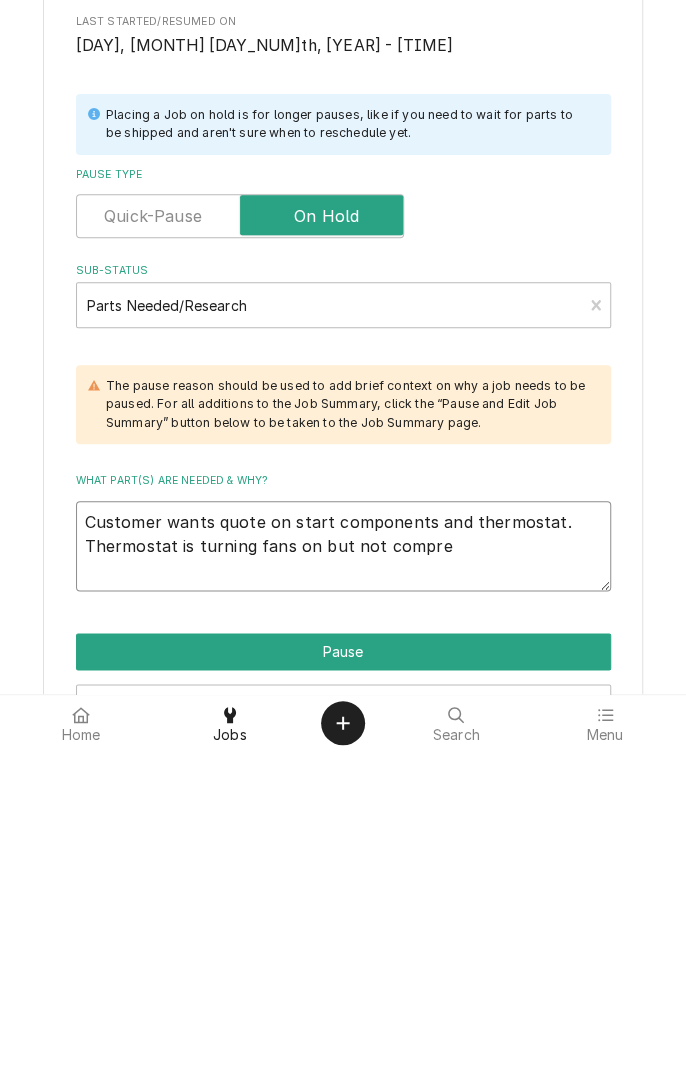 type on "x" 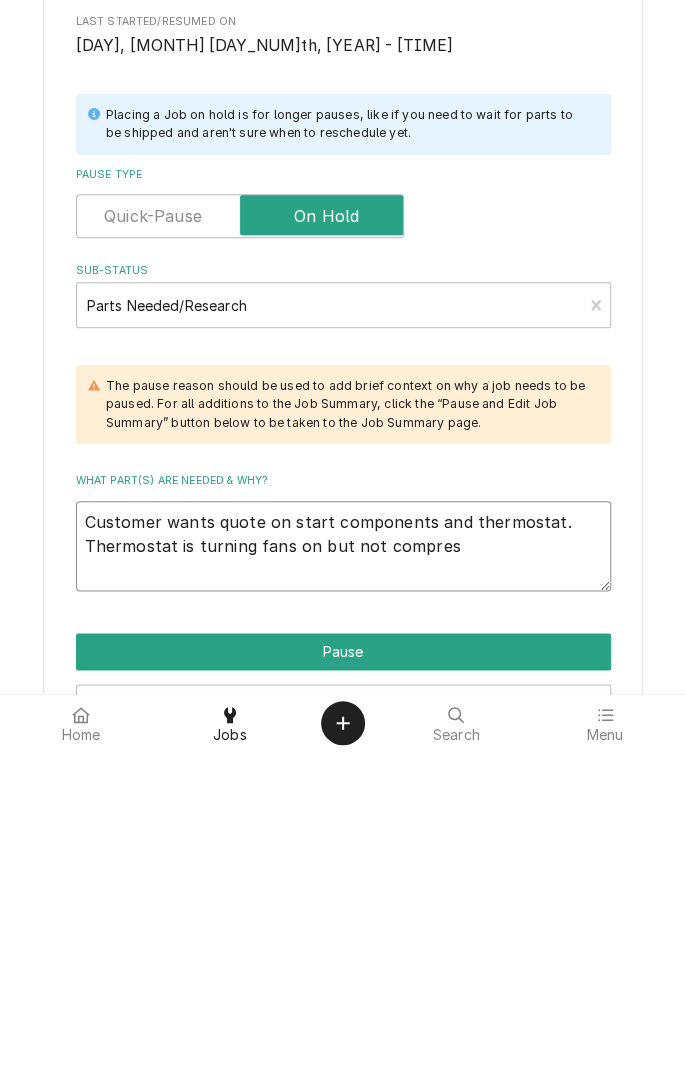 type on "x" 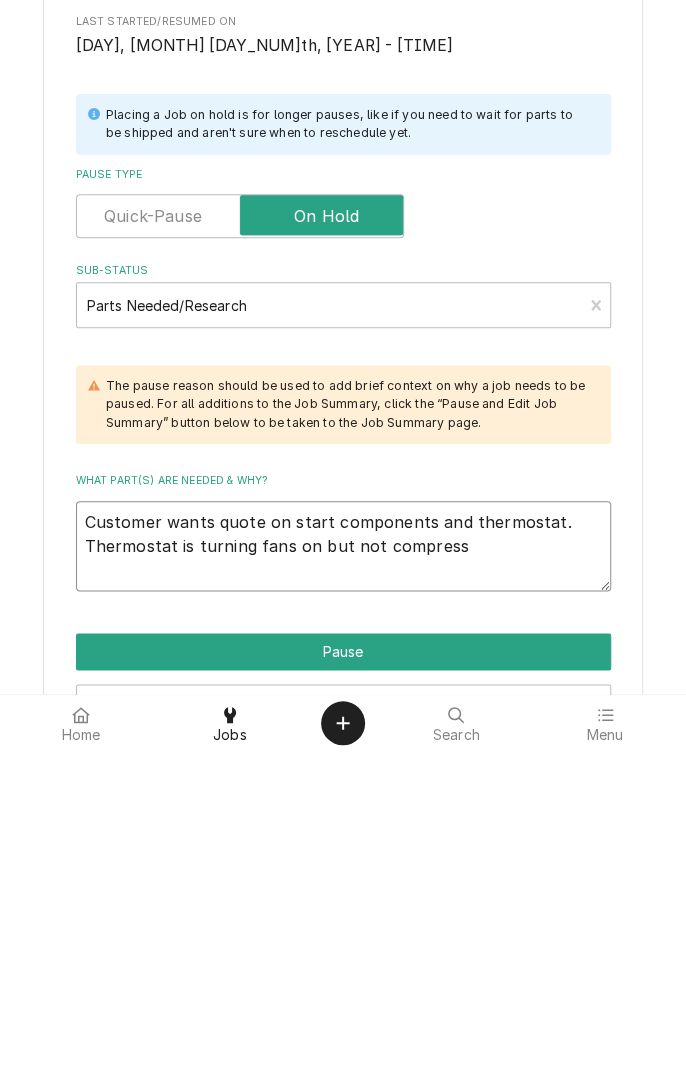 type on "x" 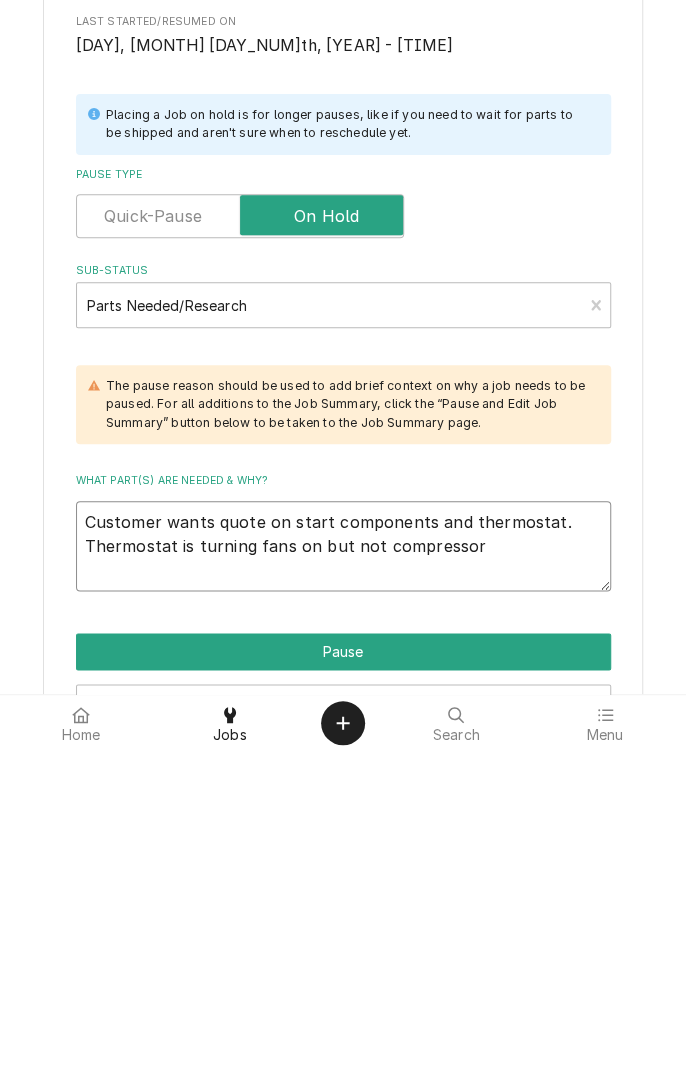 type on "x" 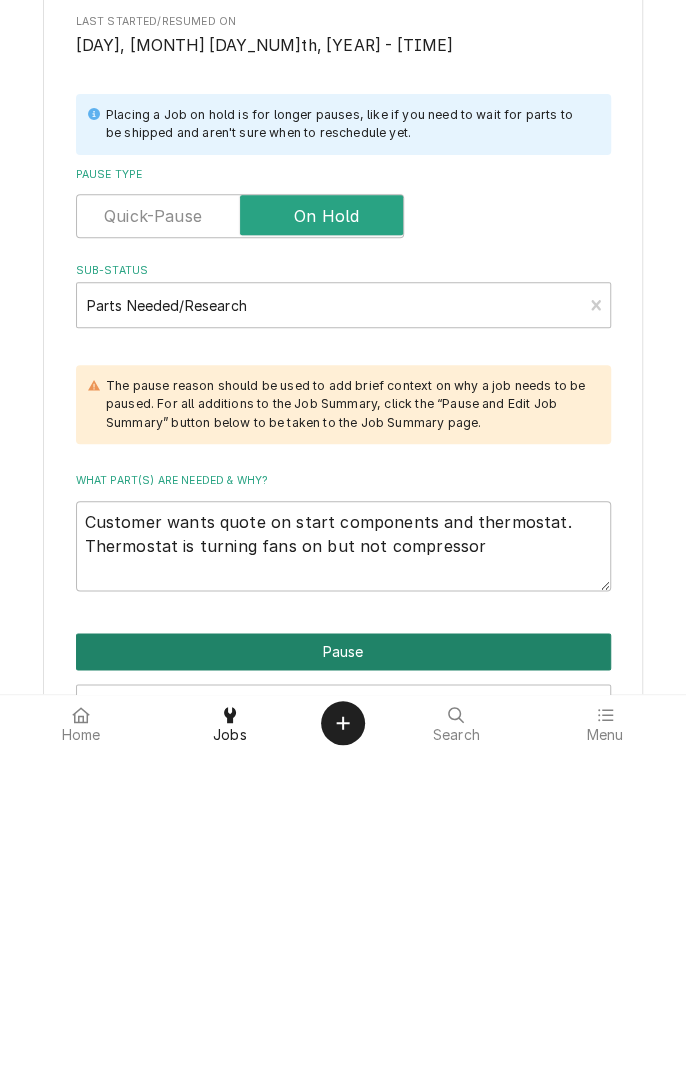 click on "Pause" at bounding box center [343, 971] 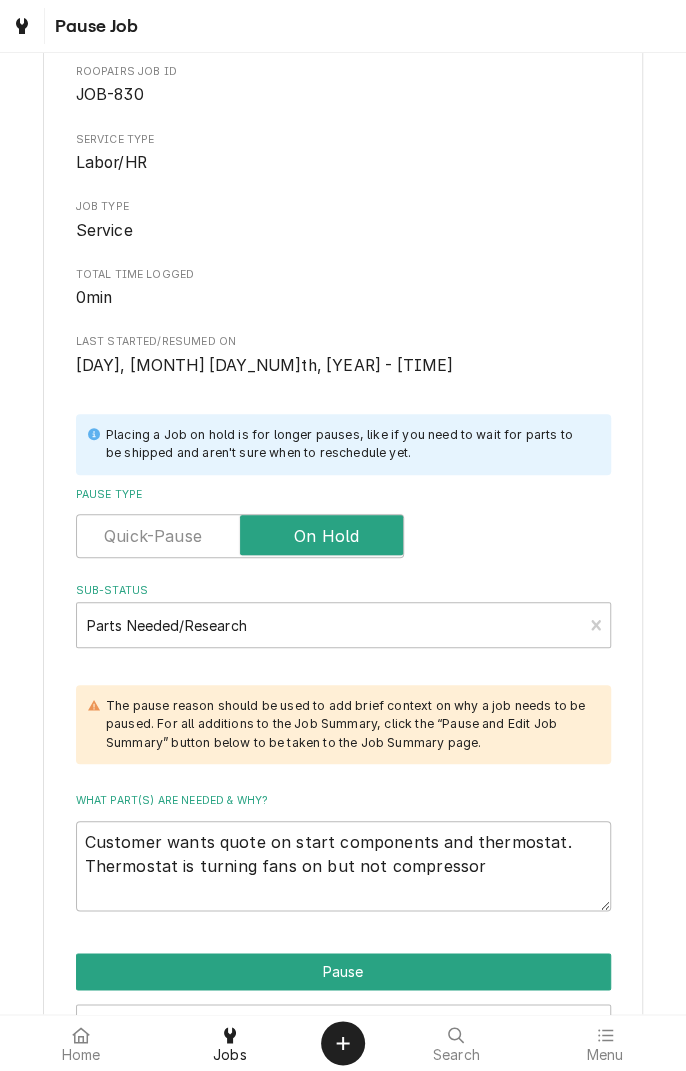 type on "x" 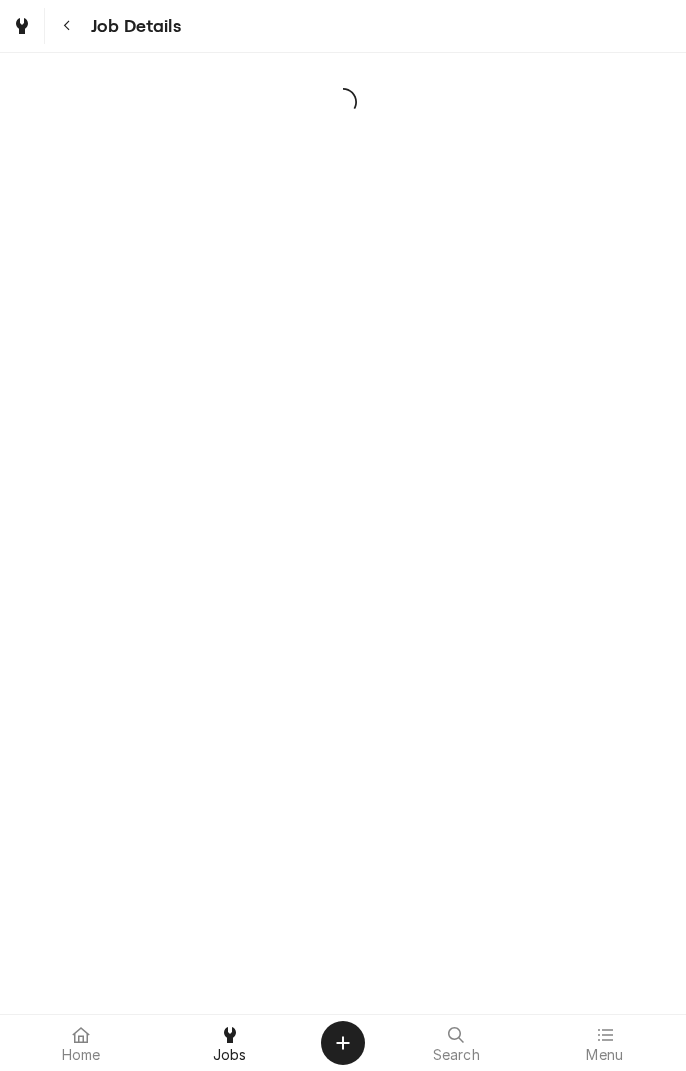 scroll, scrollTop: 0, scrollLeft: 0, axis: both 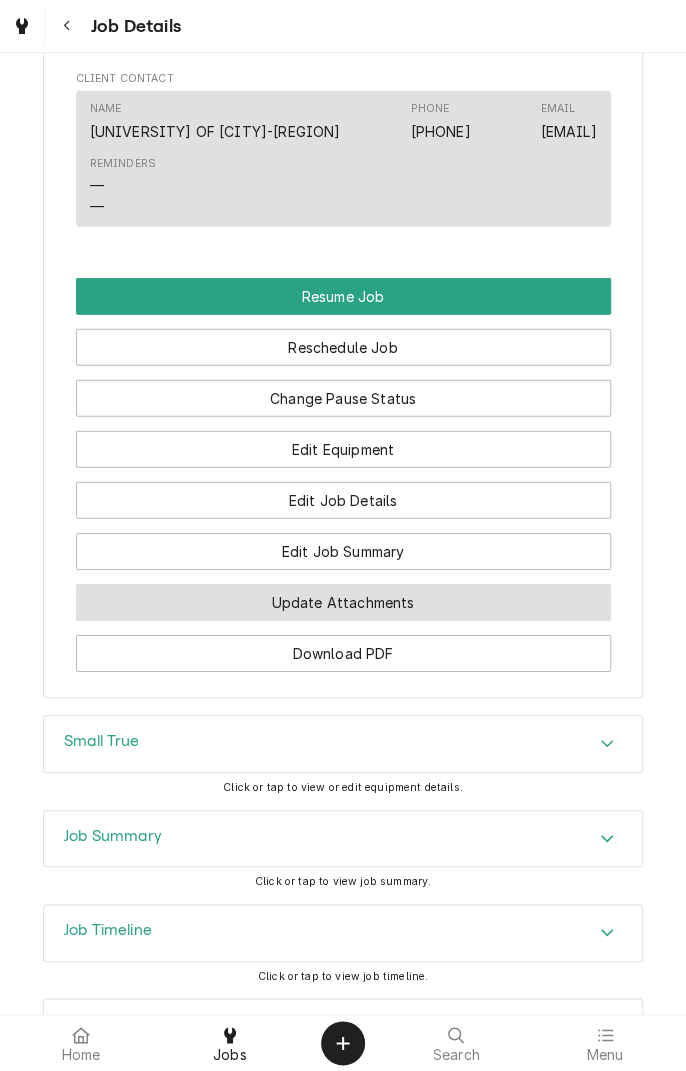 click on "Update Attachments" at bounding box center (343, 602) 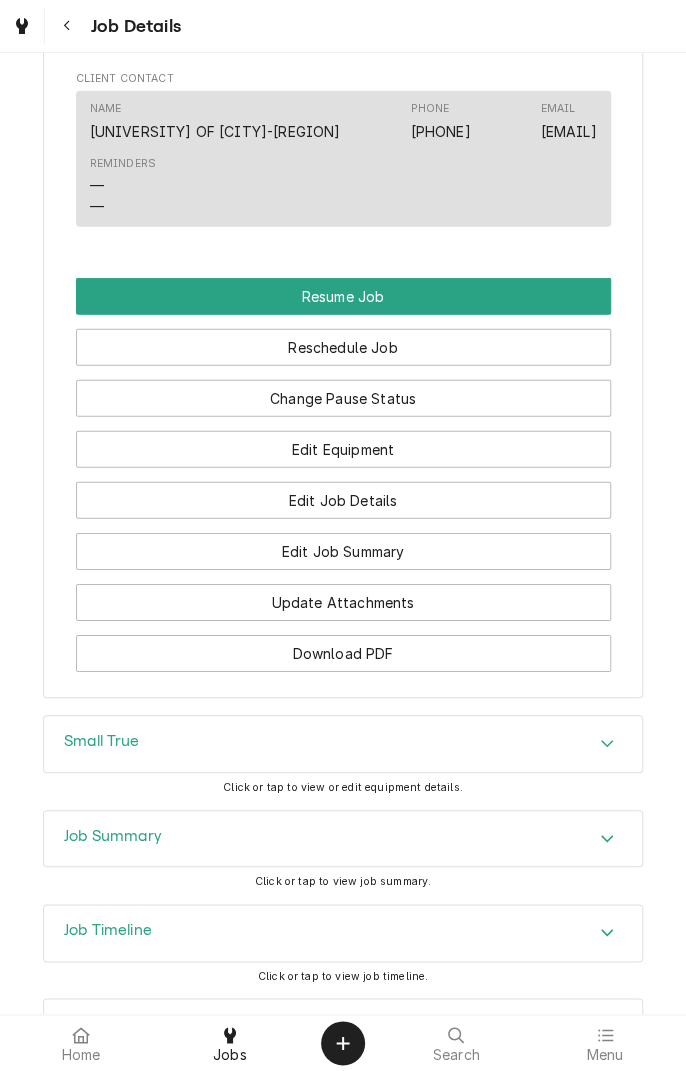 scroll, scrollTop: 0, scrollLeft: 0, axis: both 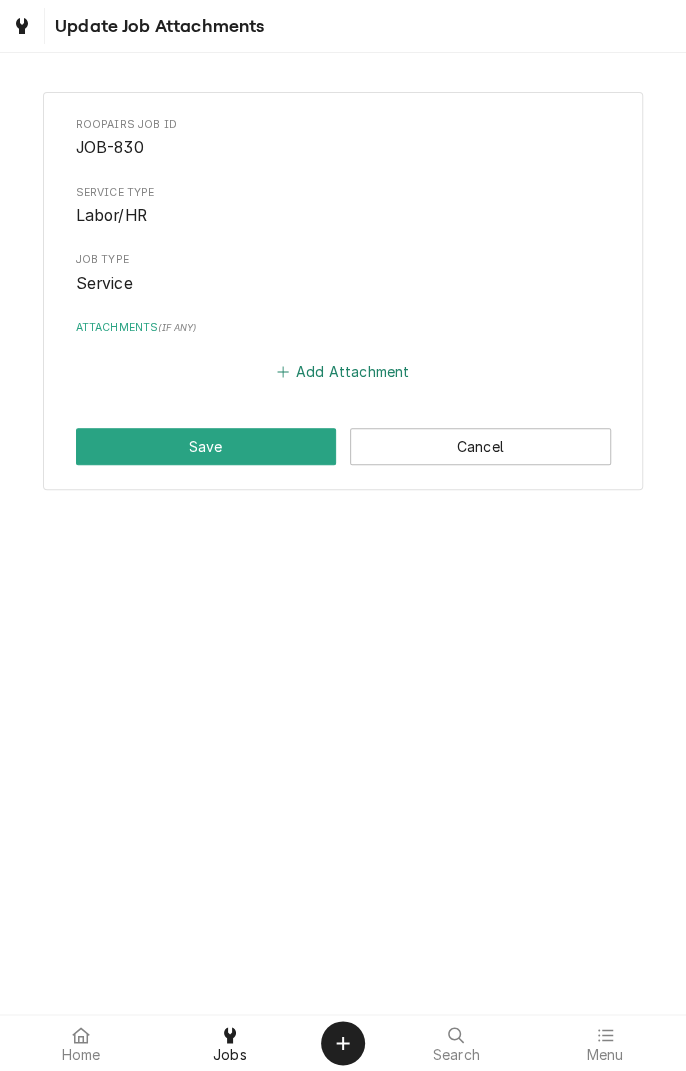 click on "Add Attachment" at bounding box center (343, 372) 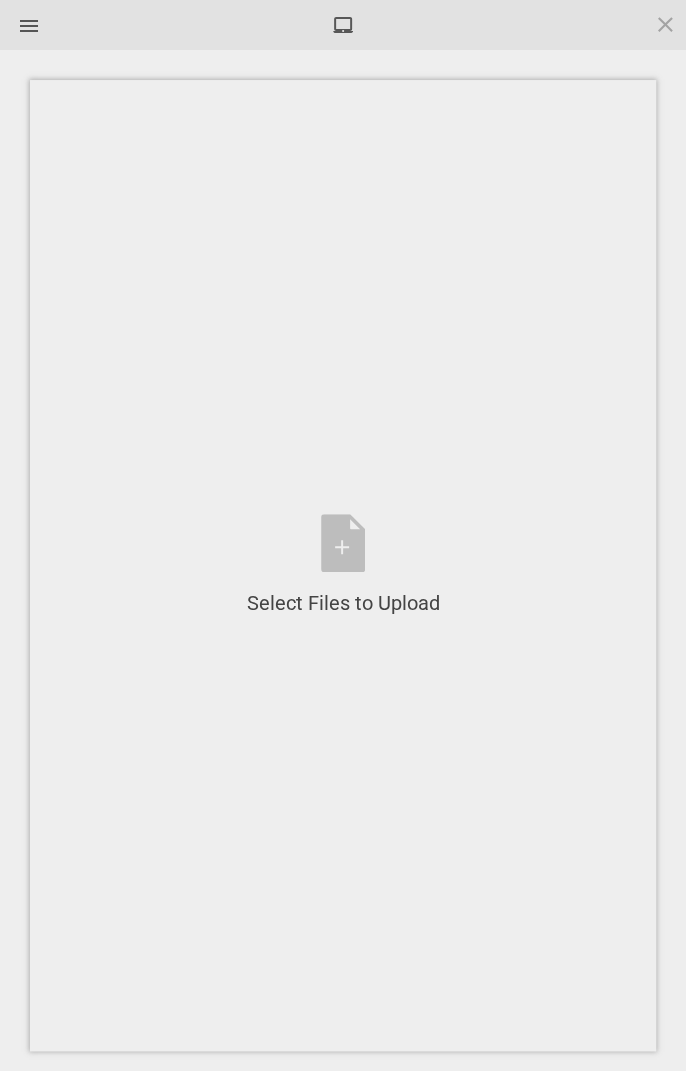 click on "Select Files to Upload
or Drag and Drop, Copy and Paste Files" at bounding box center [343, 565] 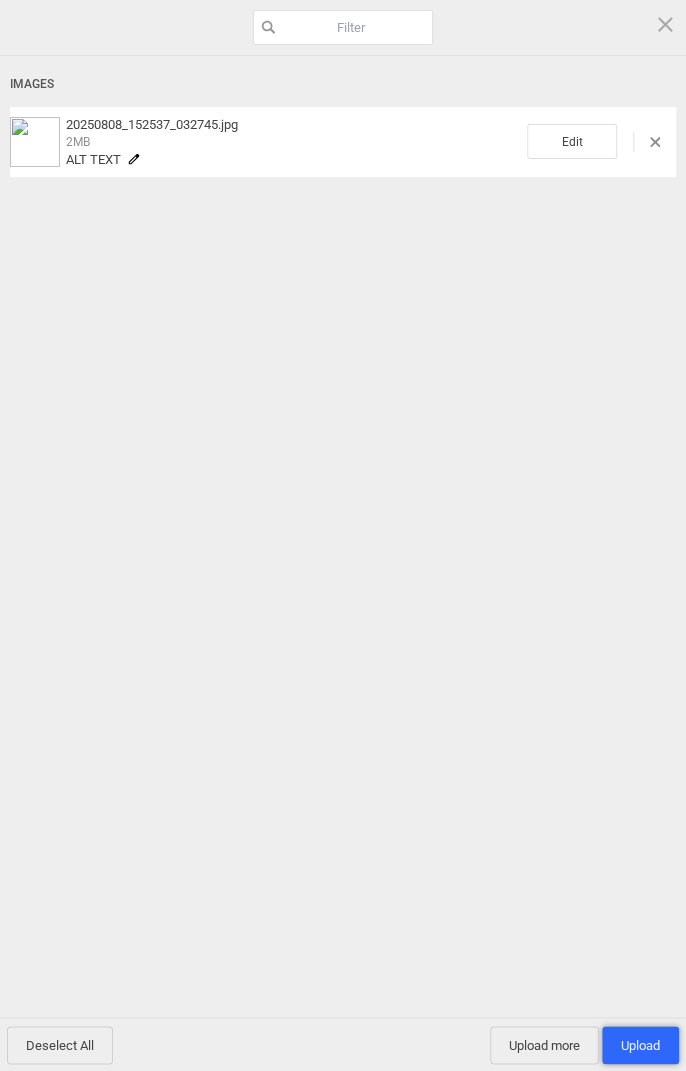 click on "Upload
1" at bounding box center (640, 1045) 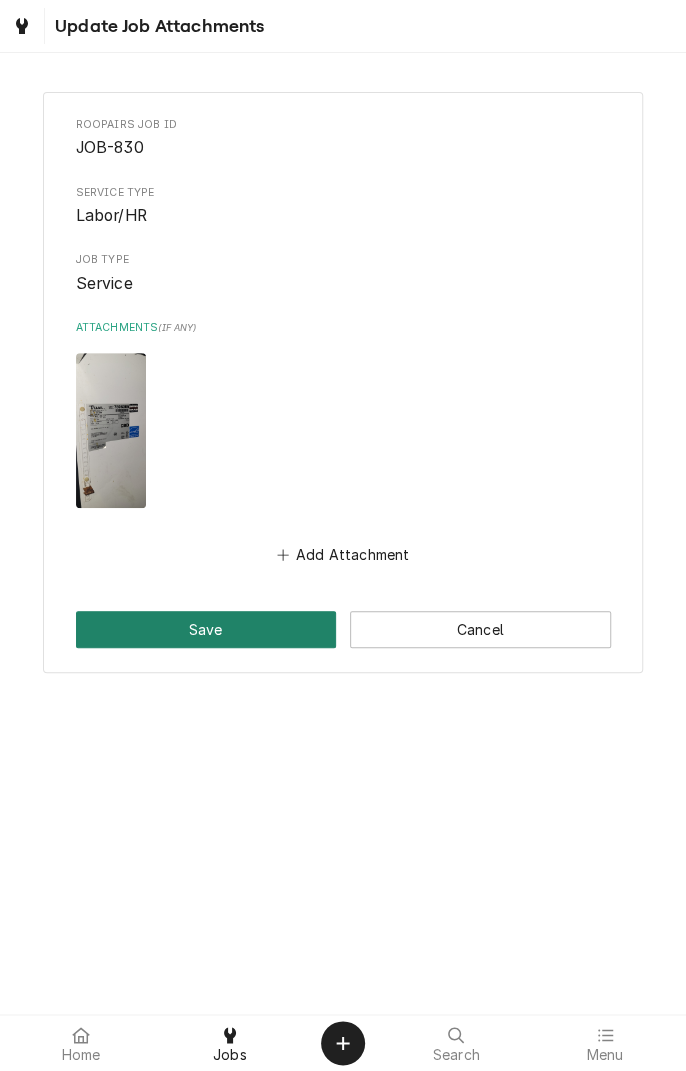 click on "Save" at bounding box center (206, 629) 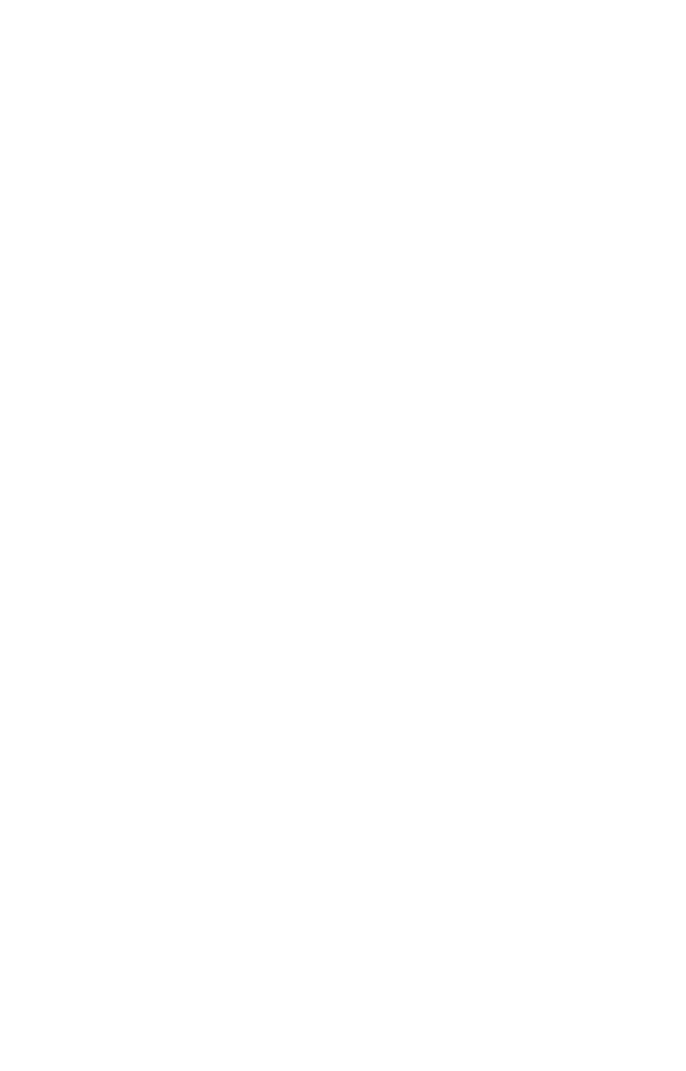 scroll, scrollTop: 0, scrollLeft: 0, axis: both 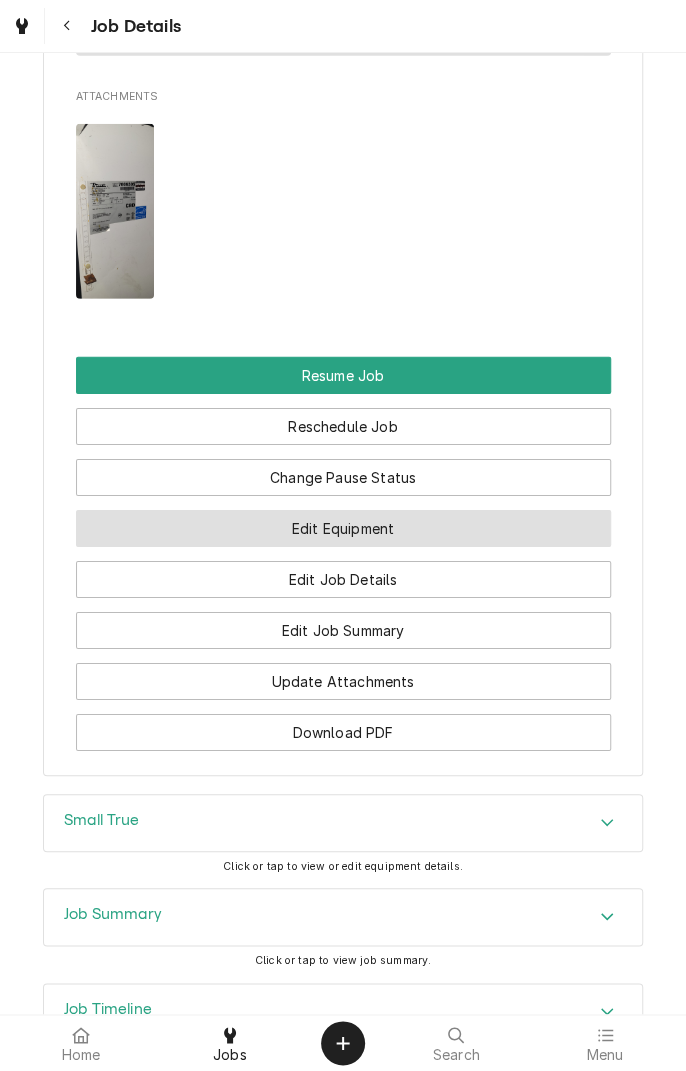 click on "Edit Equipment" at bounding box center [343, 528] 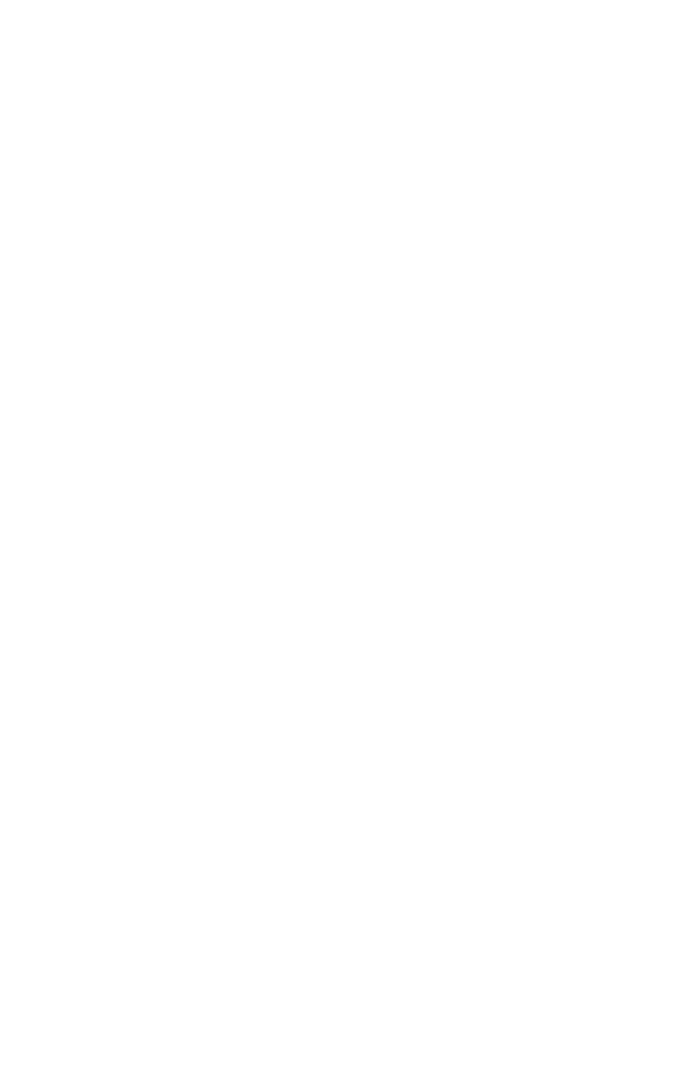 scroll, scrollTop: 0, scrollLeft: 0, axis: both 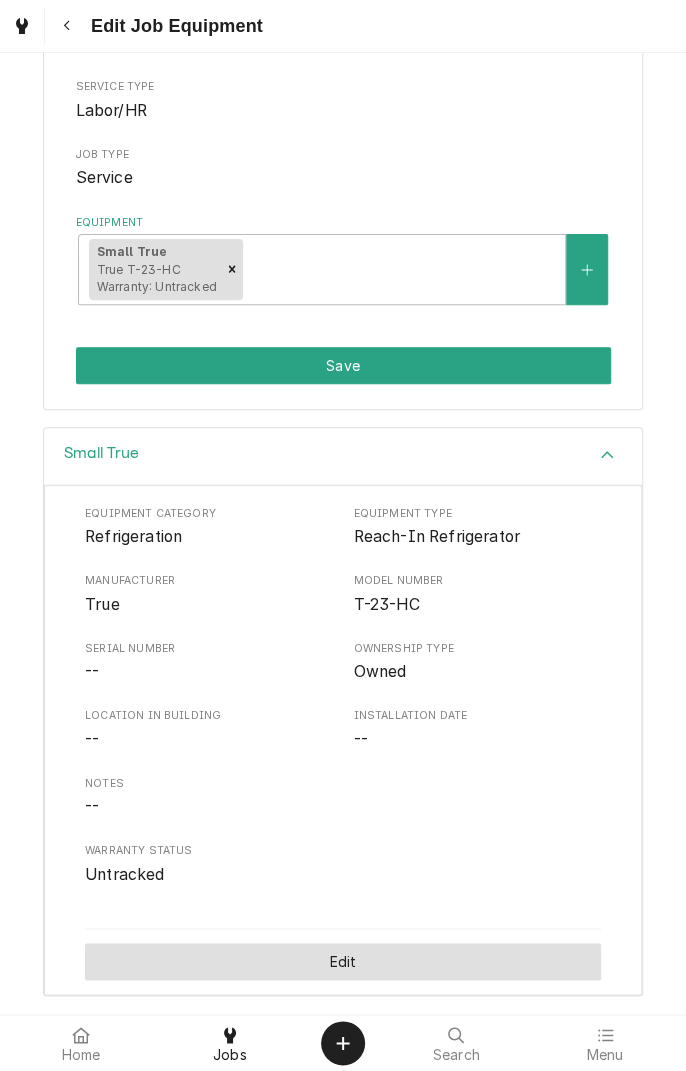 click on "Edit" at bounding box center [343, 961] 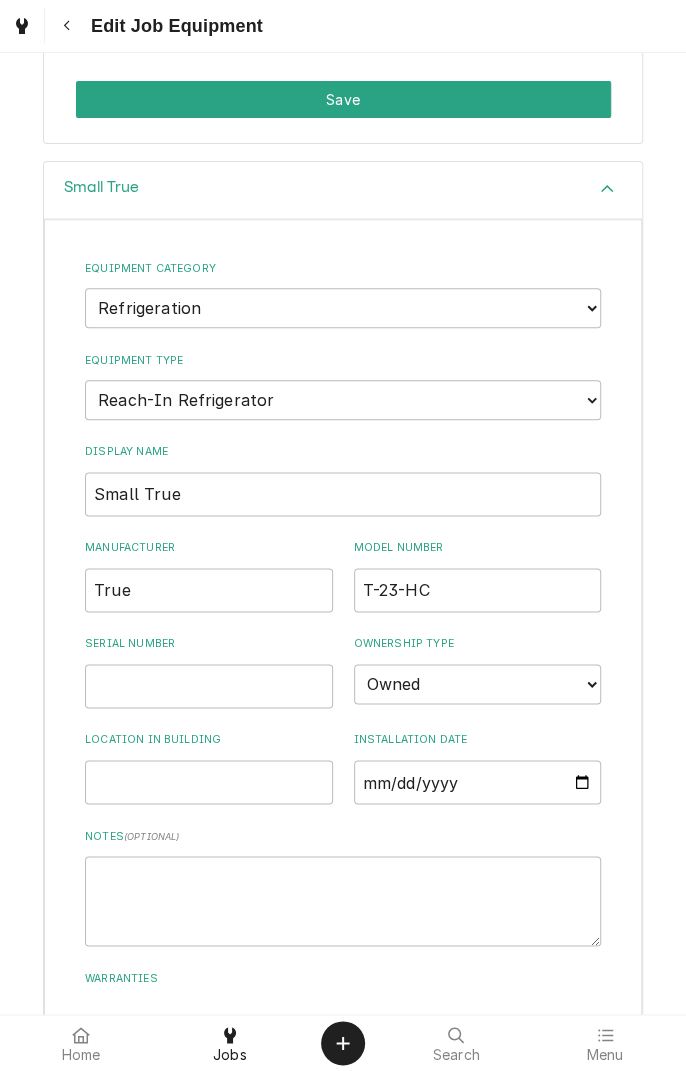 scroll, scrollTop: 554, scrollLeft: 0, axis: vertical 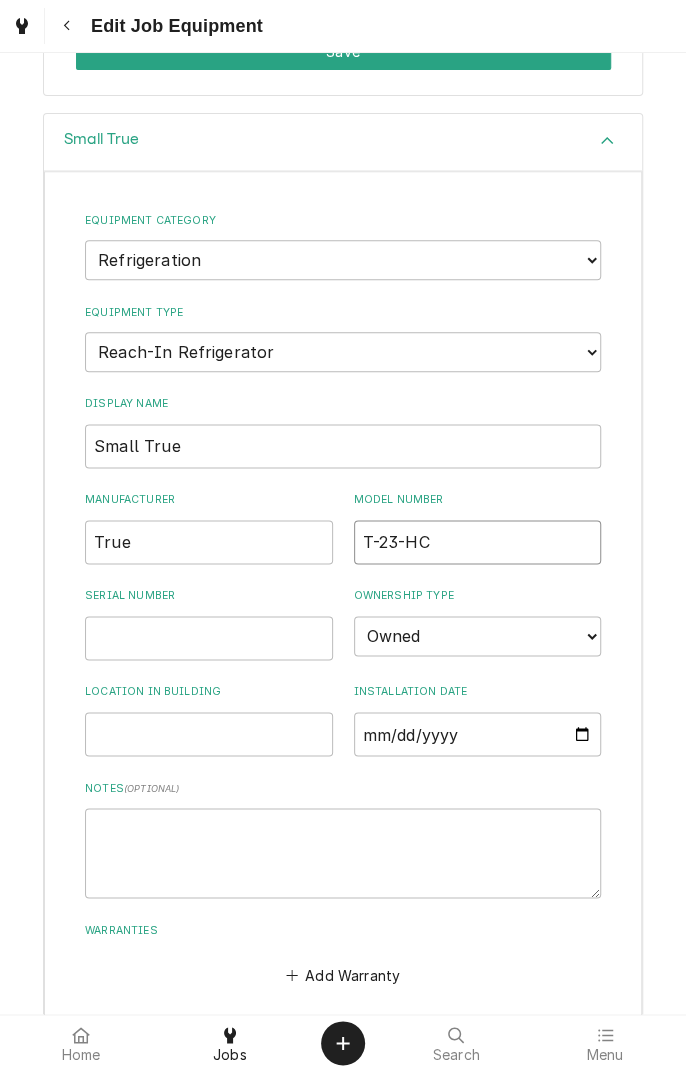 click on "T-23-HC" at bounding box center (478, 542) 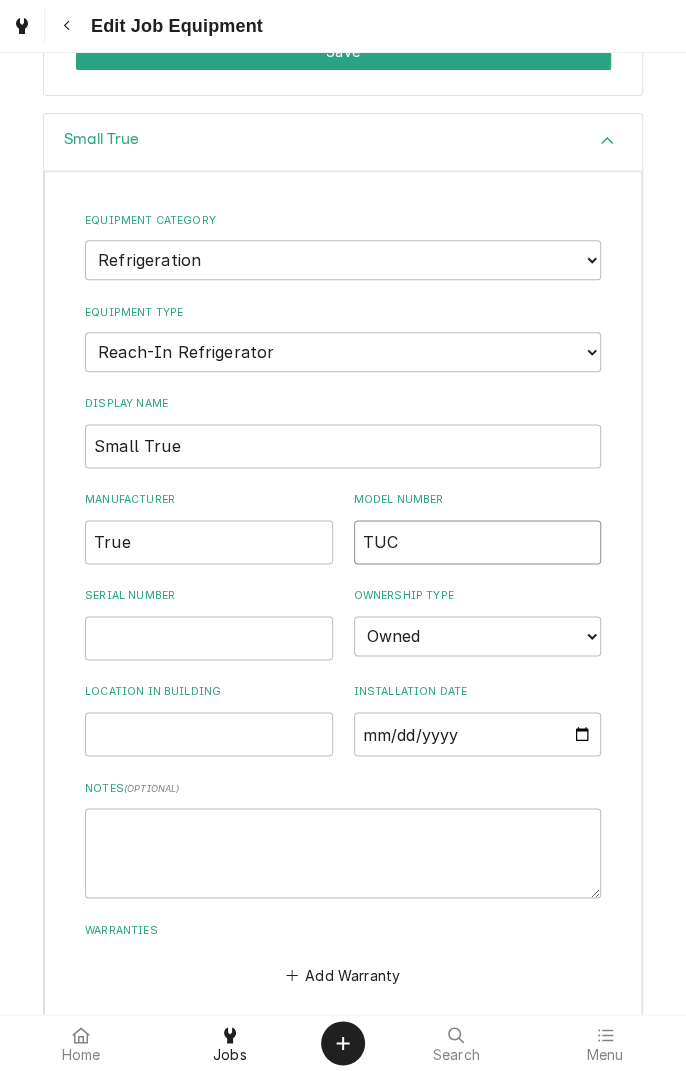 type on "TUC" 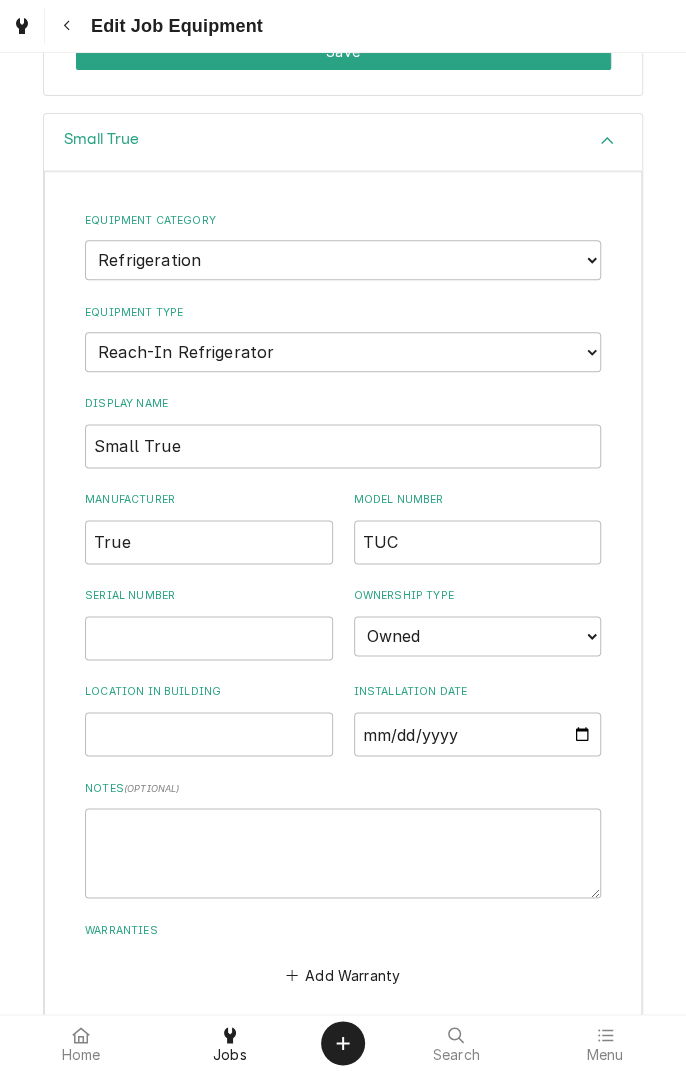 click on "Small True   Equipment Category Choose equipment category... Cooking Equipment Fryers Ice Machines Ovens and Ranges Concession and Condiment Equipment Dishwashing Equipment Holding and Warming Equipment Refrigeration Beverage Equipment Food Preparation Equipment Water Filtration Other Equipment Type Choose equipment type... Bar Refrigeration Blast Chiller Chef Base Freezer Chef Base Refrigerator Combination Refrigerator and Freezer Condensing Unit Ice Cream Equipment Prep Table Reach-In Freezer Reach-In Refrigerator Refrigerated Merchandiser Undercounter Freezer Undercounter Refrigerator Walk-In Cooler Walk-In Freezer Display Name Small True Manufacturer True Model Number TUC Serial Number Ownership Type Choose ownsership type... Unknown Owned Leased Rented Location in Building Installation Date Notes  ( optional ) Warranties Add Warranty Save Cancel" at bounding box center (343, 616) 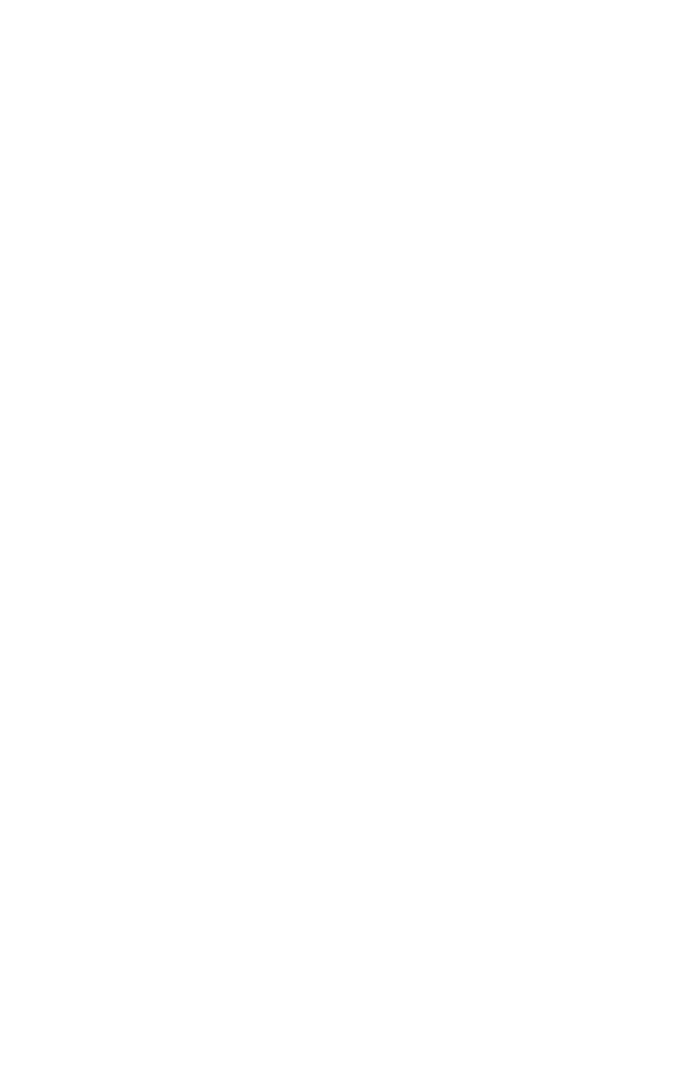 click at bounding box center [343, 535] 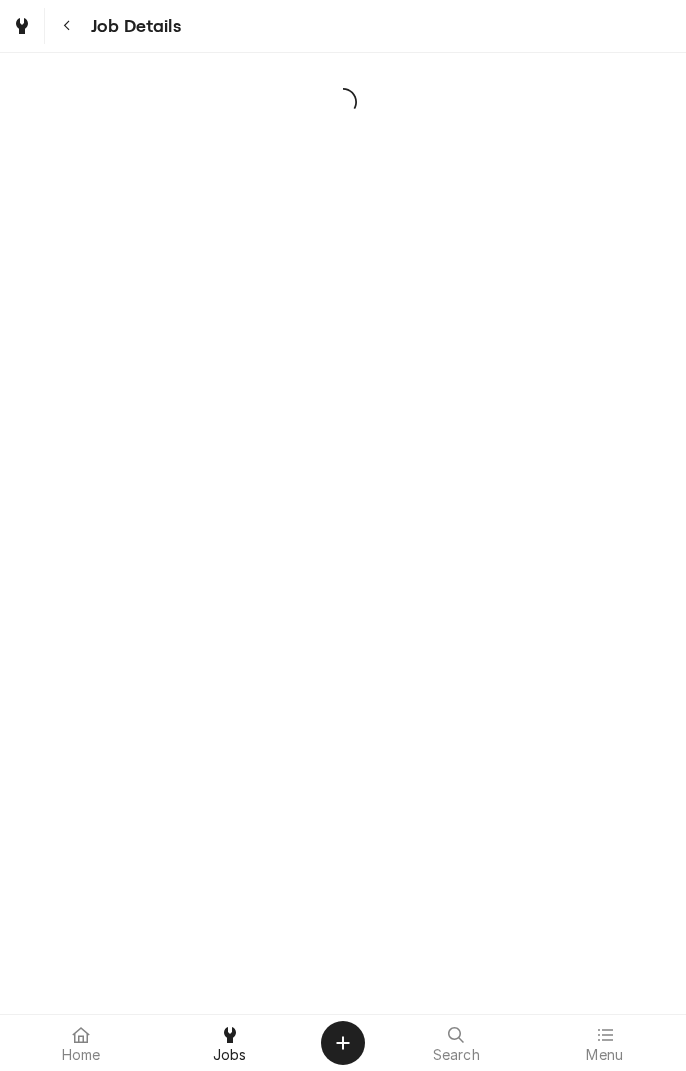 scroll, scrollTop: 0, scrollLeft: 0, axis: both 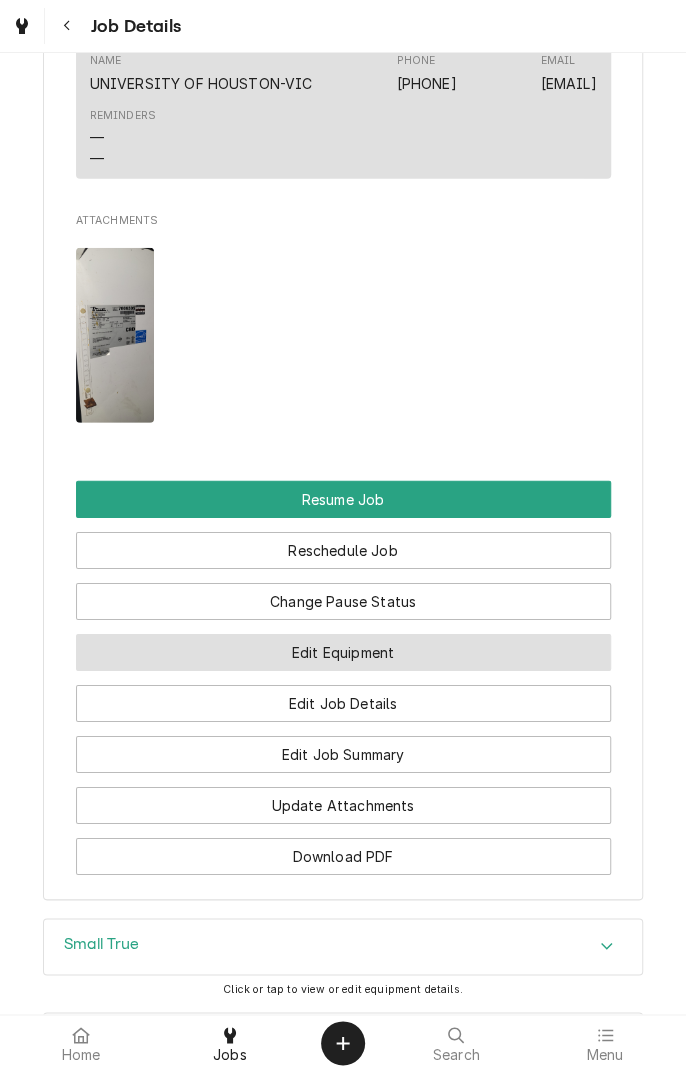 click on "Edit Equipment" at bounding box center (343, 652) 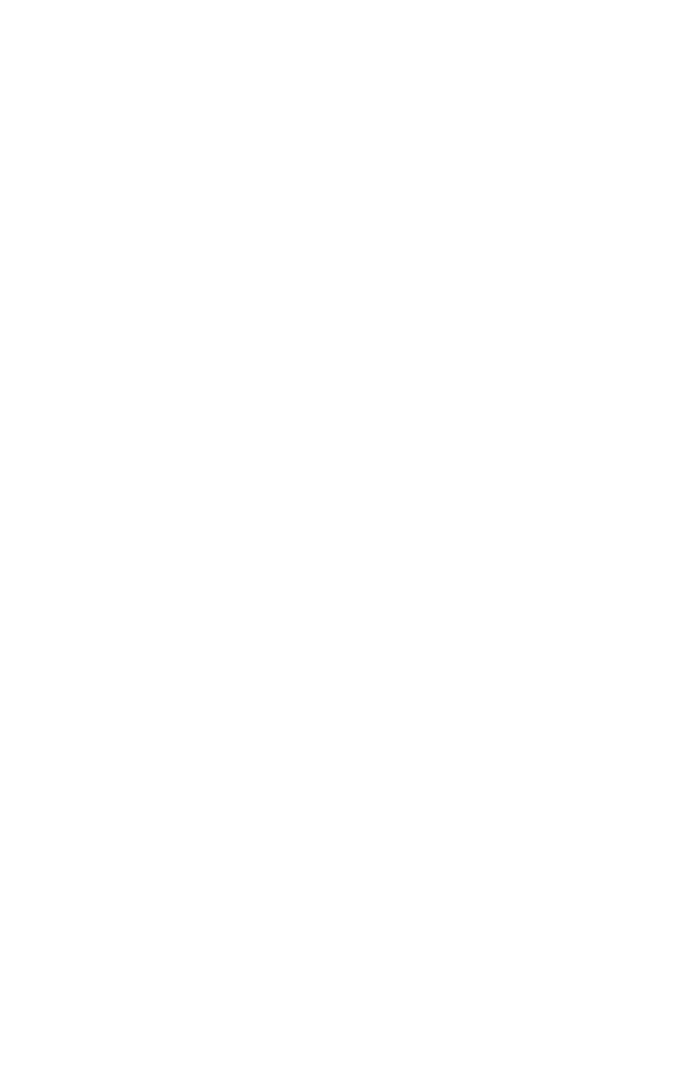 scroll, scrollTop: 0, scrollLeft: 0, axis: both 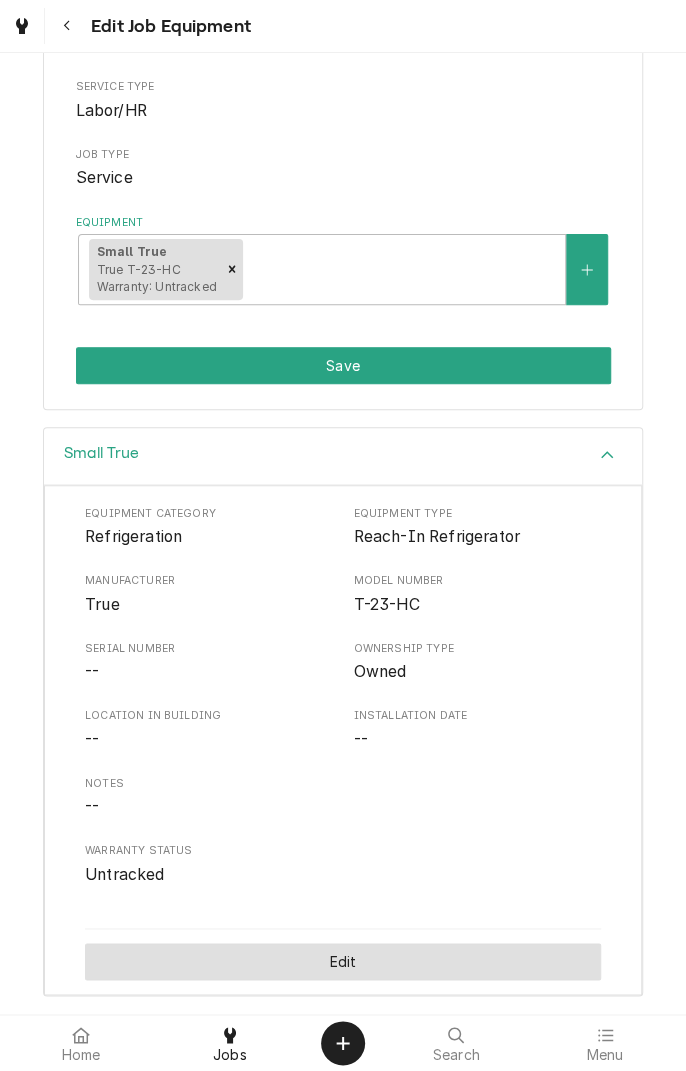 click on "Edit" at bounding box center [343, 961] 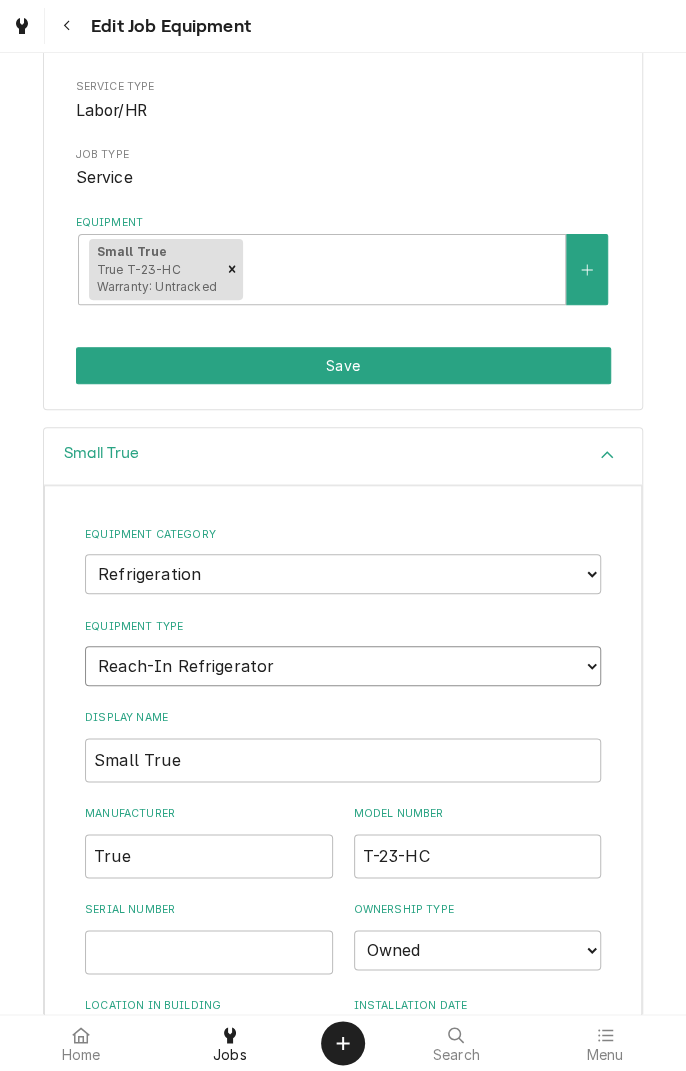 click on "Choose equipment type... Bar Refrigeration Blast Chiller Chef Base Freezer Chef Base Refrigerator Combination Refrigerator and Freezer Condensing Unit Ice Cream Equipment Prep Table Reach-In Freezer Reach-In Refrigerator Refrigerated Merchandiser Undercounter Freezer Undercounter Refrigerator Walk-In Cooler Walk-In Freezer" at bounding box center (343, 666) 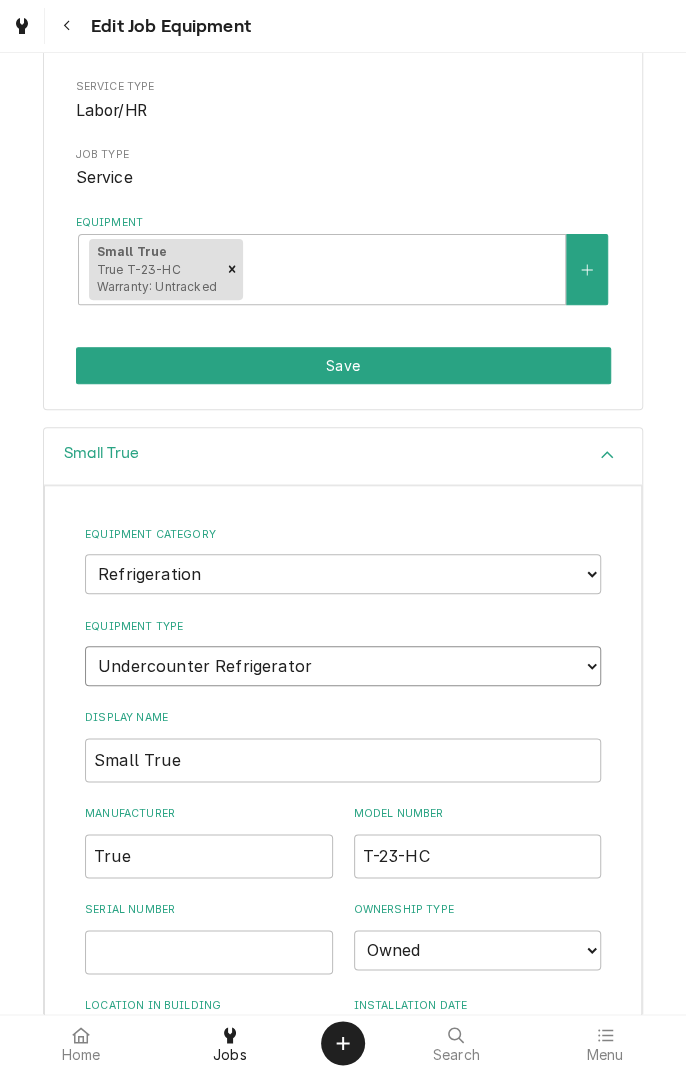 click on "Choose equipment type... Bar Refrigeration Blast Chiller Chef Base Freezer Chef Base Refrigerator Combination Refrigerator and Freezer Condensing Unit Ice Cream Equipment Prep Table Reach-In Freezer Reach-In Refrigerator Refrigerated Merchandiser Undercounter Freezer Undercounter Refrigerator Walk-In Cooler Walk-In Freezer" at bounding box center (343, 666) 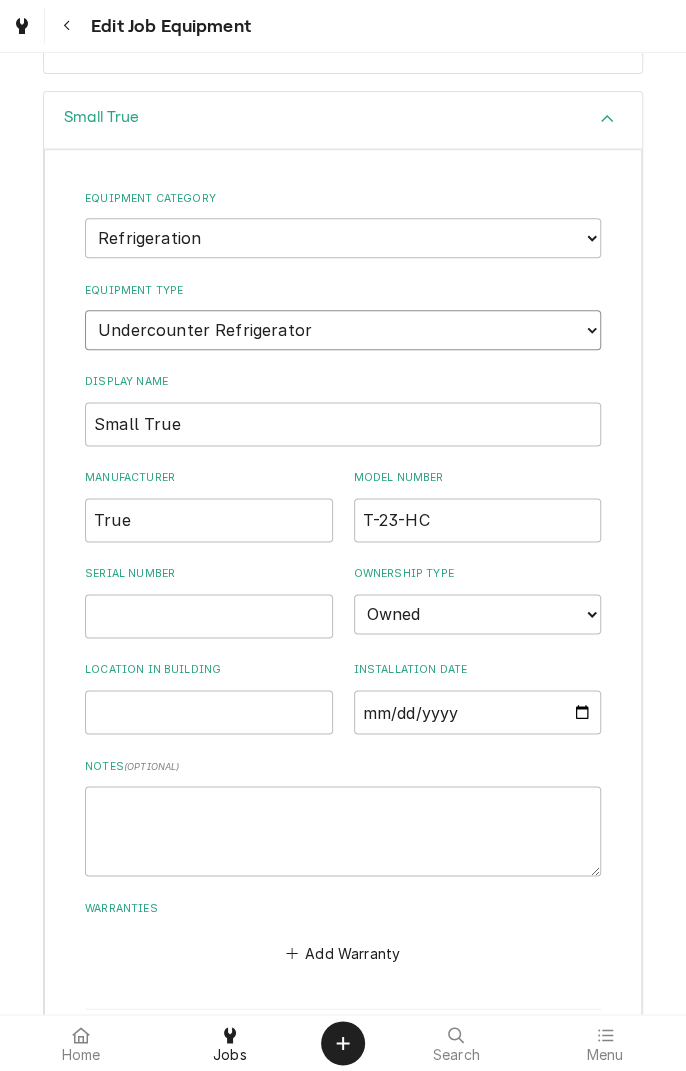 scroll, scrollTop: 602, scrollLeft: 0, axis: vertical 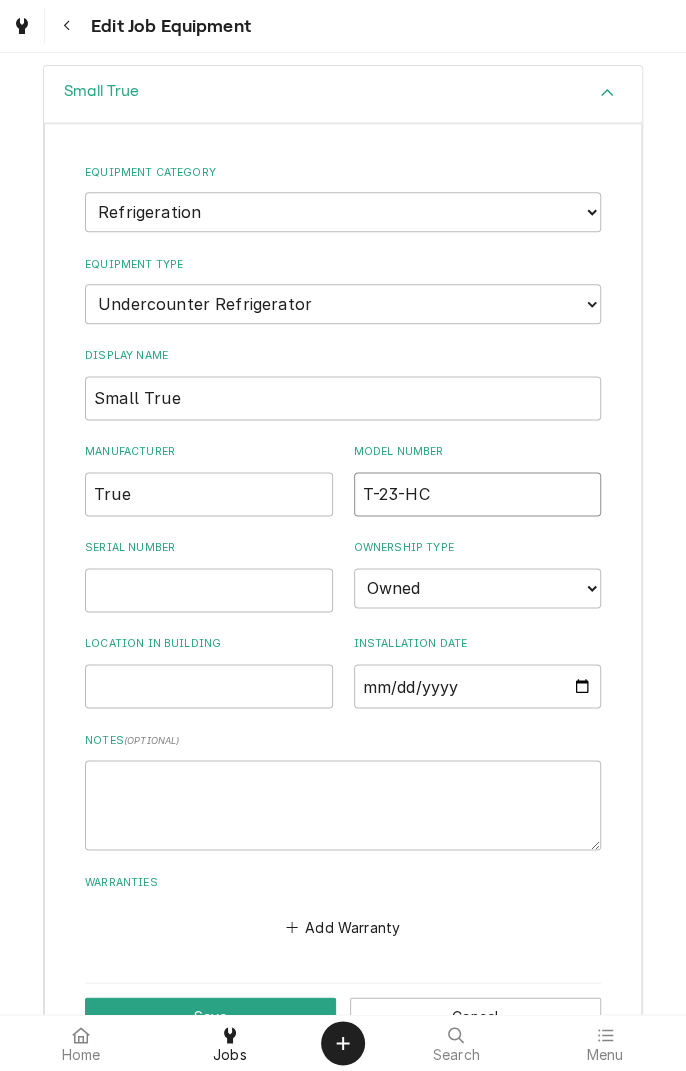 click on "T-23-HC" at bounding box center [478, 494] 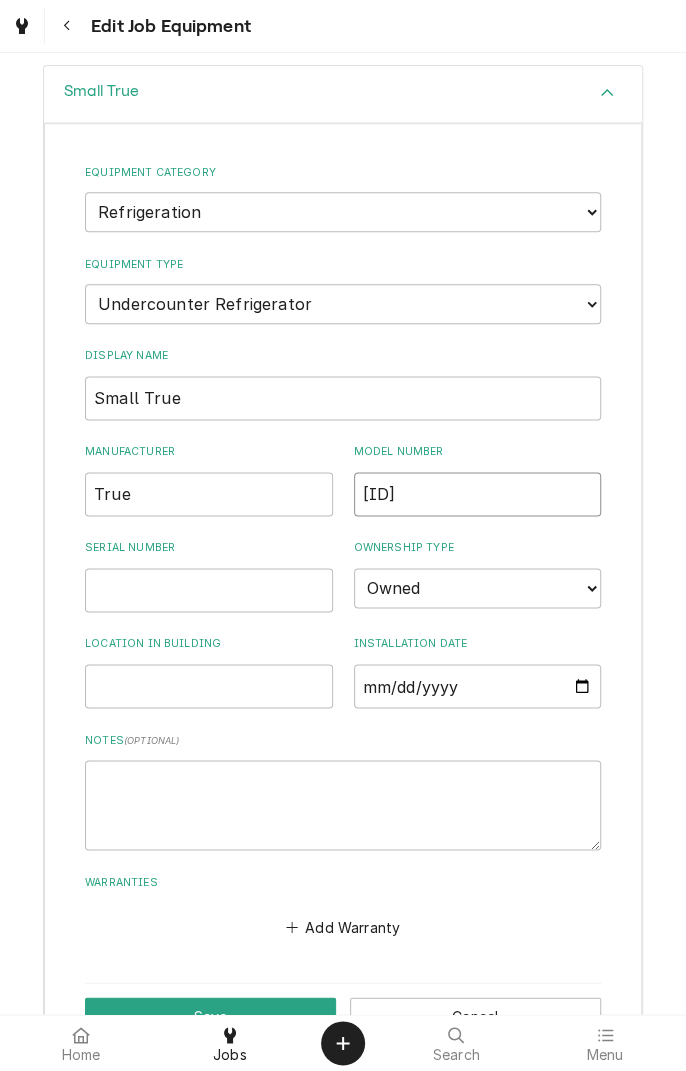 type on "[ID]" 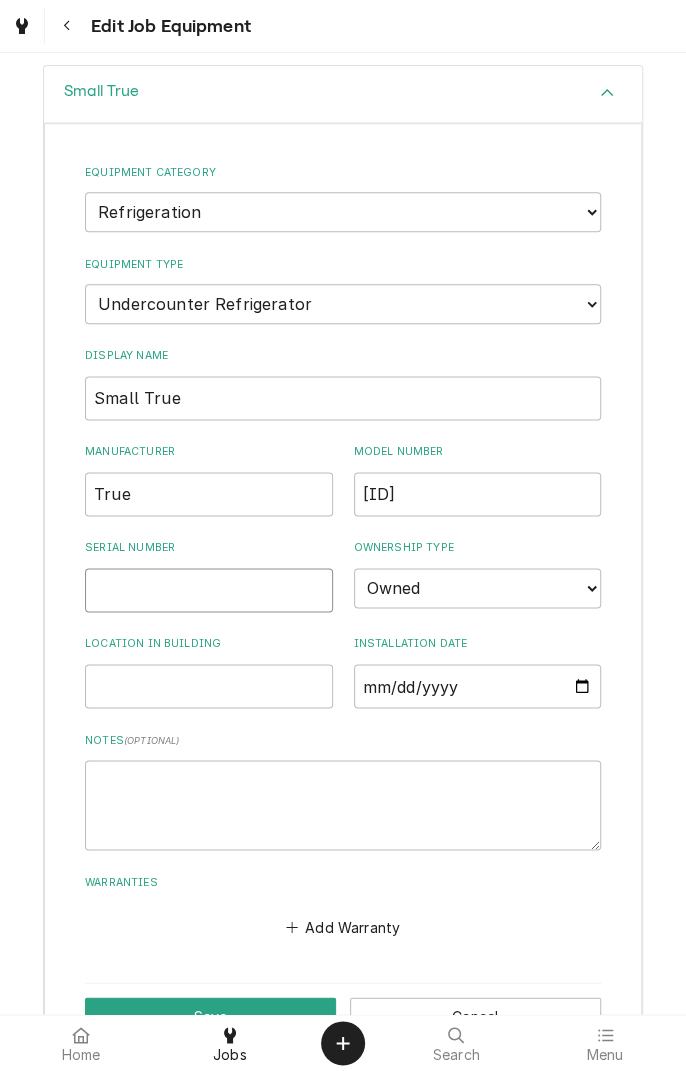 click on "Serial Number" at bounding box center (209, 590) 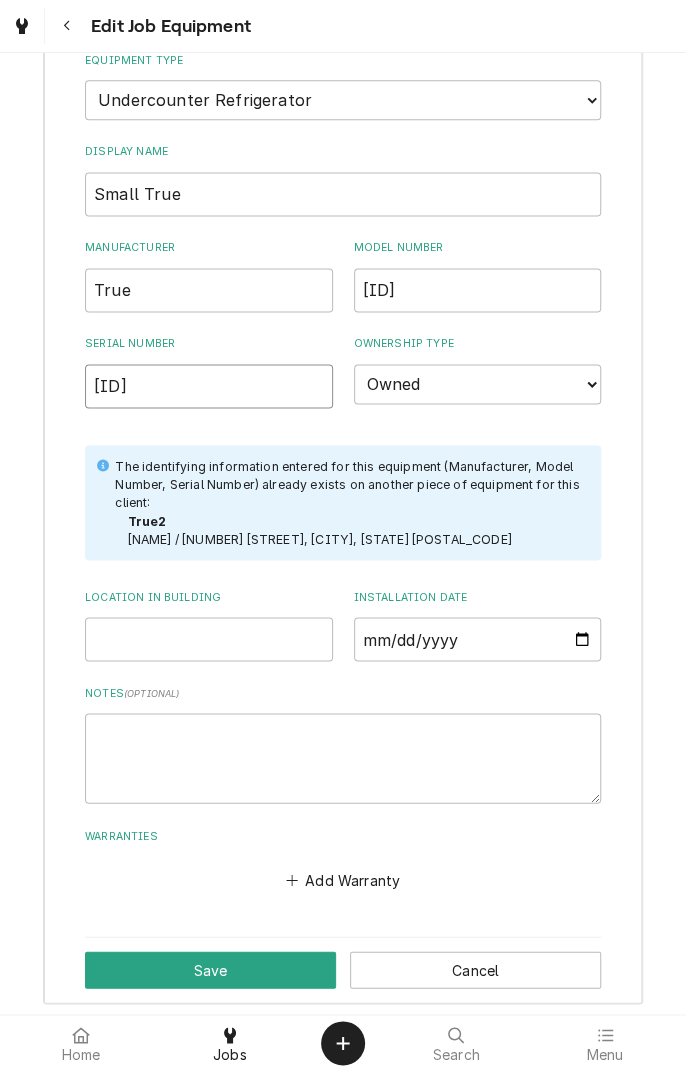 scroll, scrollTop: 811, scrollLeft: 0, axis: vertical 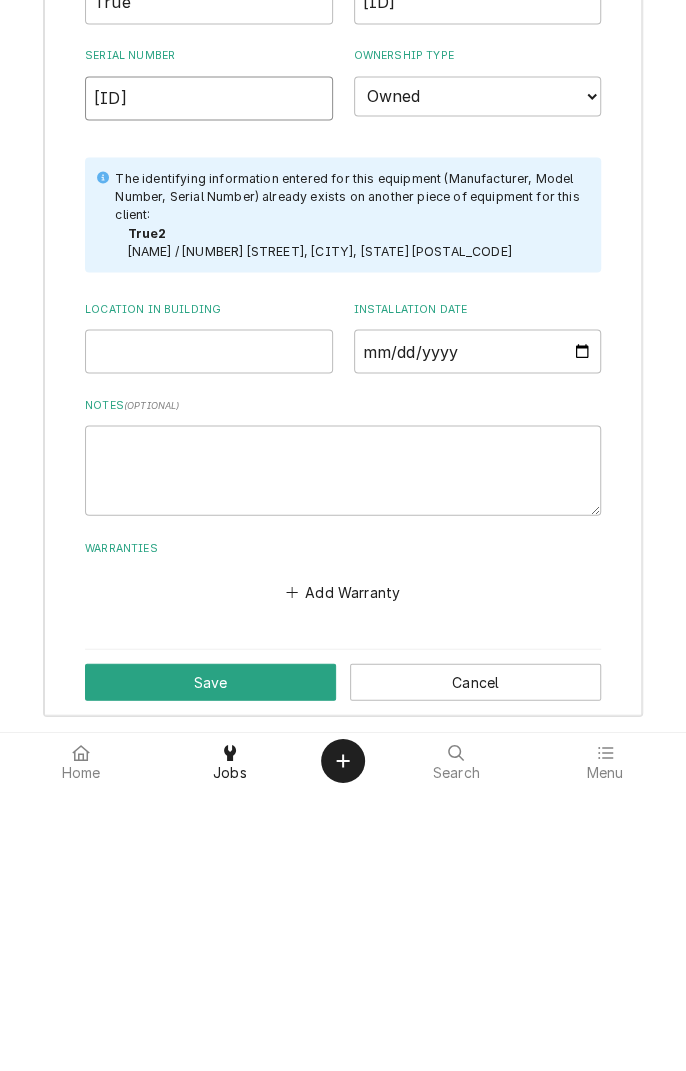 type on "[ID]" 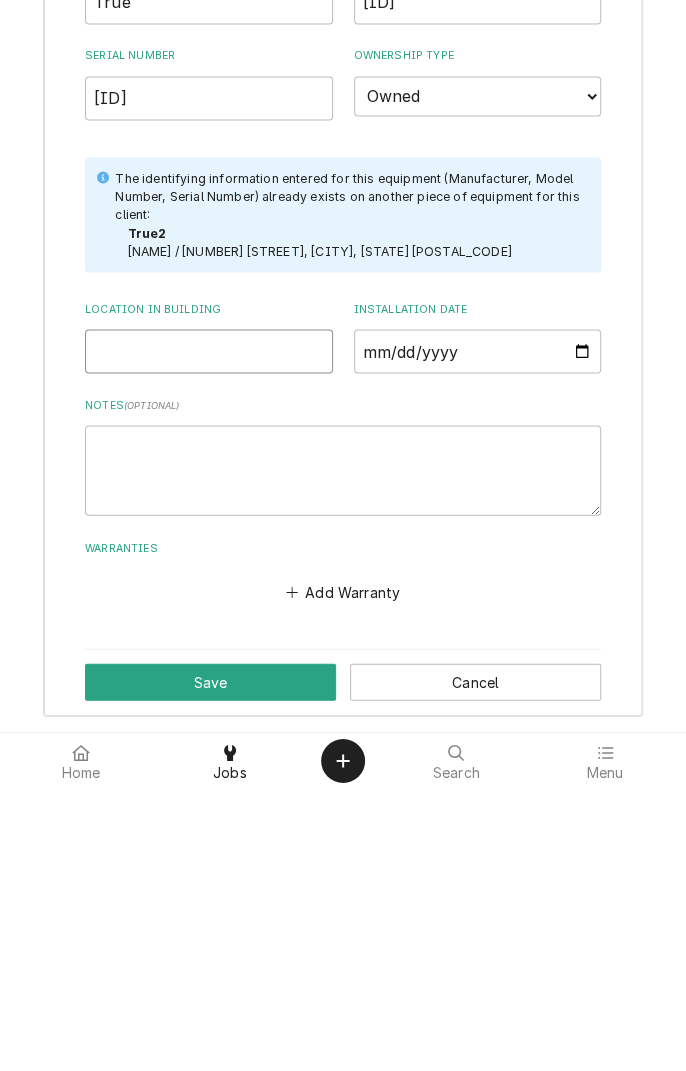click on "Location in Building" at bounding box center [209, 634] 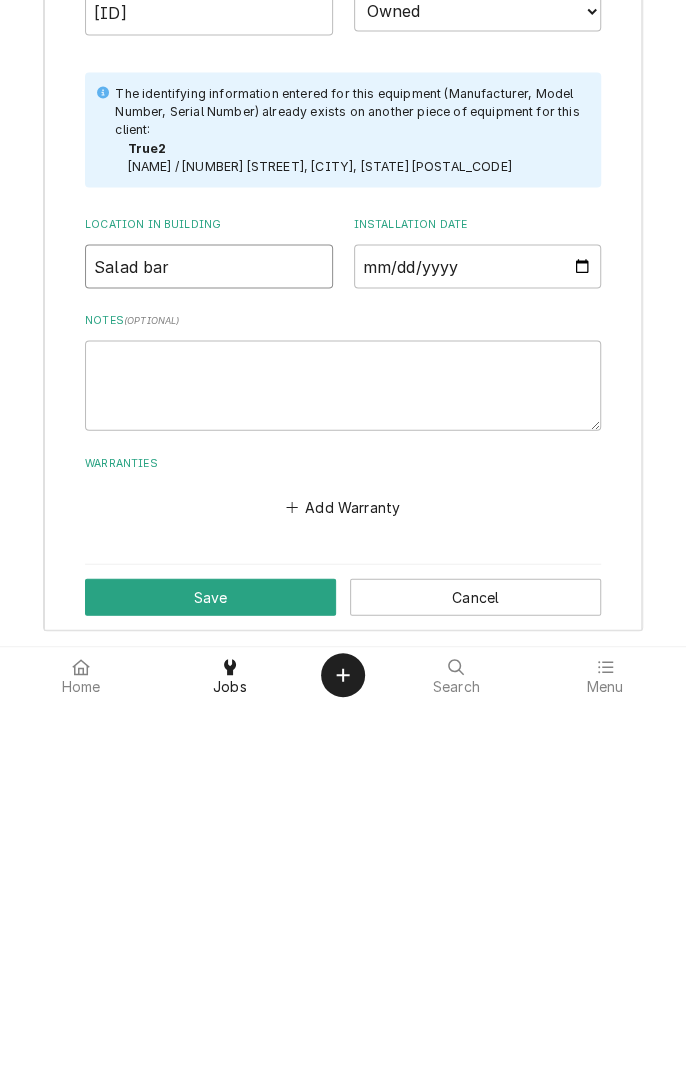 type on "Salad bar" 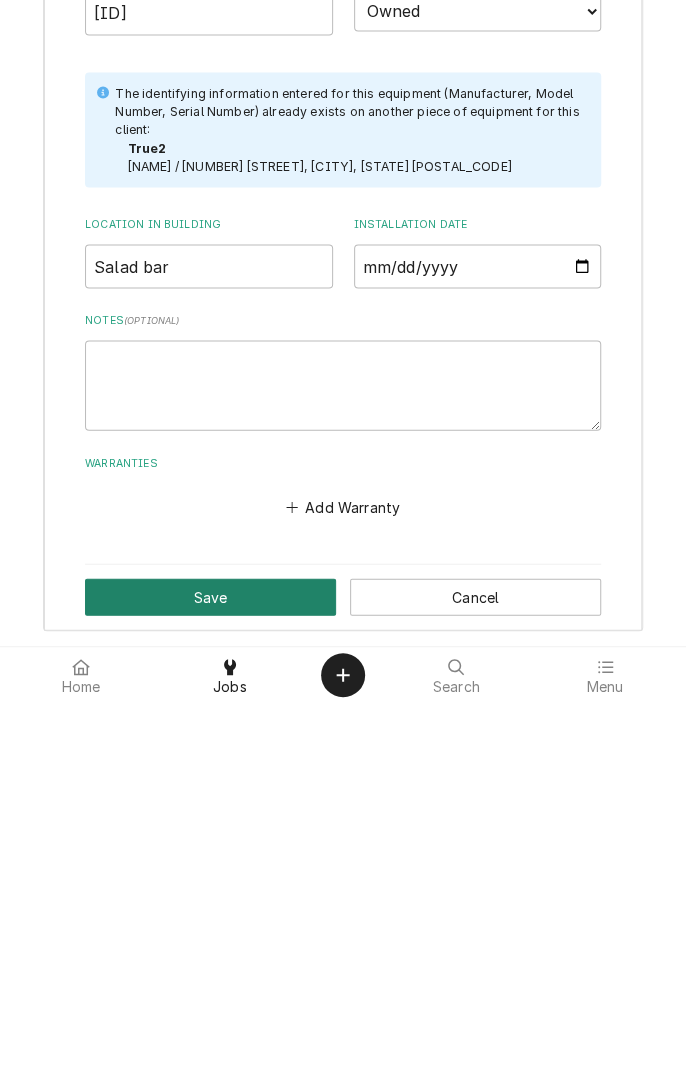 click on "Save" at bounding box center (210, 964) 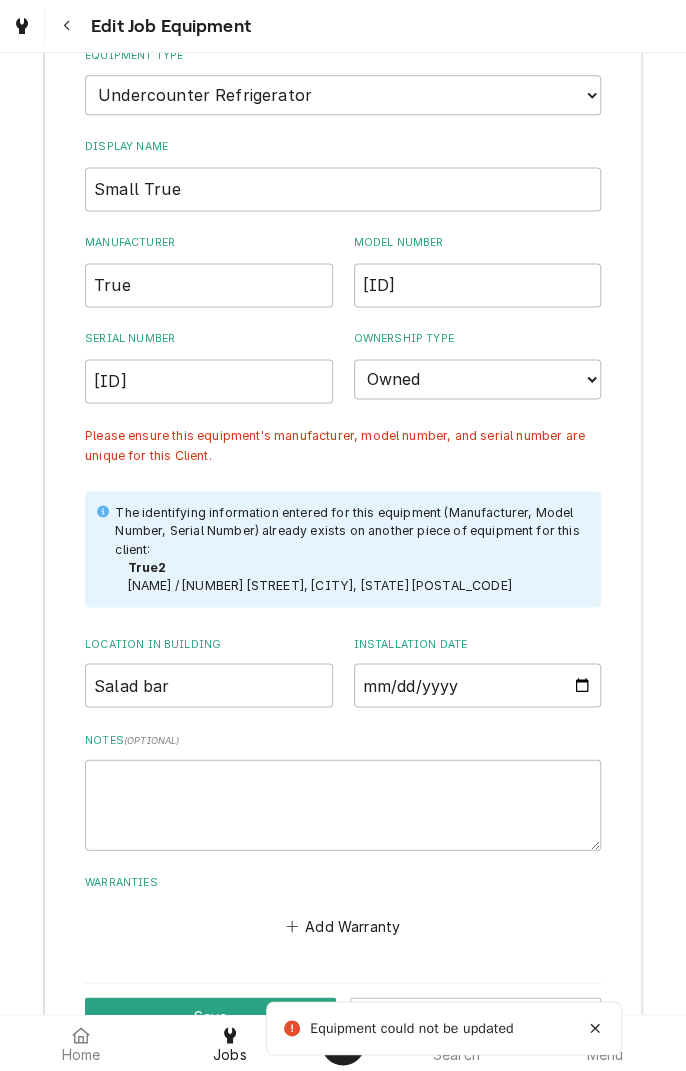 scroll, scrollTop: 815, scrollLeft: 0, axis: vertical 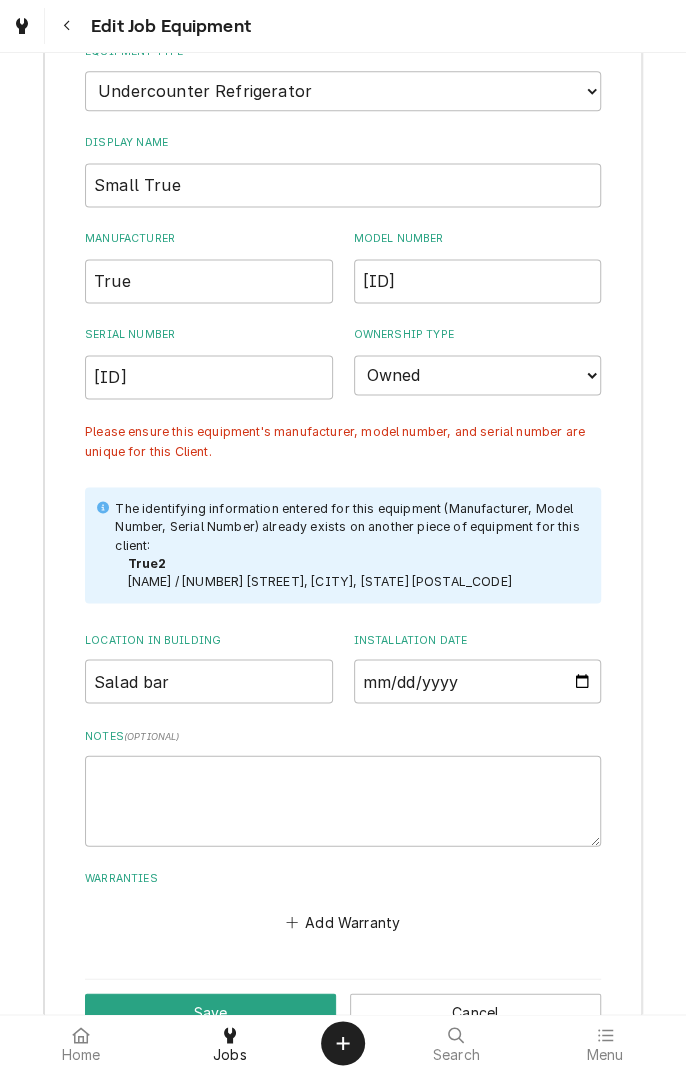 click on "The identifying information entered for this equipment (Manufacturer, Model Number, Serial Number) already exists on another piece of equipment for this client:" at bounding box center (348, 526) 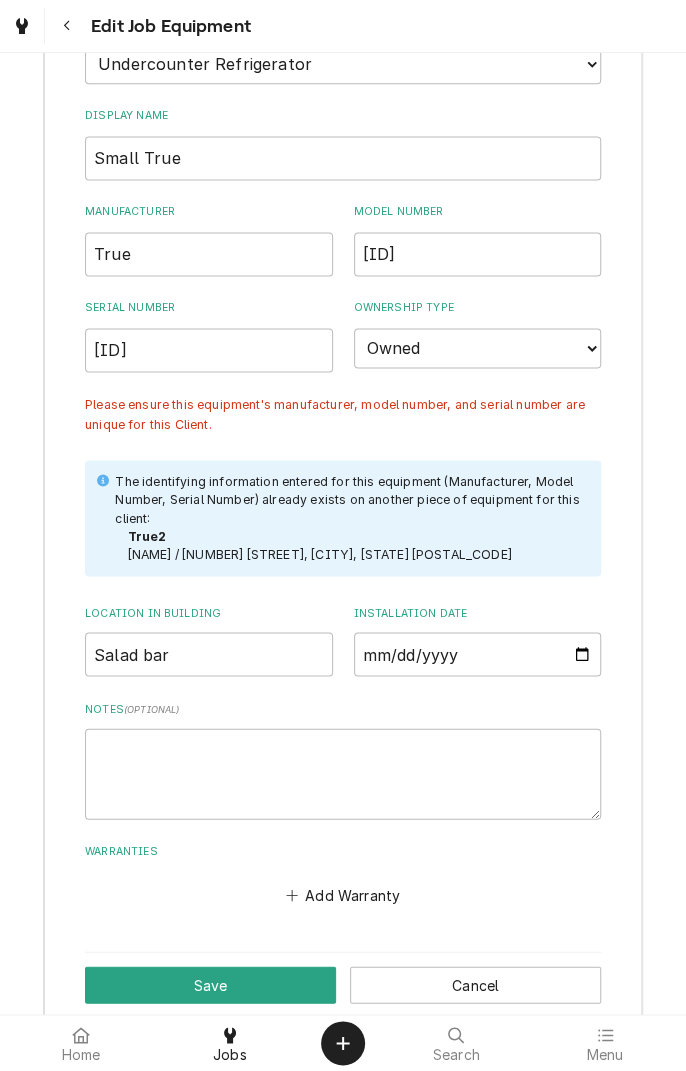 scroll, scrollTop: 862, scrollLeft: 0, axis: vertical 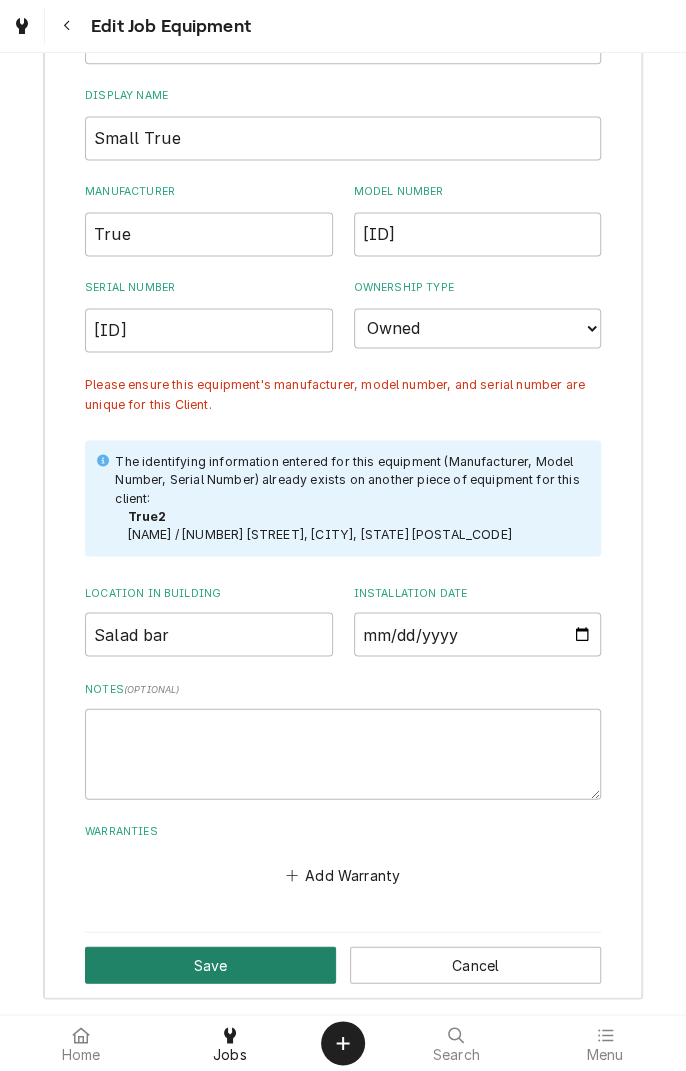click on "Save" at bounding box center (210, 964) 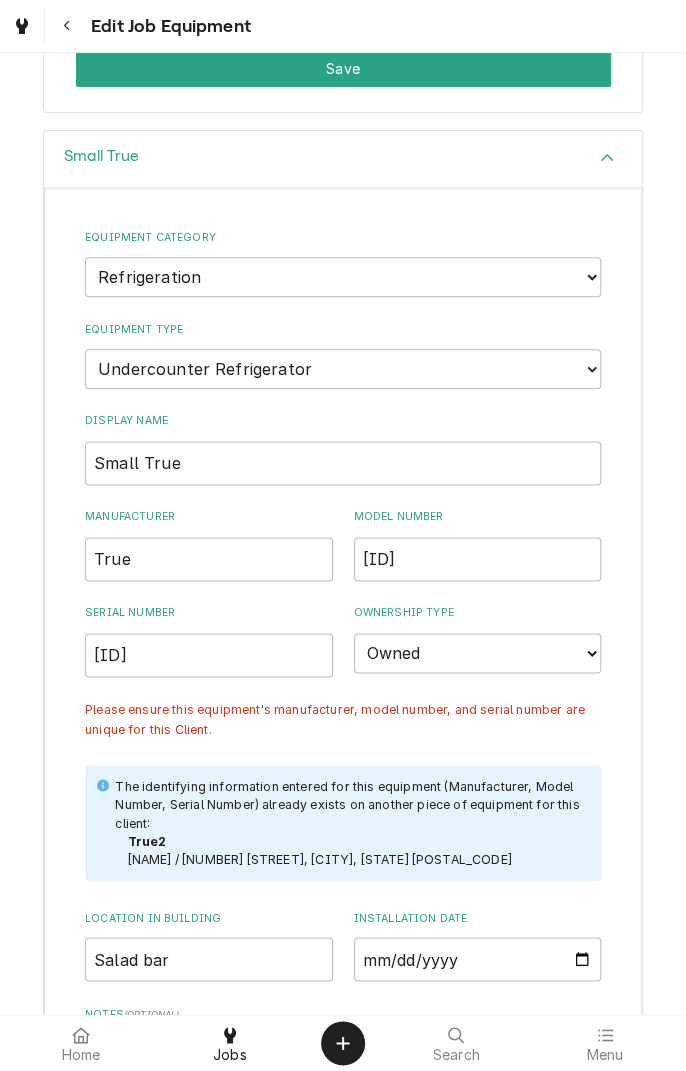 scroll, scrollTop: 545, scrollLeft: 0, axis: vertical 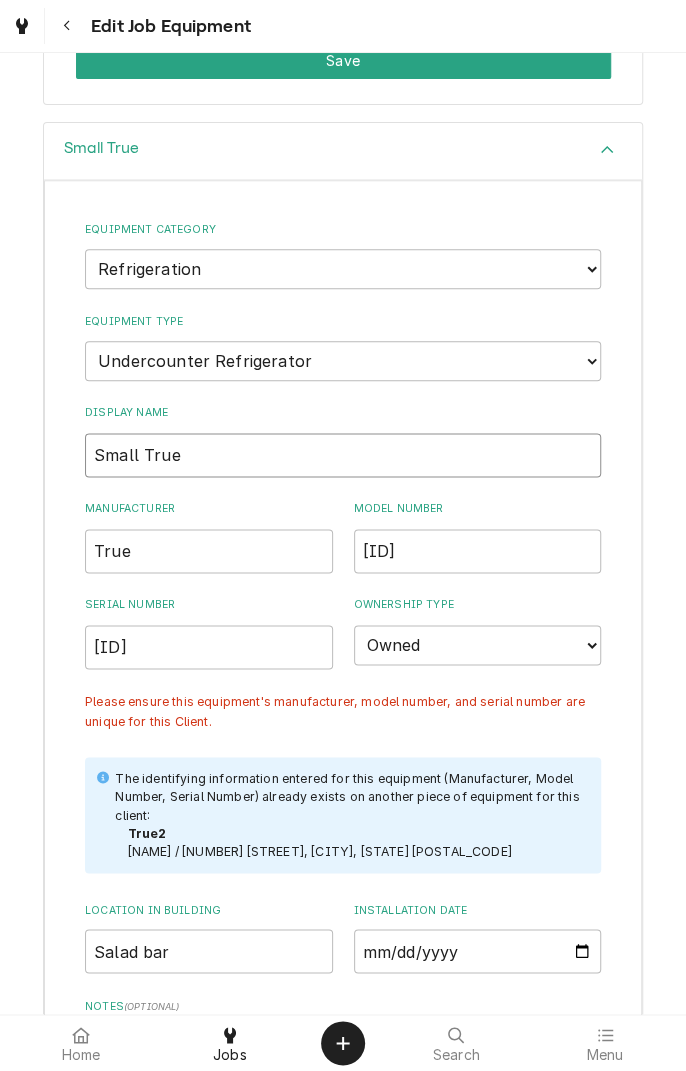 click on "Small True" at bounding box center [343, 455] 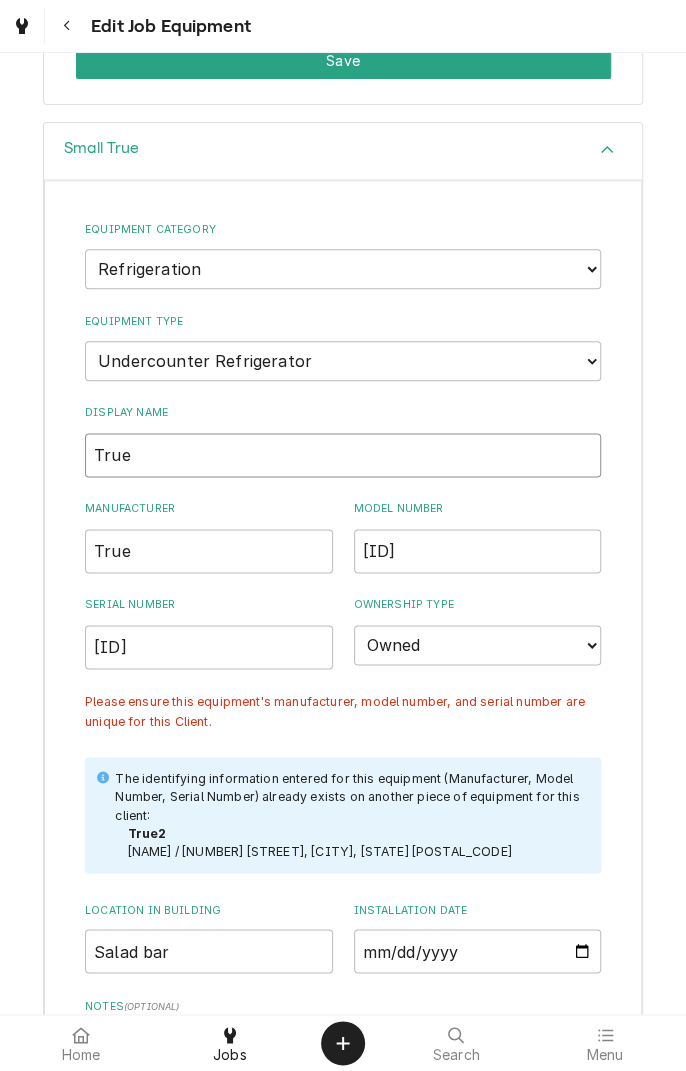 click on "True" at bounding box center (343, 455) 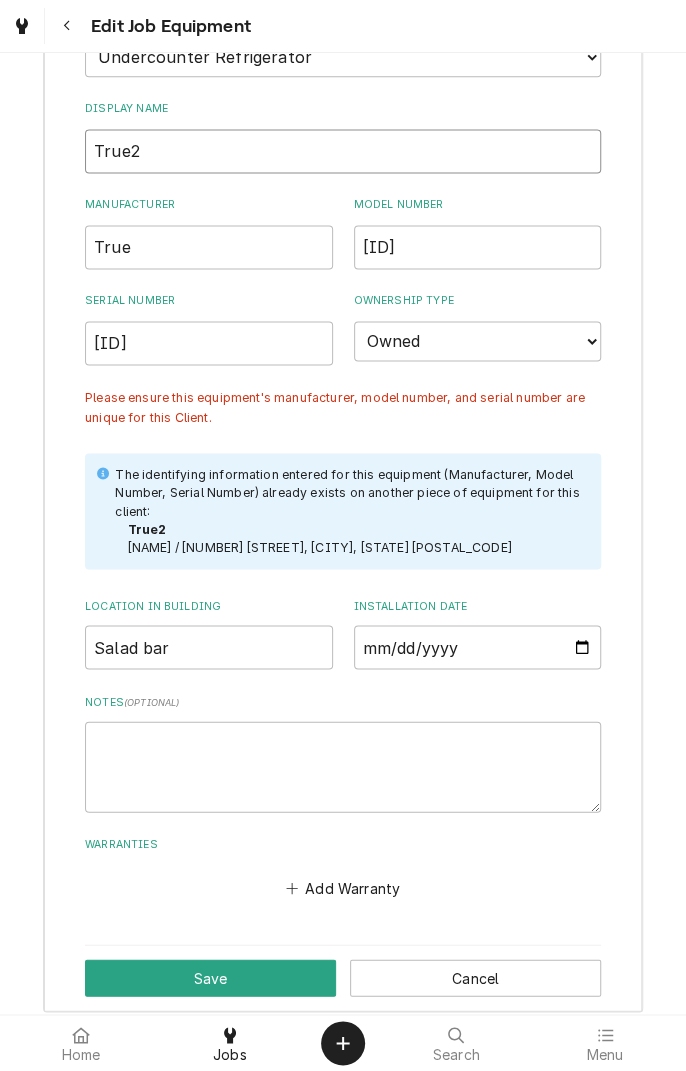 scroll, scrollTop: 862, scrollLeft: 0, axis: vertical 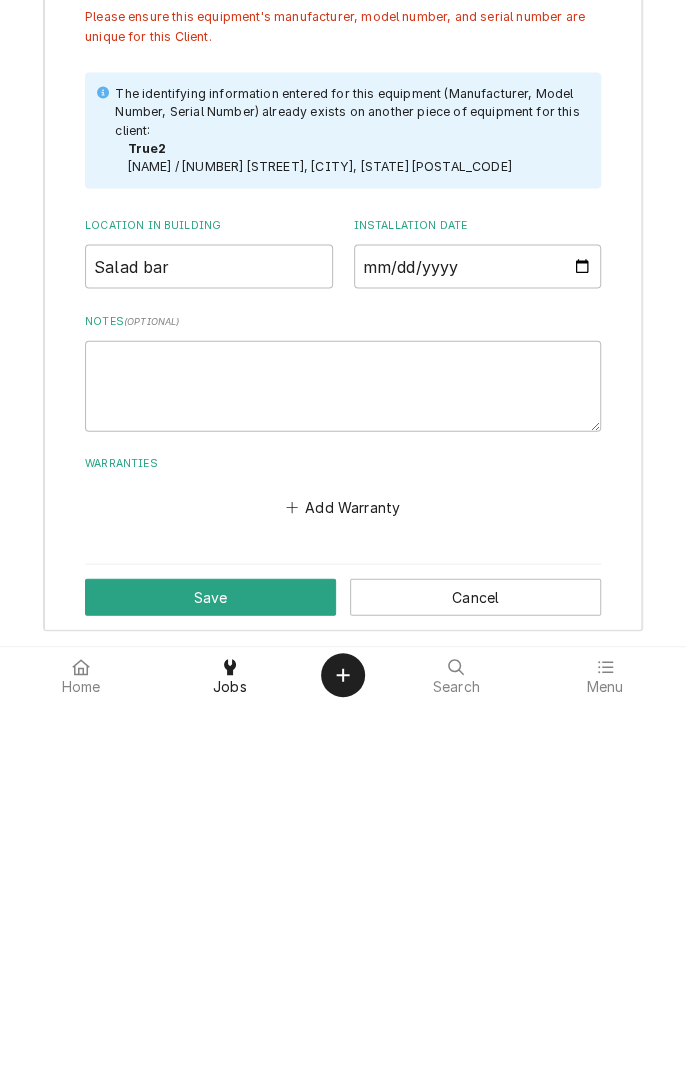 type on "True2" 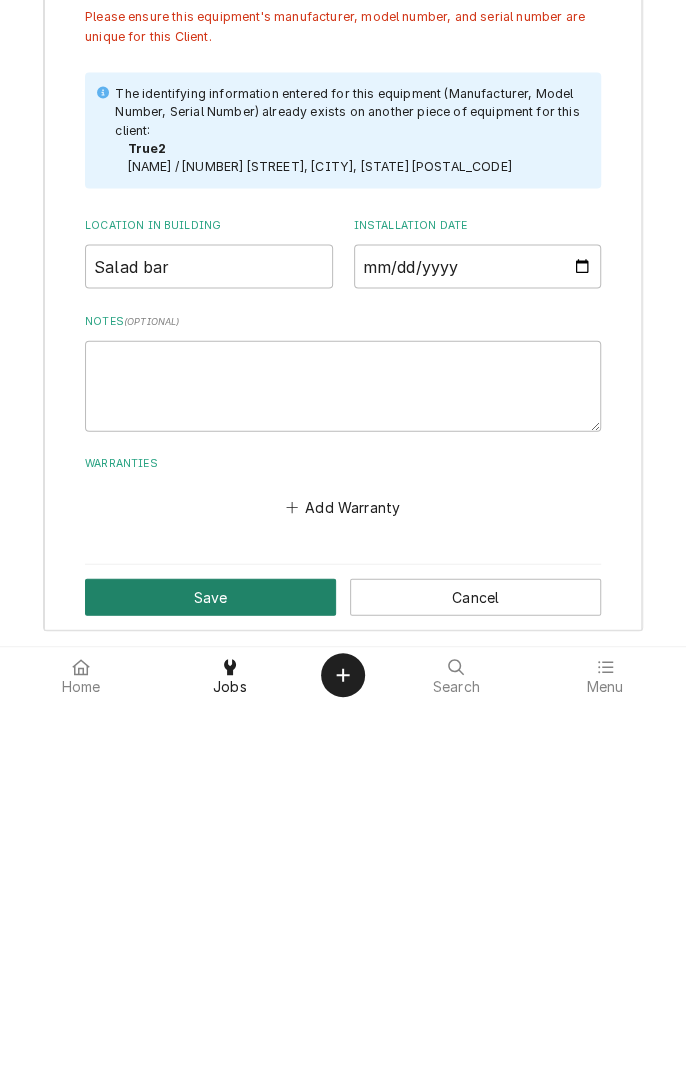 click on "Save" at bounding box center (210, 964) 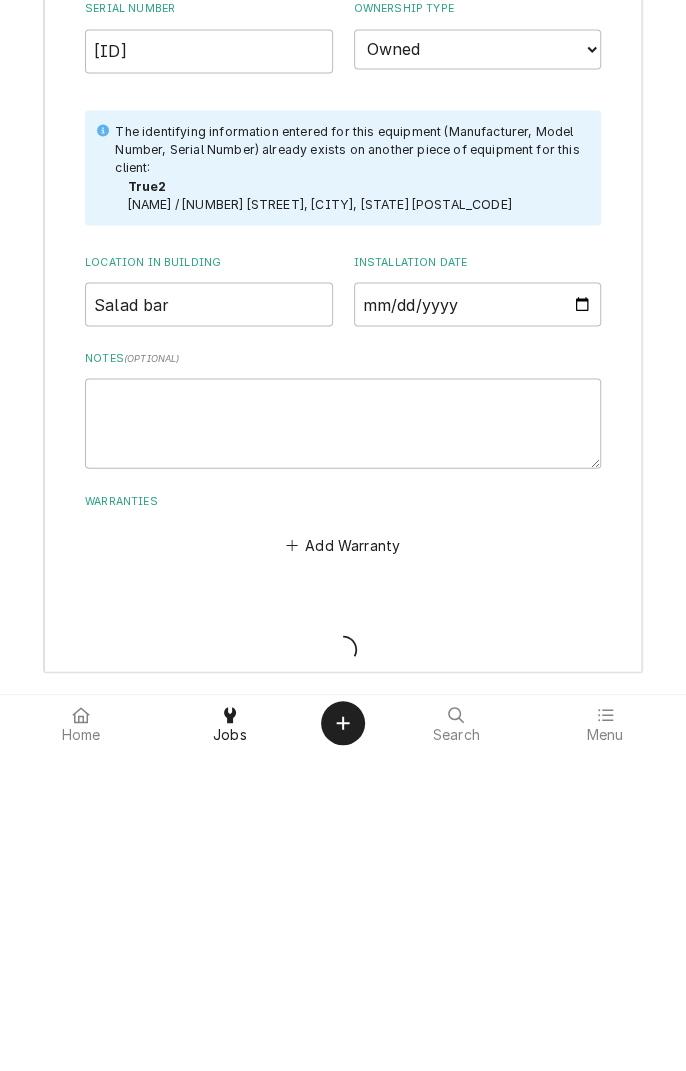 scroll, scrollTop: 815, scrollLeft: 0, axis: vertical 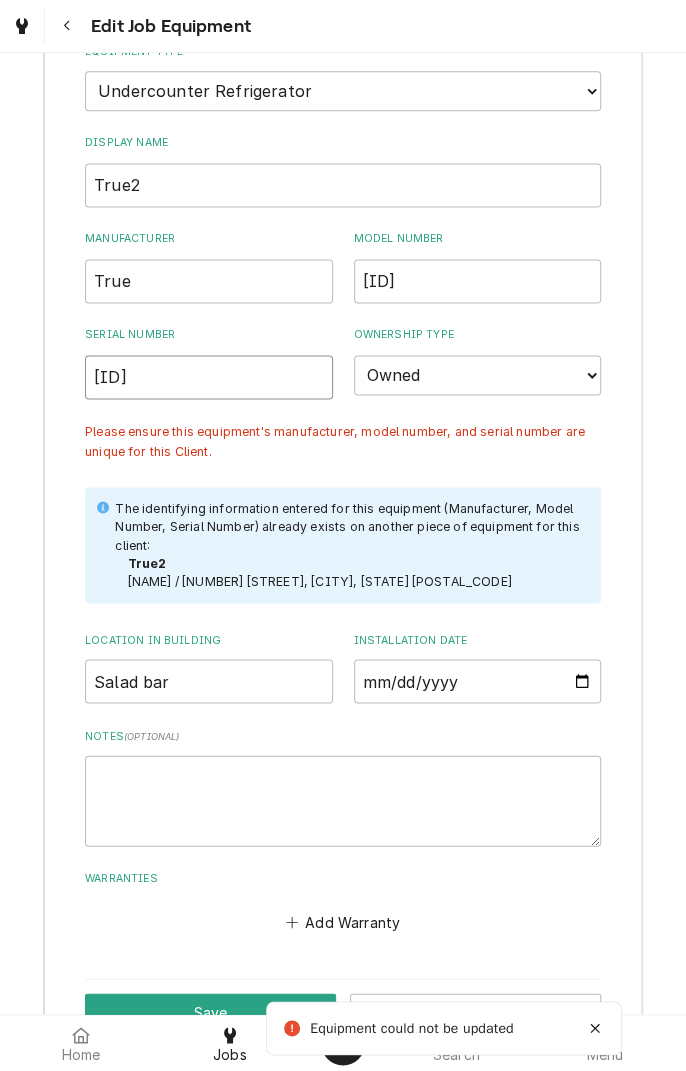 click on "7806305" at bounding box center [209, 377] 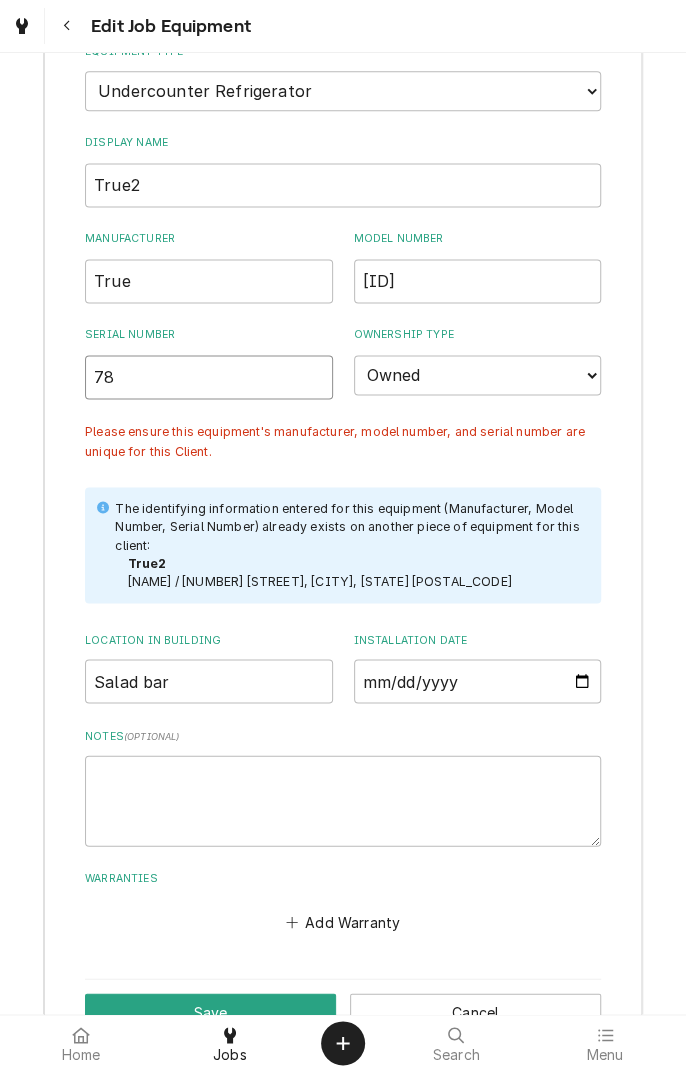 type on "7" 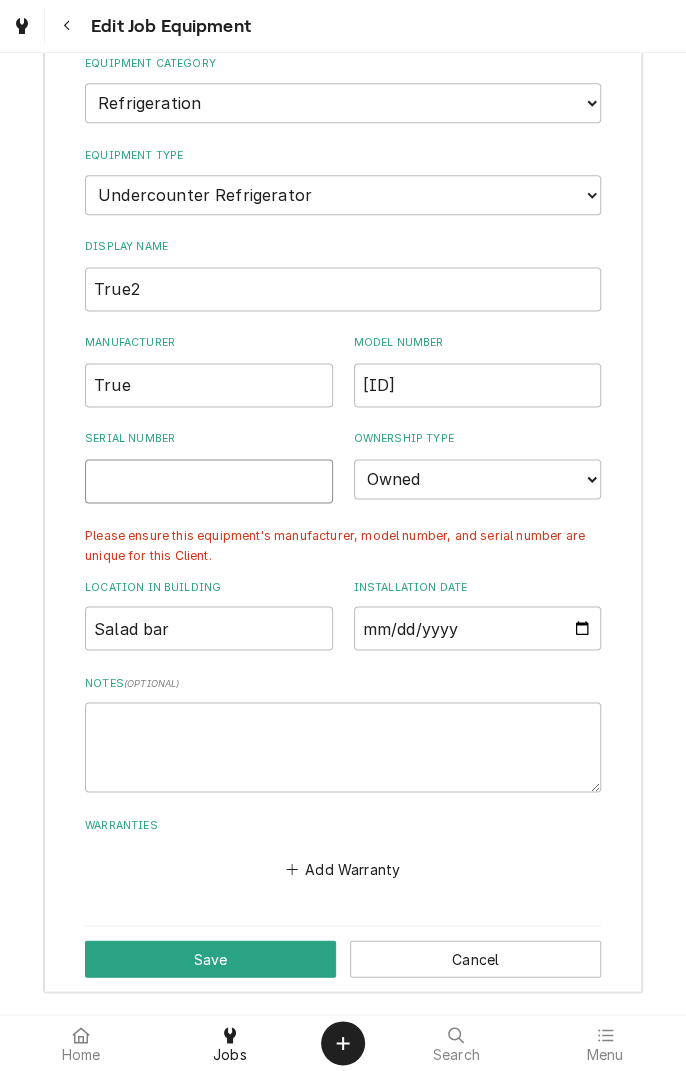 scroll, scrollTop: 705, scrollLeft: 0, axis: vertical 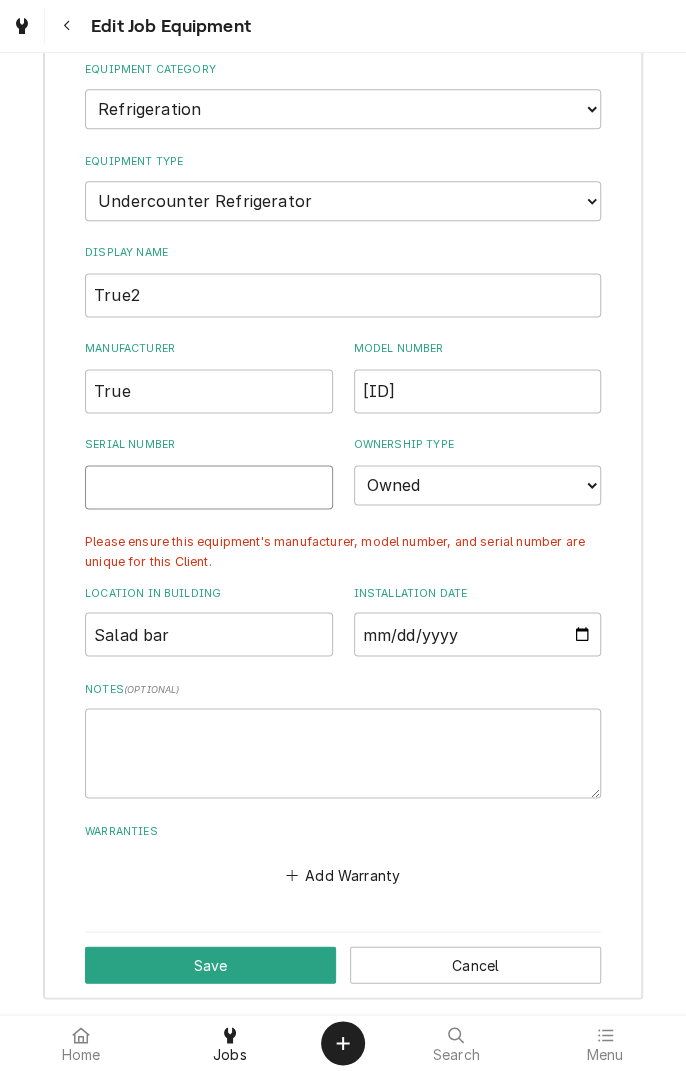 type 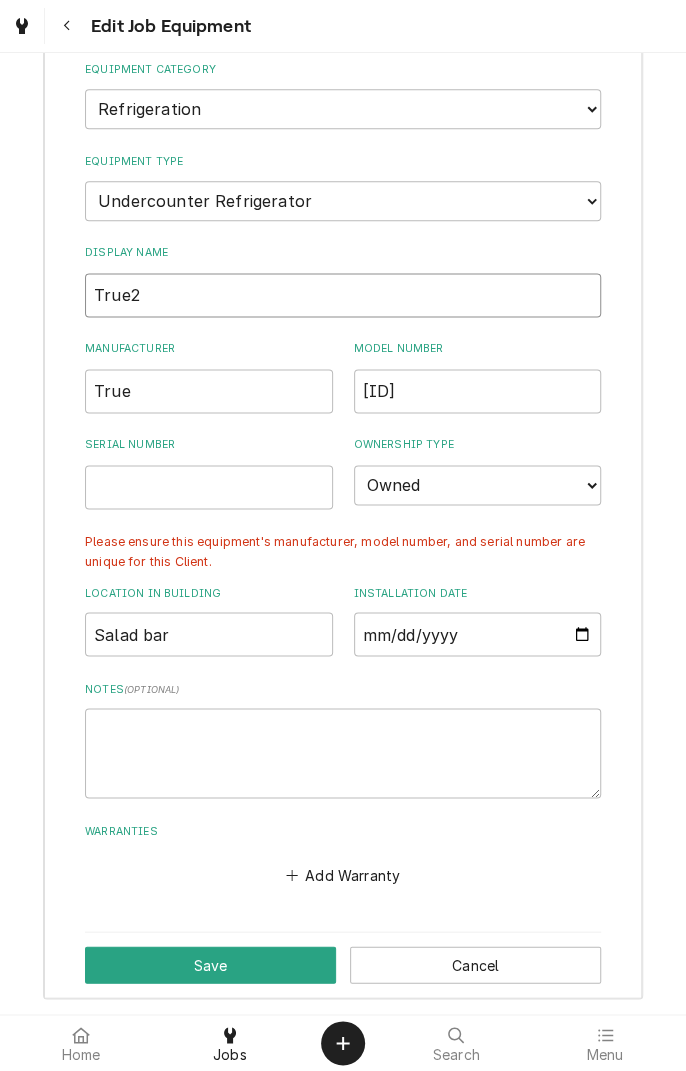 click on "True2" at bounding box center (343, 295) 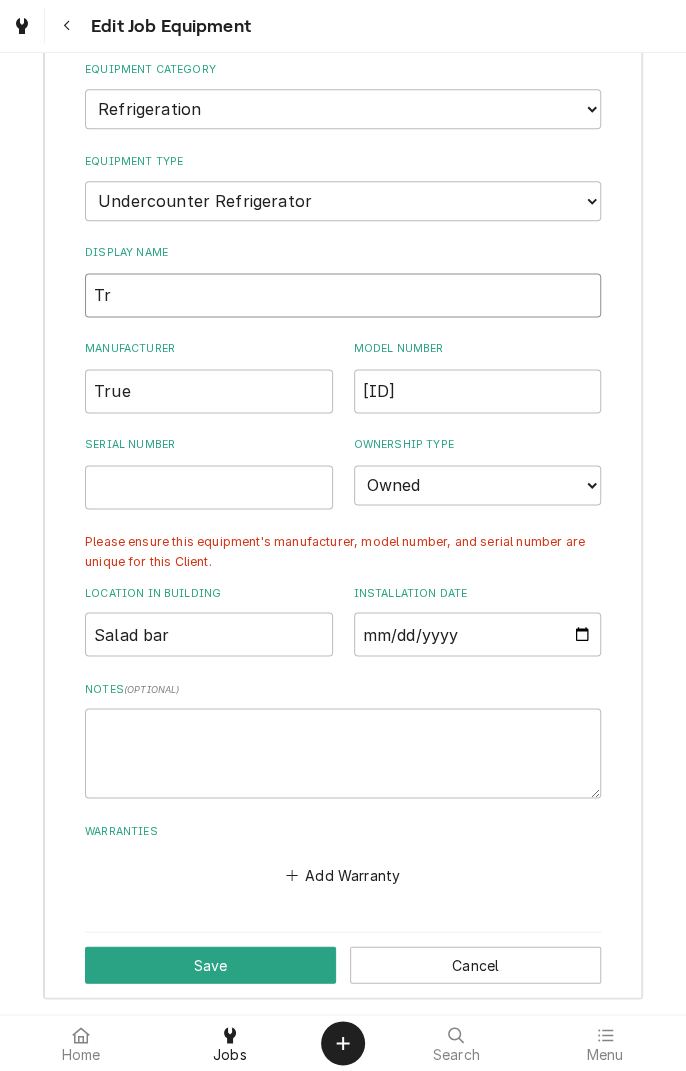 type on "T" 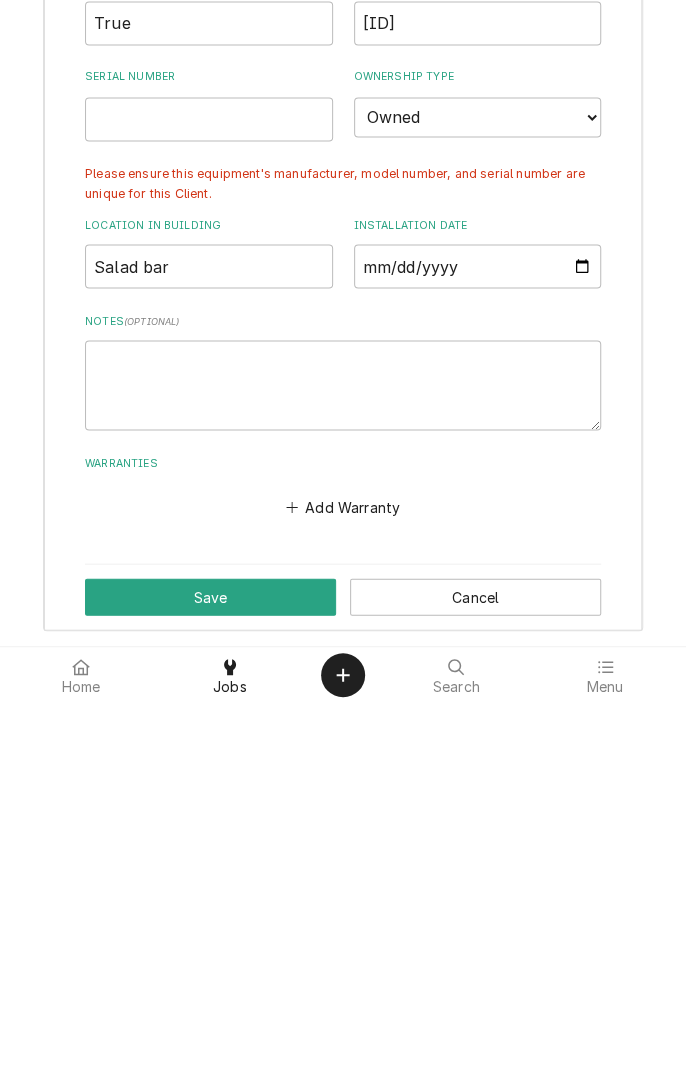 type on "Small true" 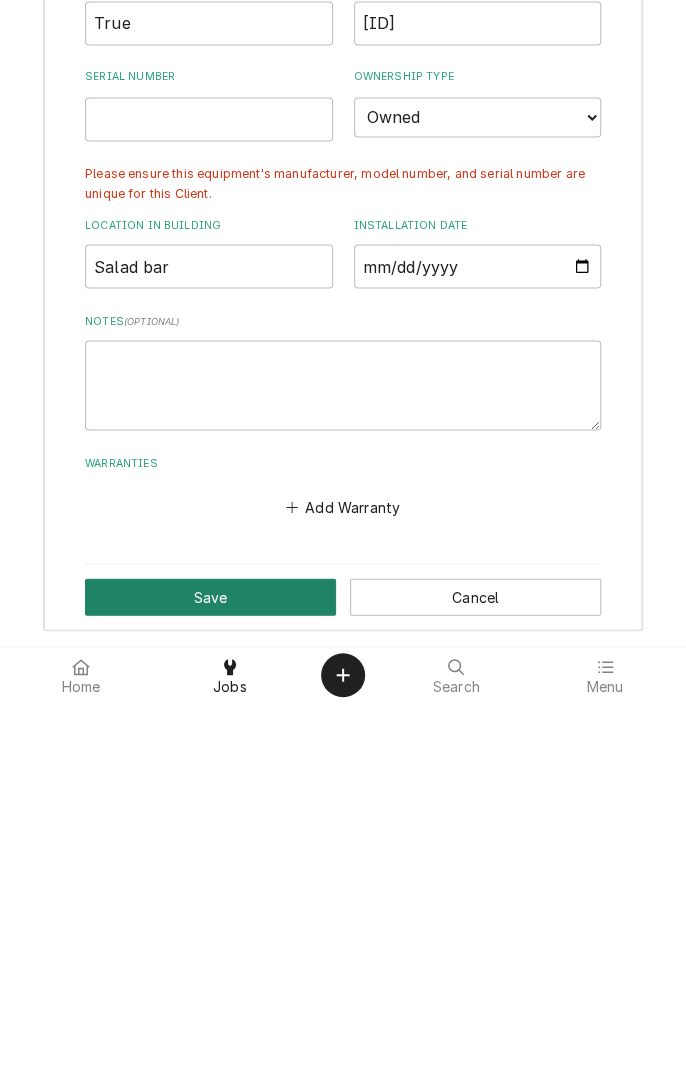 click on "Save" at bounding box center (210, 964) 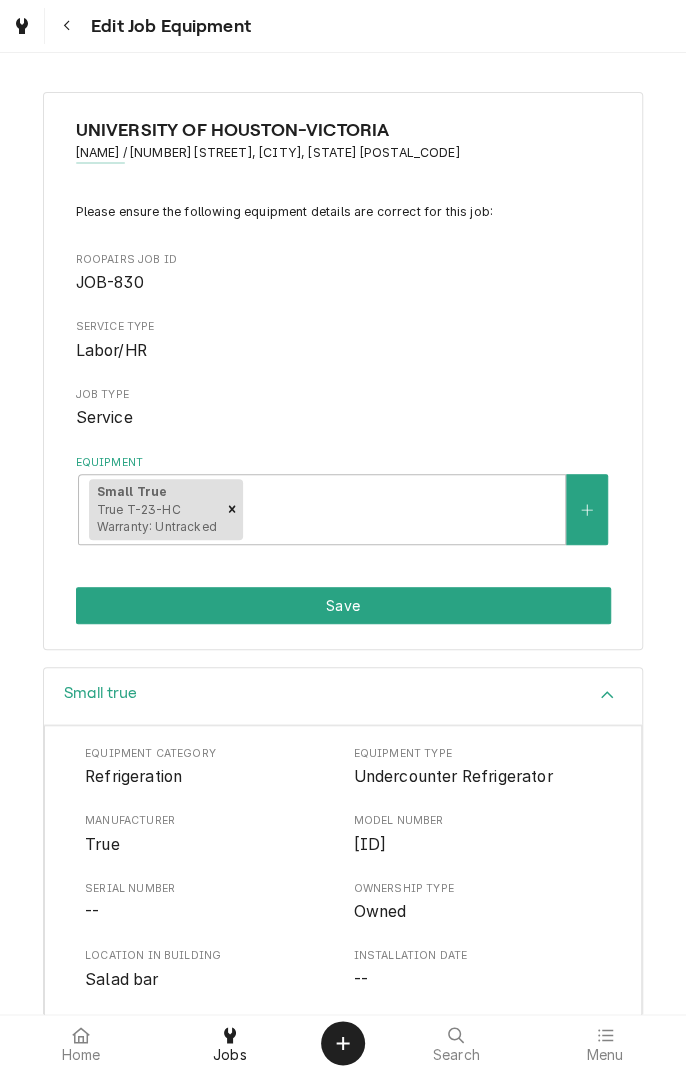 scroll, scrollTop: 240, scrollLeft: 0, axis: vertical 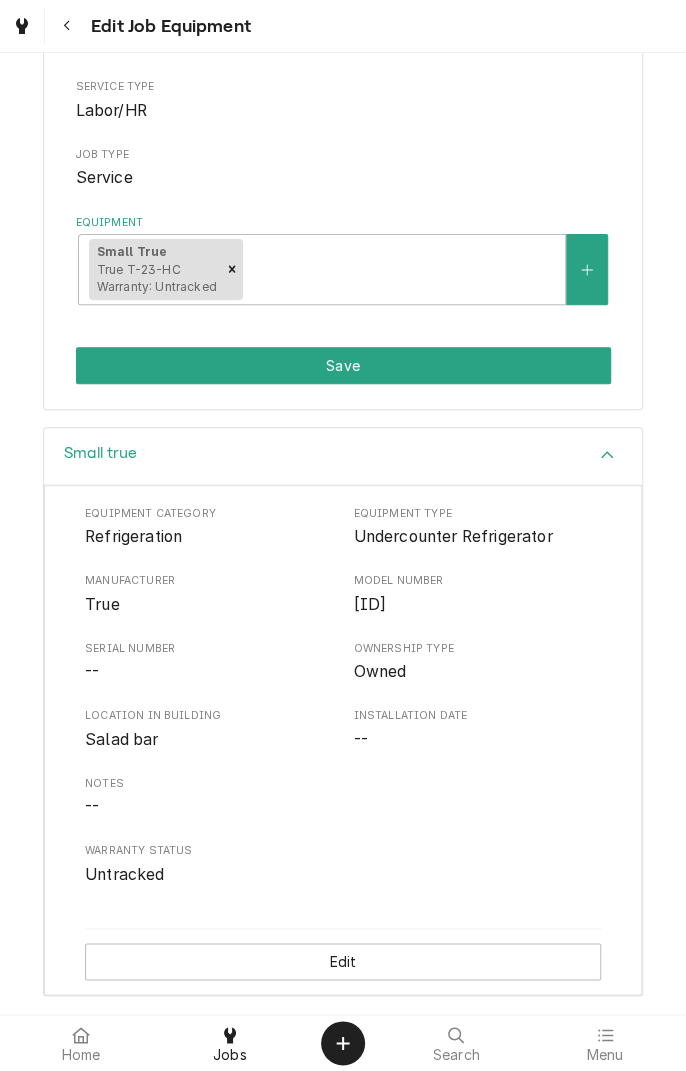 click on "Save" at bounding box center [343, 365] 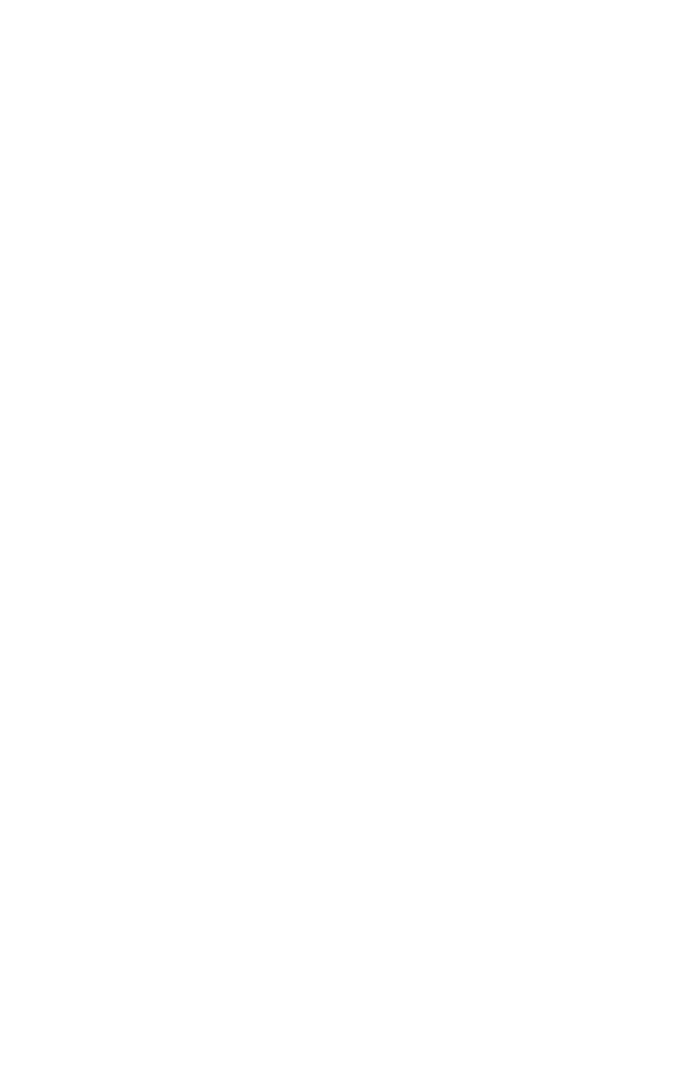 scroll, scrollTop: 0, scrollLeft: 0, axis: both 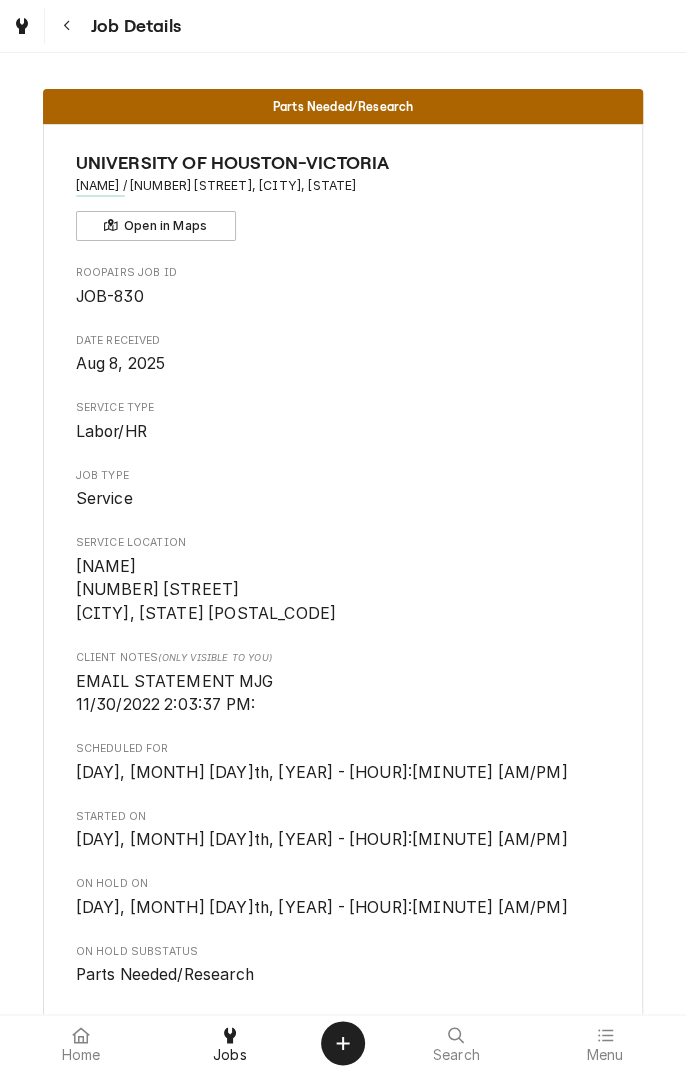 click 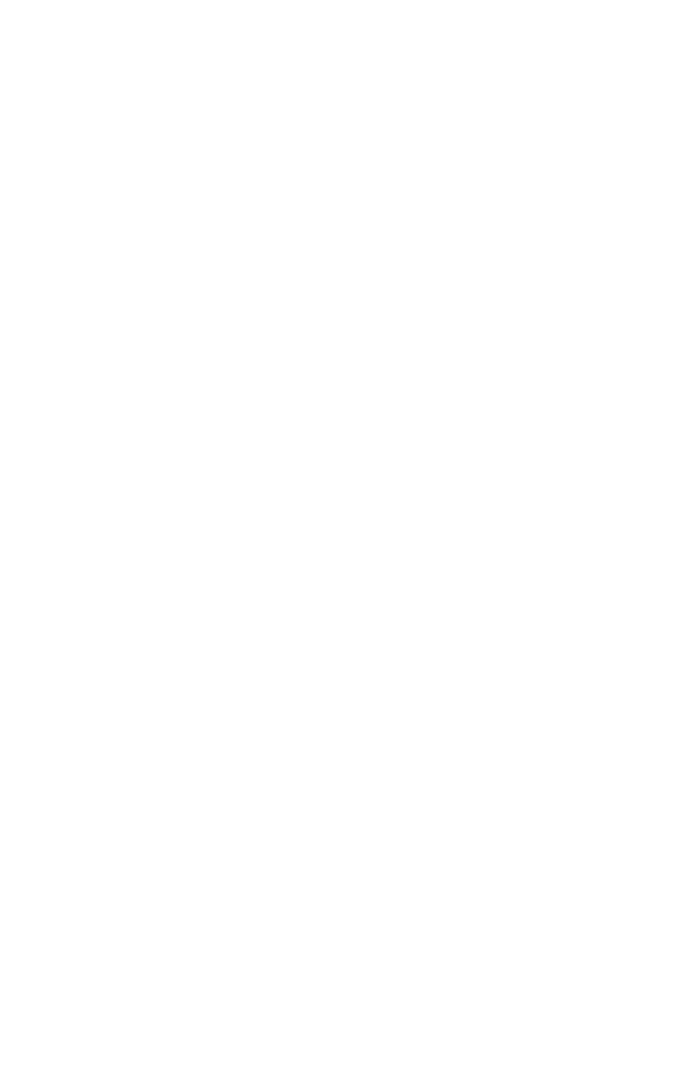 scroll, scrollTop: 0, scrollLeft: 0, axis: both 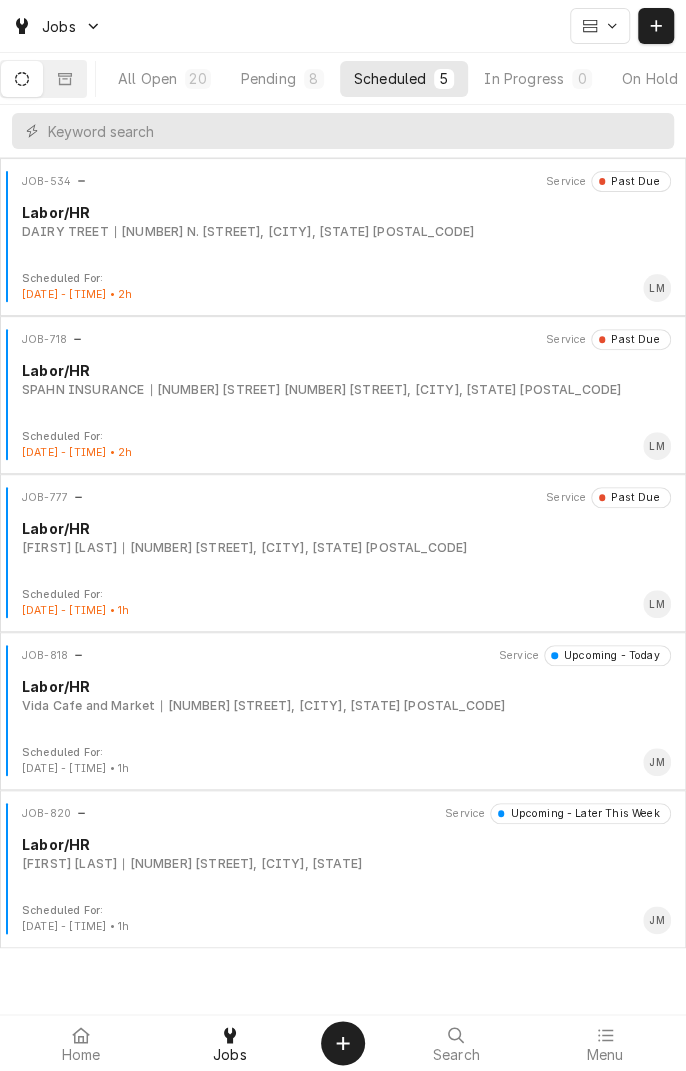 click on "JOB-818 Service Upcoming - Today Labor/HR Vida Cafe and Market 105 Spg Grn Blvd, Victoria, TX 77904" at bounding box center [343, 695] 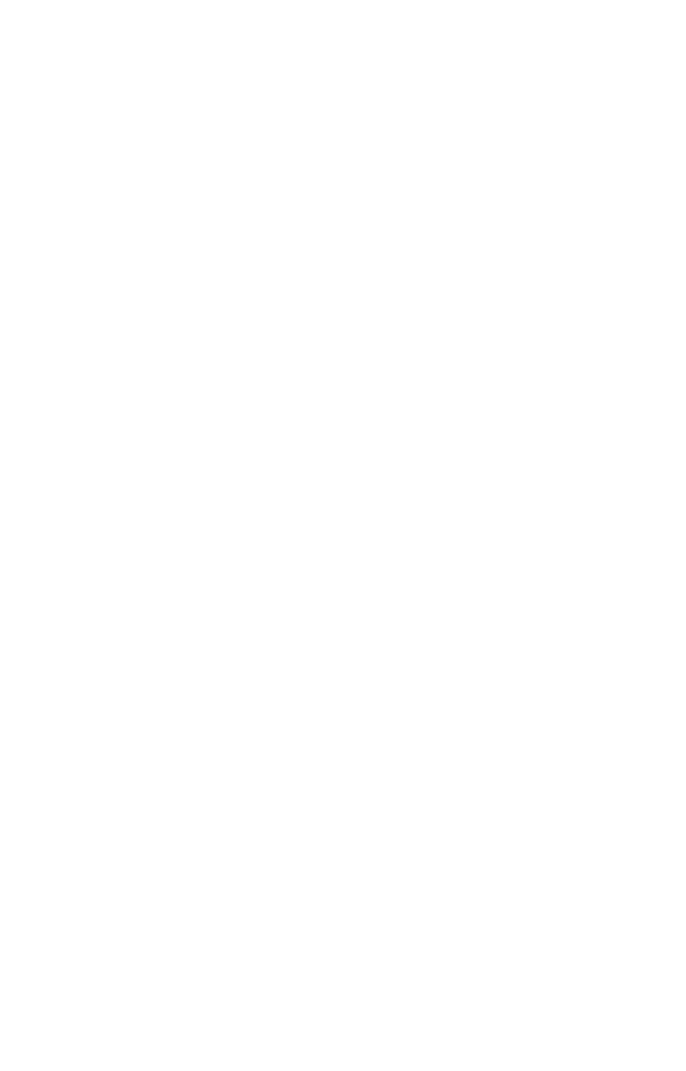scroll, scrollTop: 0, scrollLeft: 0, axis: both 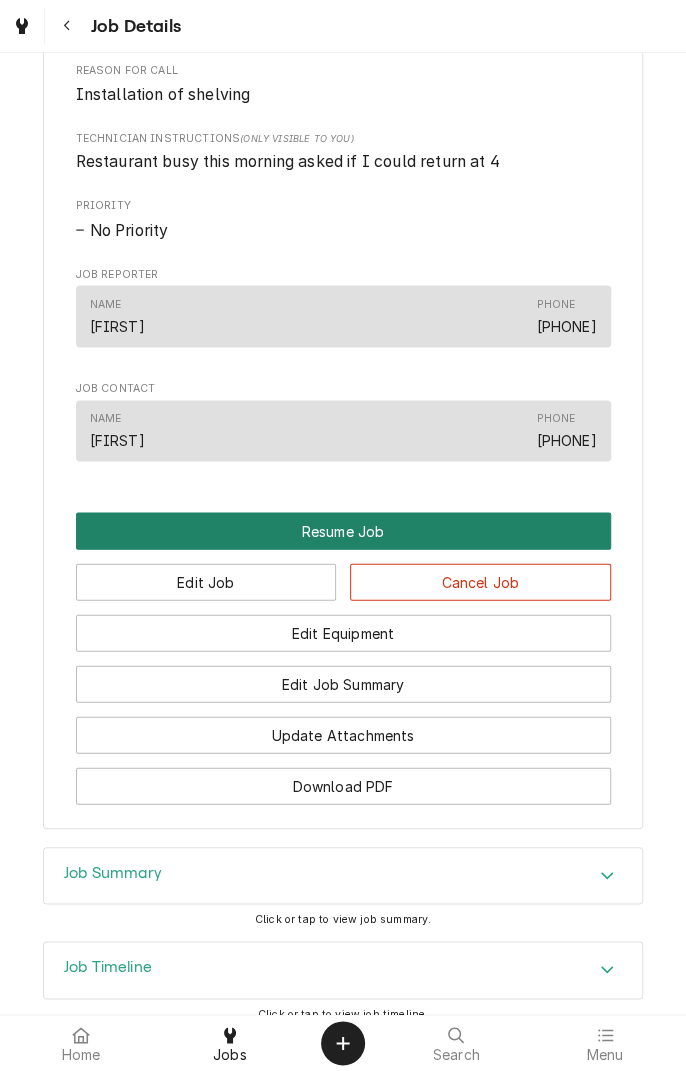 click on "Resume Job" at bounding box center [343, 530] 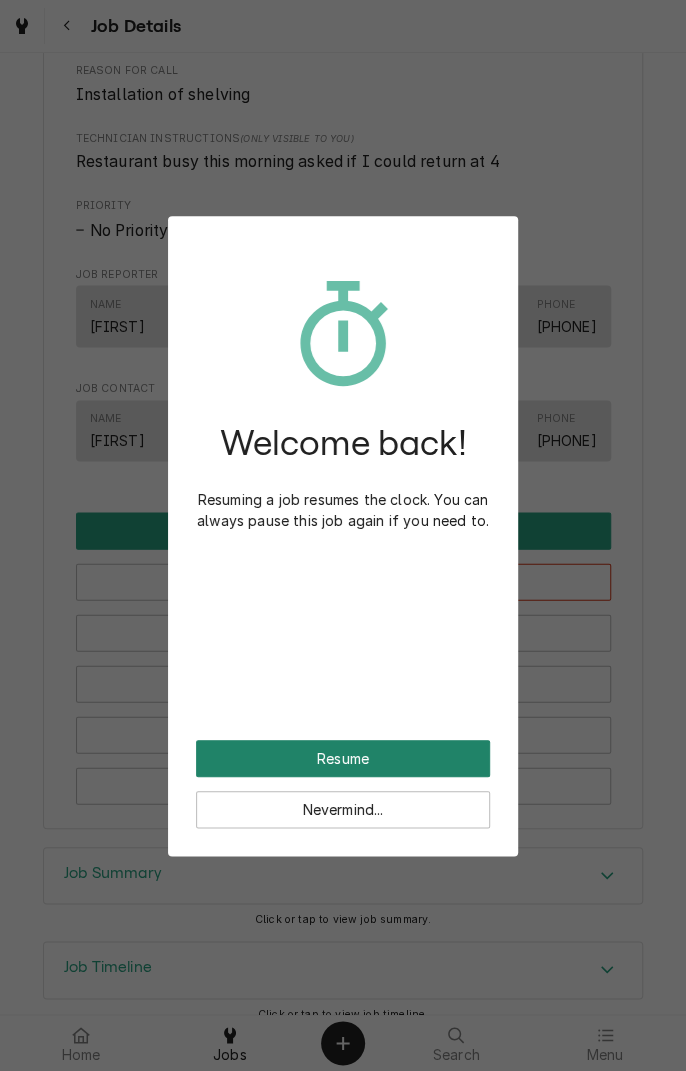 click on "Resume" at bounding box center (343, 758) 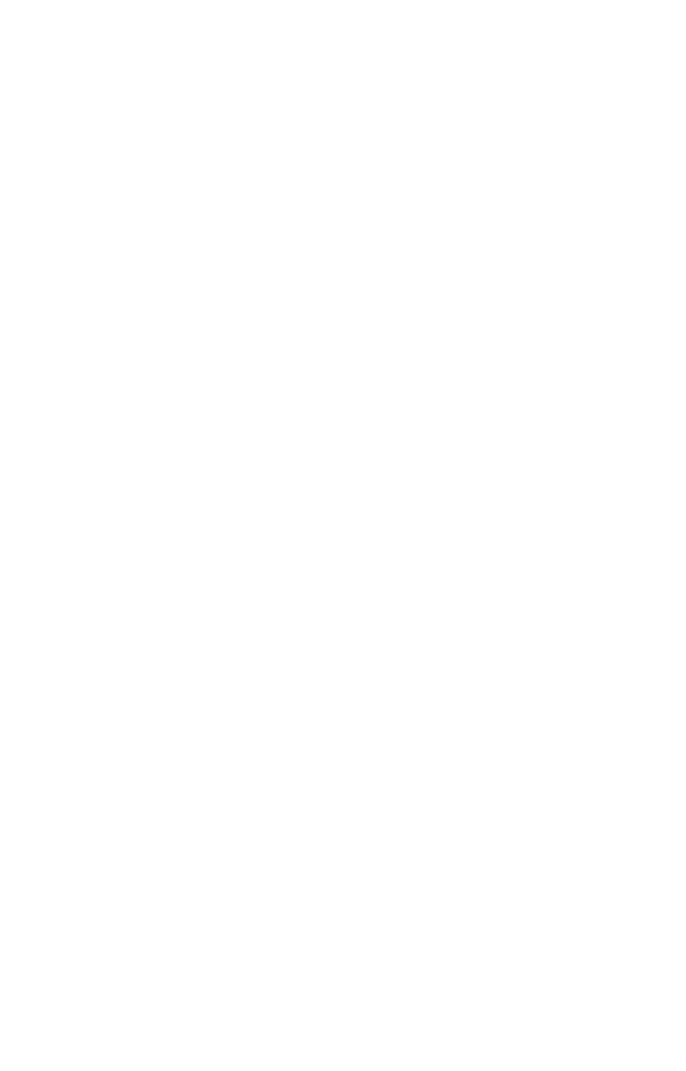 scroll, scrollTop: 0, scrollLeft: 0, axis: both 